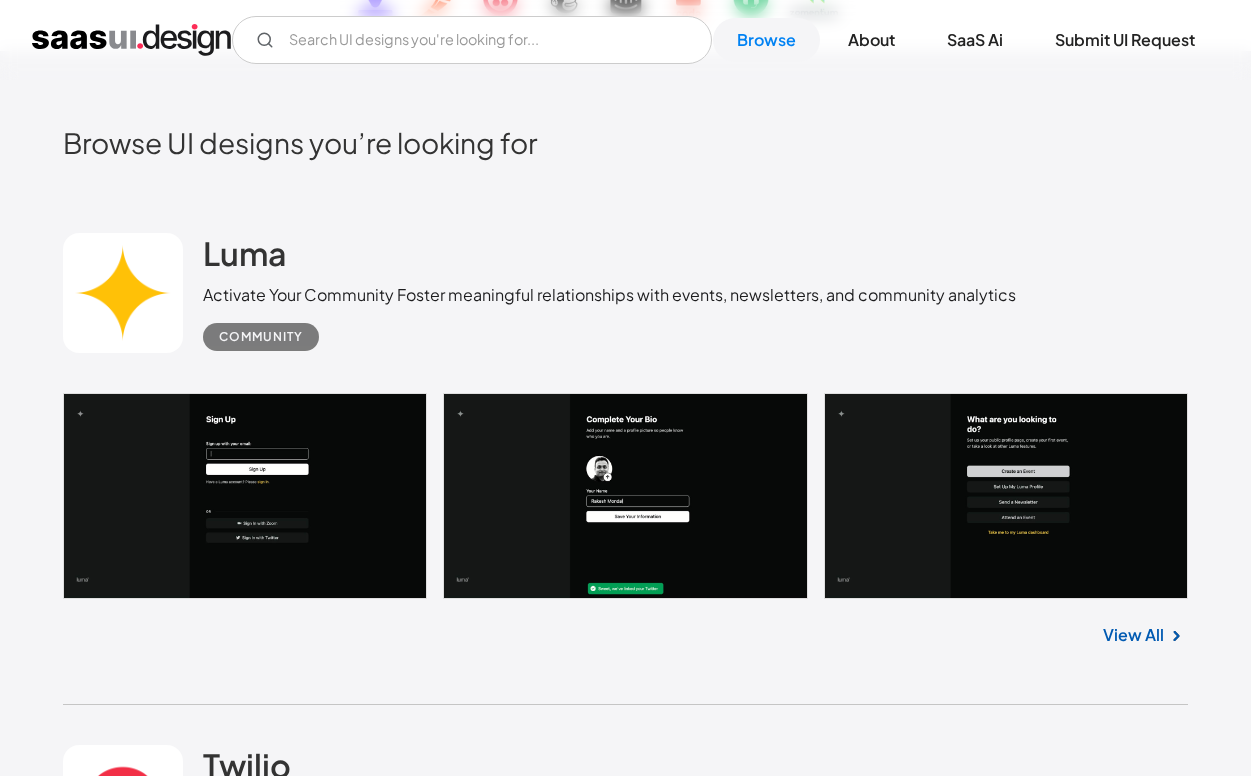 scroll, scrollTop: 424, scrollLeft: 0, axis: vertical 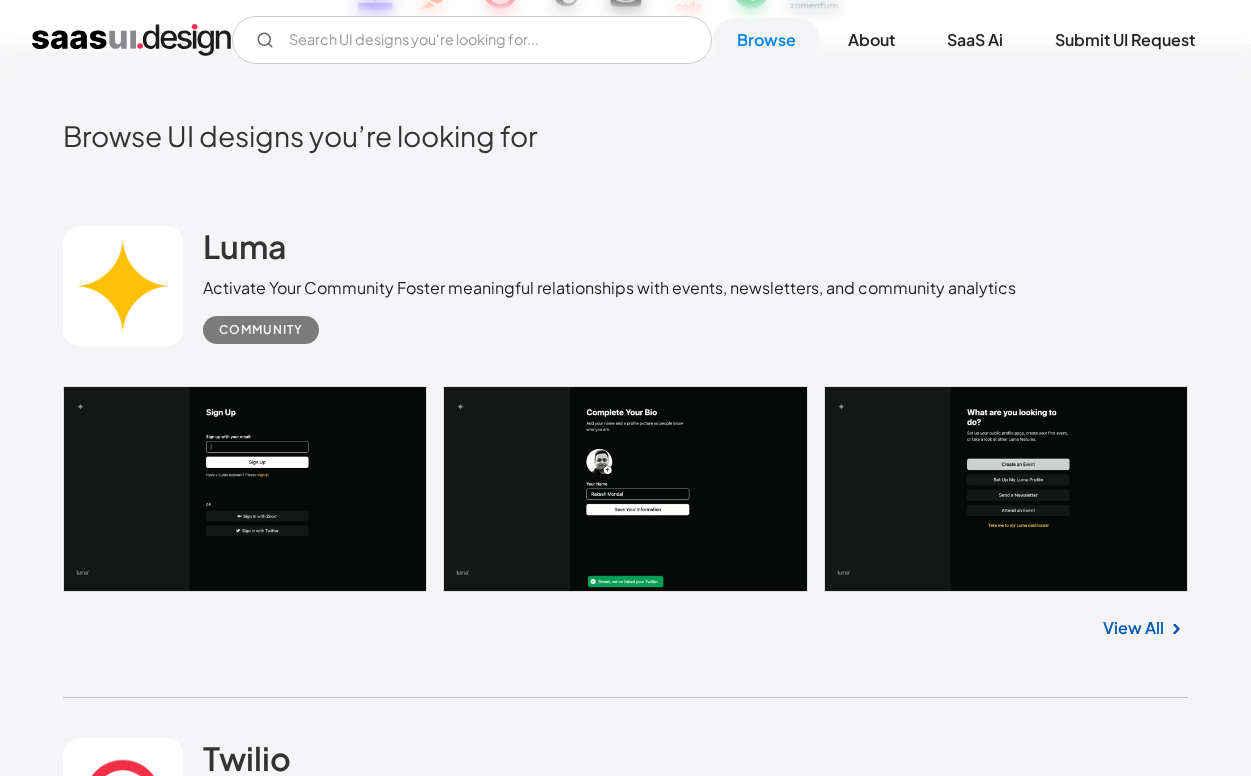 click at bounding box center (626, 489) 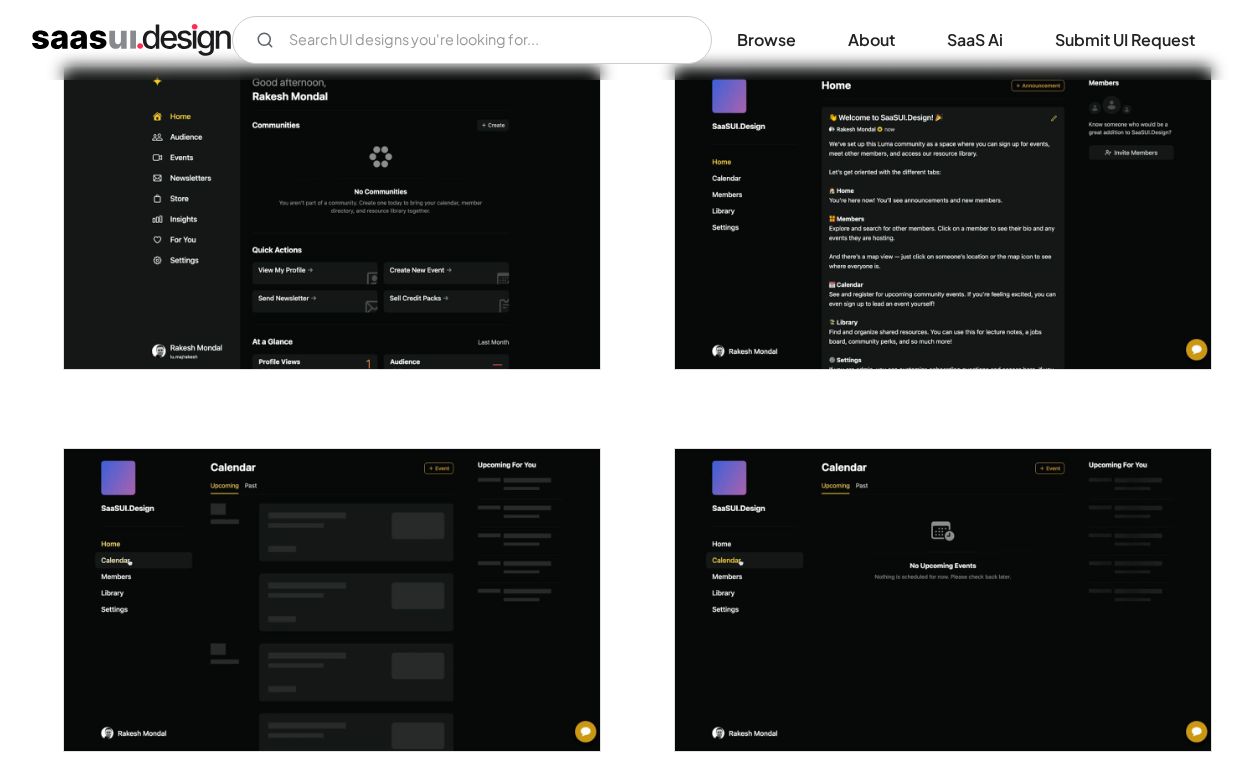 scroll, scrollTop: 3460, scrollLeft: 0, axis: vertical 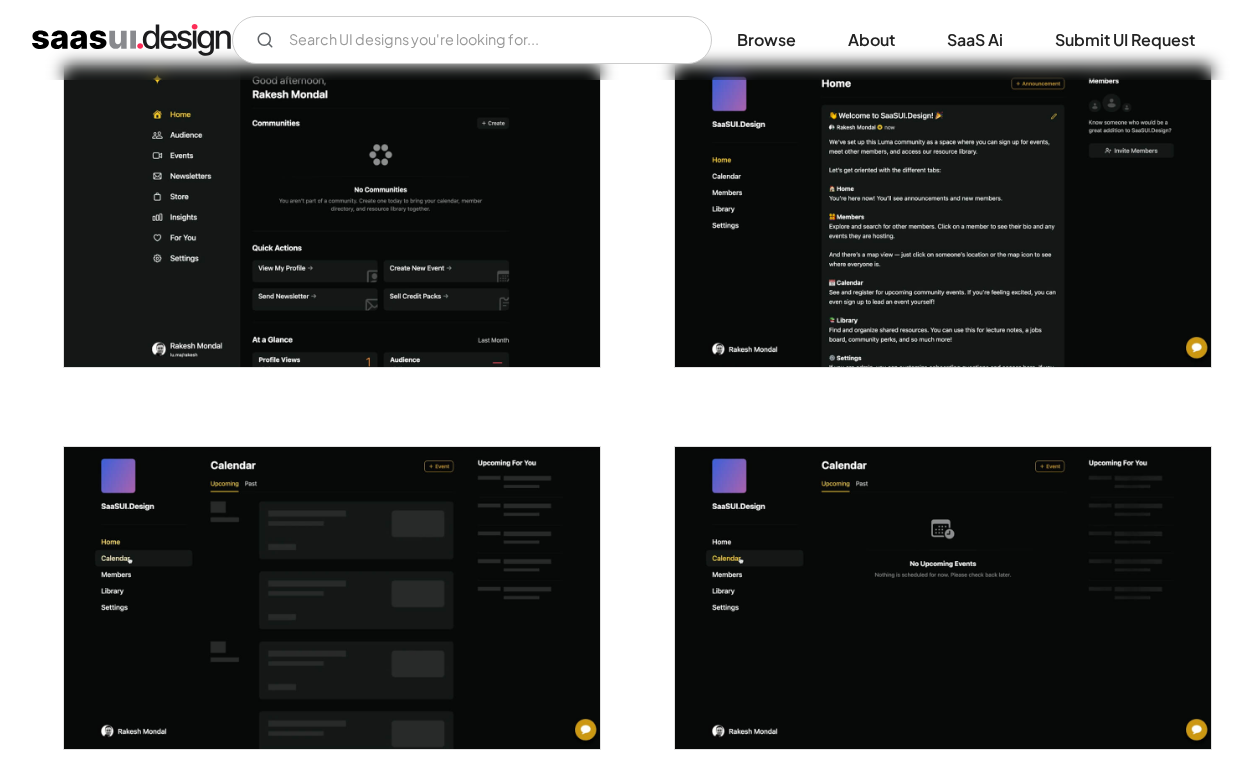 click at bounding box center (943, 216) 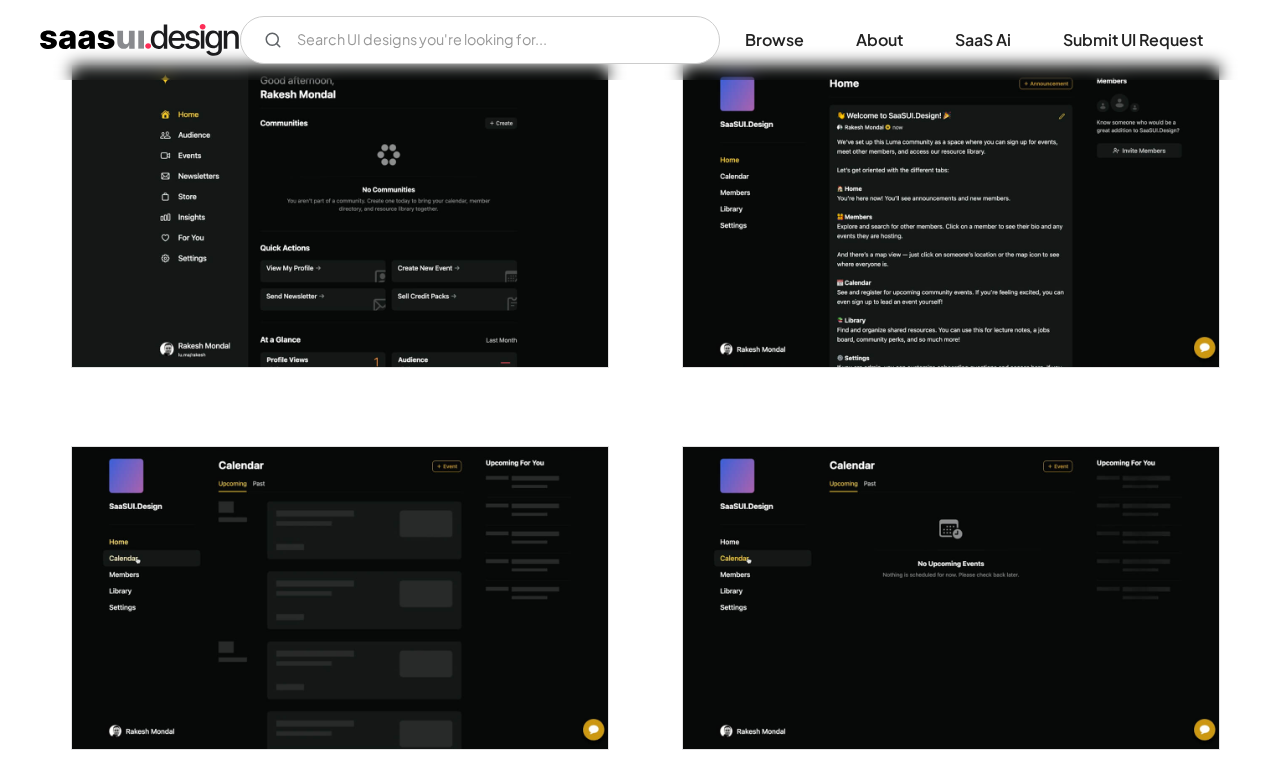 scroll, scrollTop: 3474, scrollLeft: 0, axis: vertical 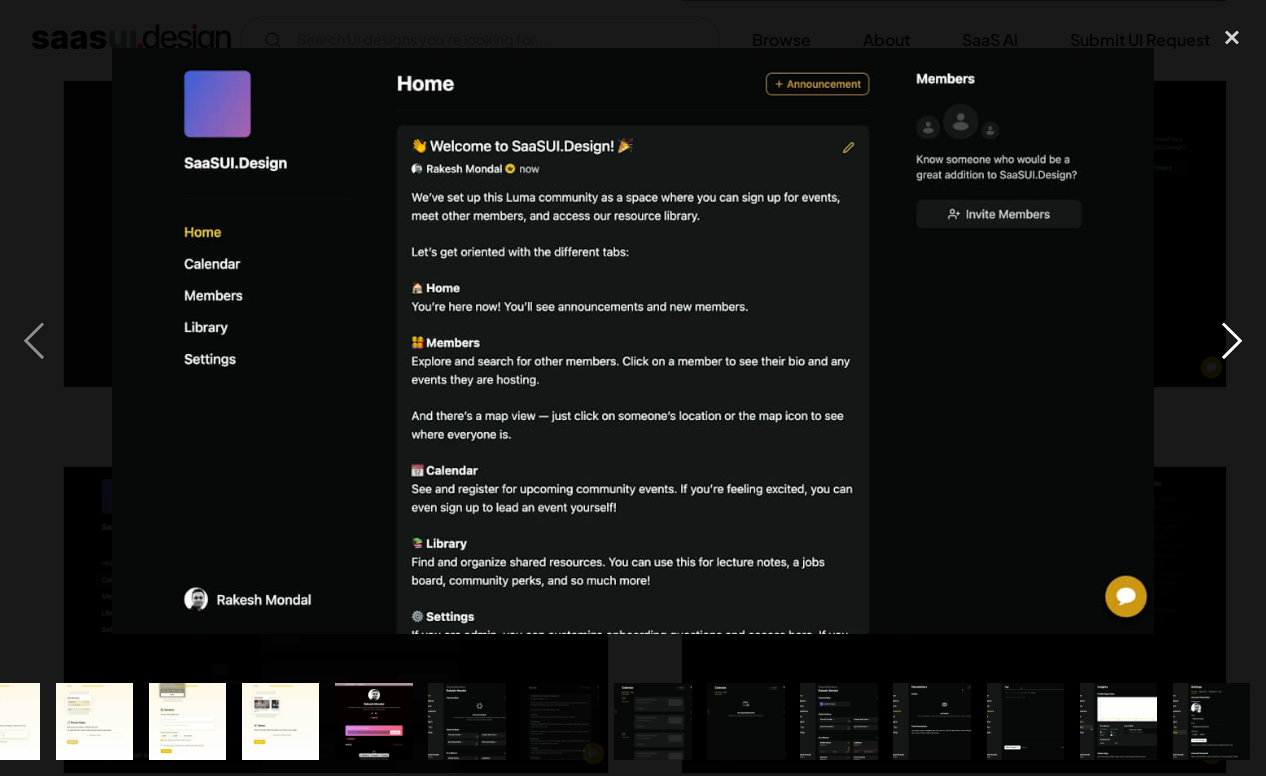 click at bounding box center (1232, 342) 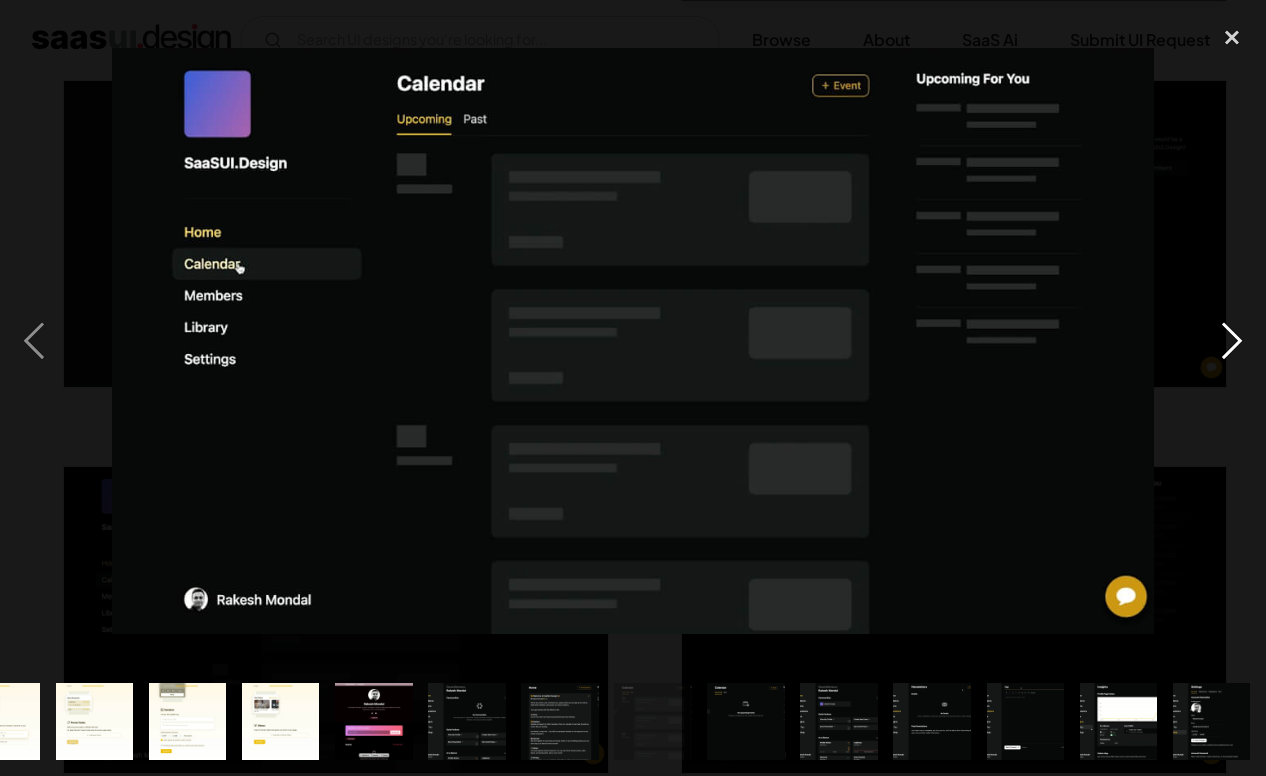 click at bounding box center (1232, 342) 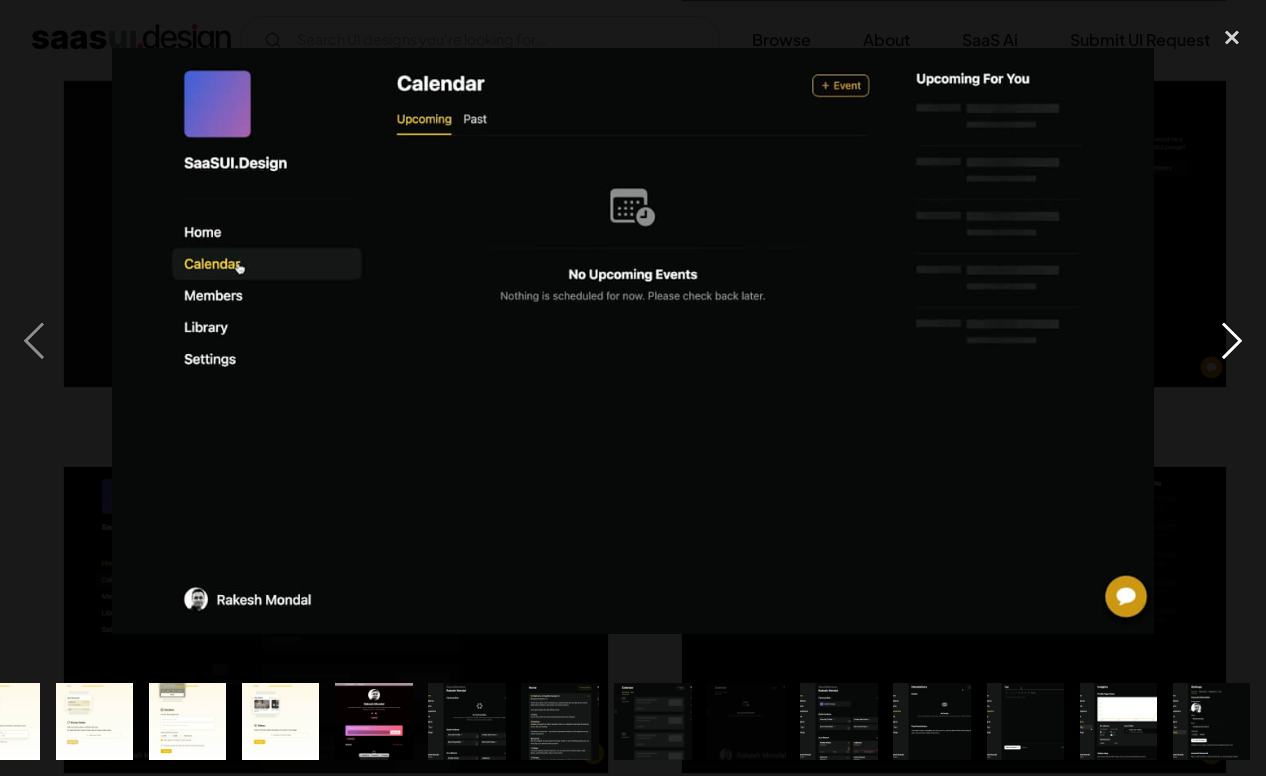 click at bounding box center (1232, 342) 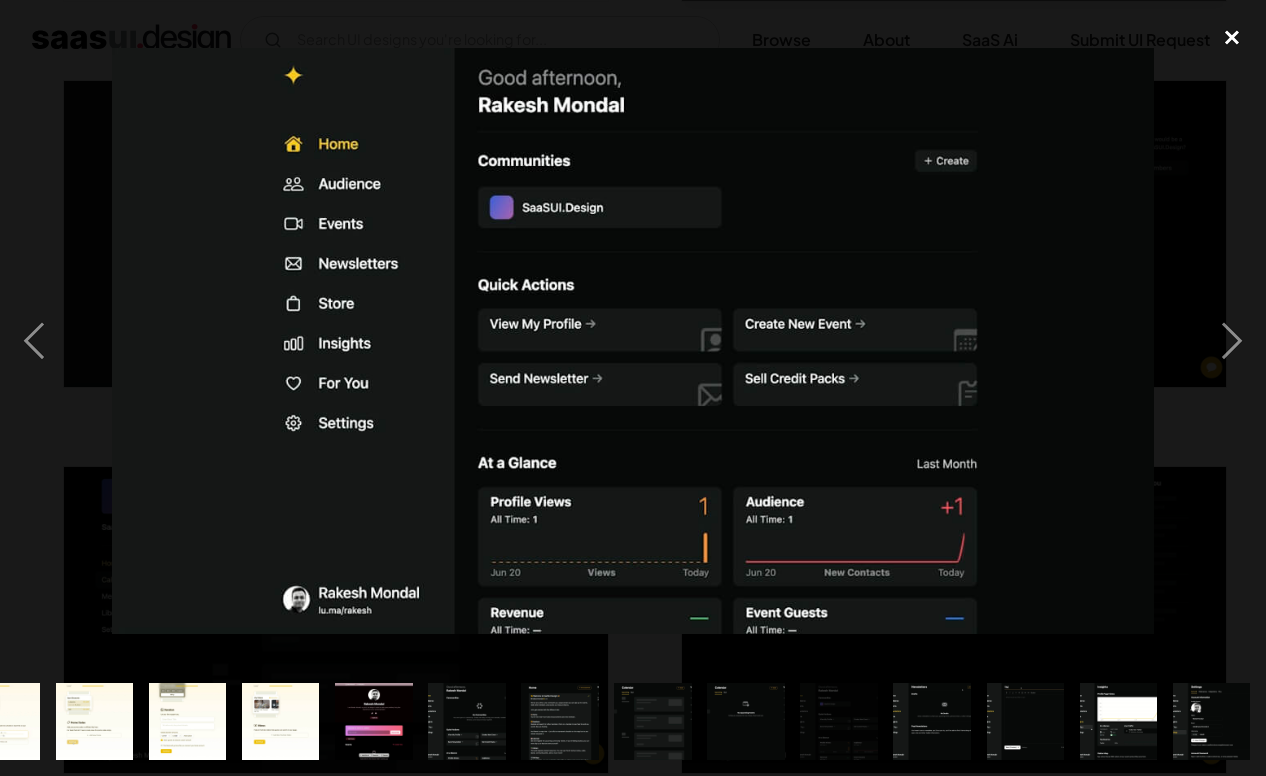 click at bounding box center (1232, 38) 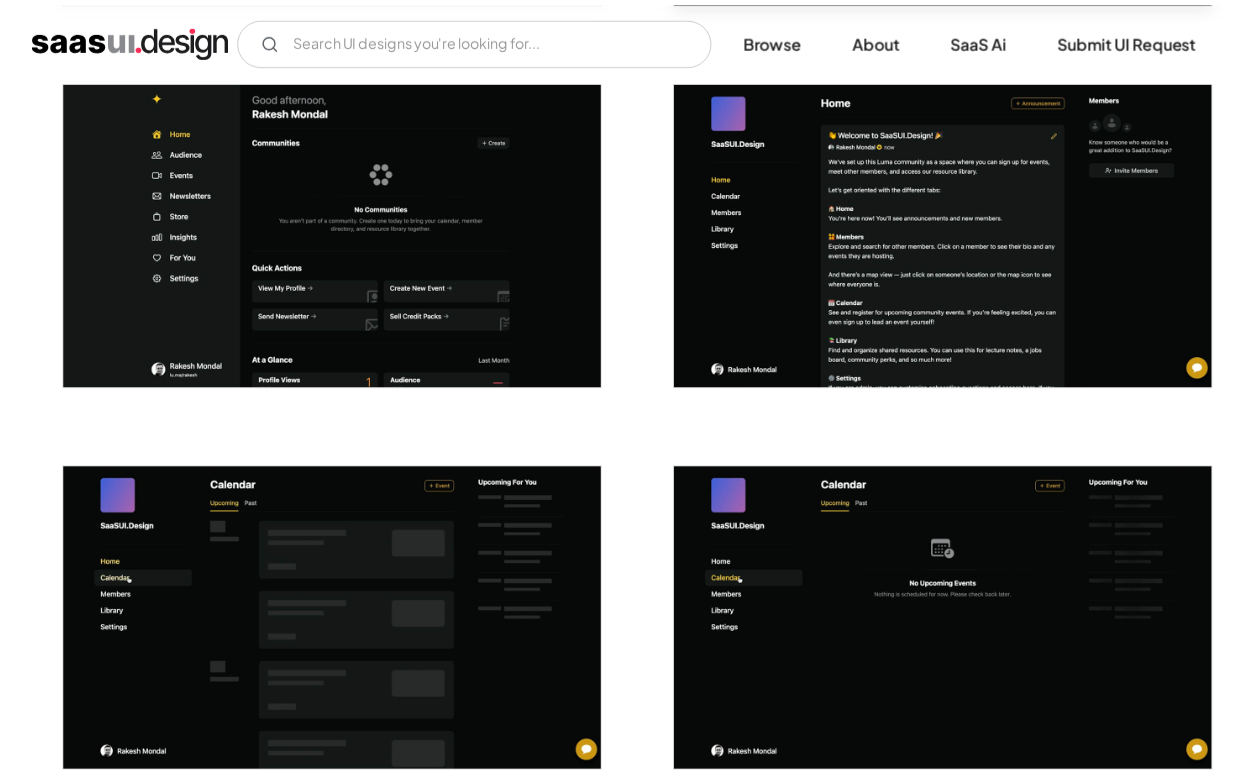 scroll, scrollTop: 3460, scrollLeft: 0, axis: vertical 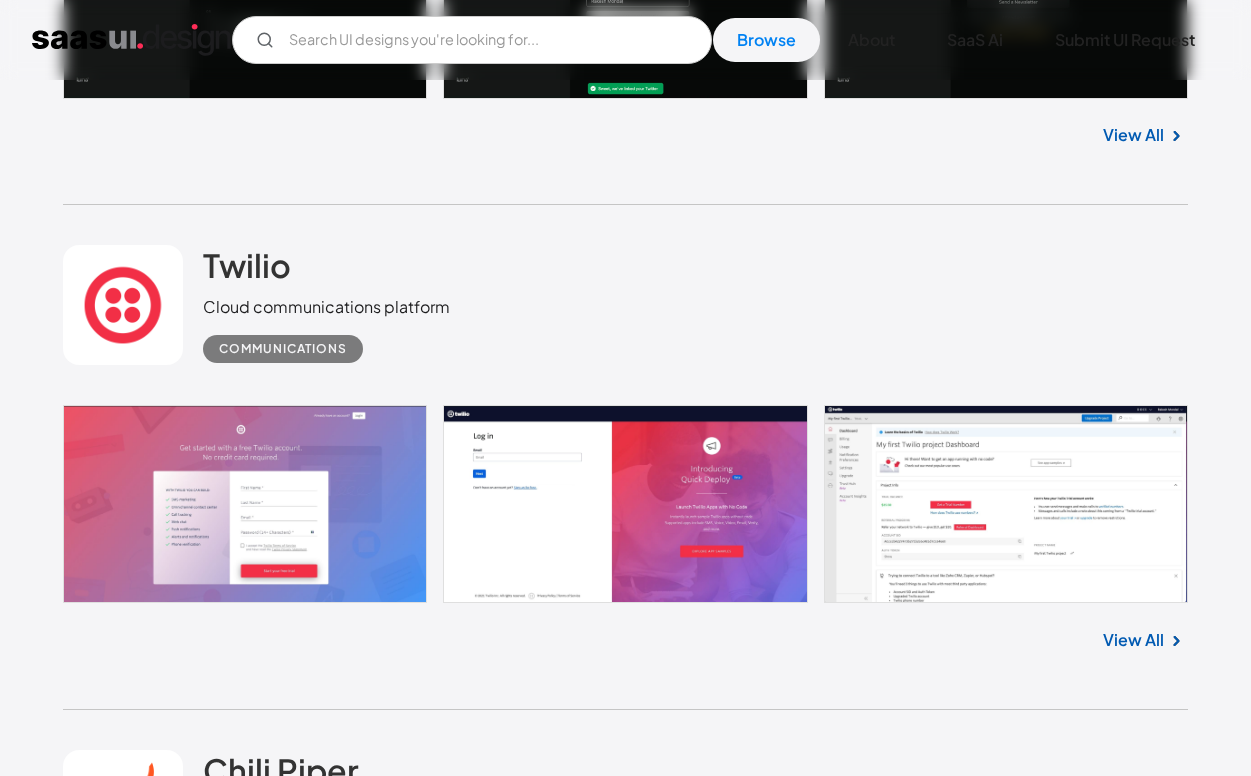 click at bounding box center (626, 504) 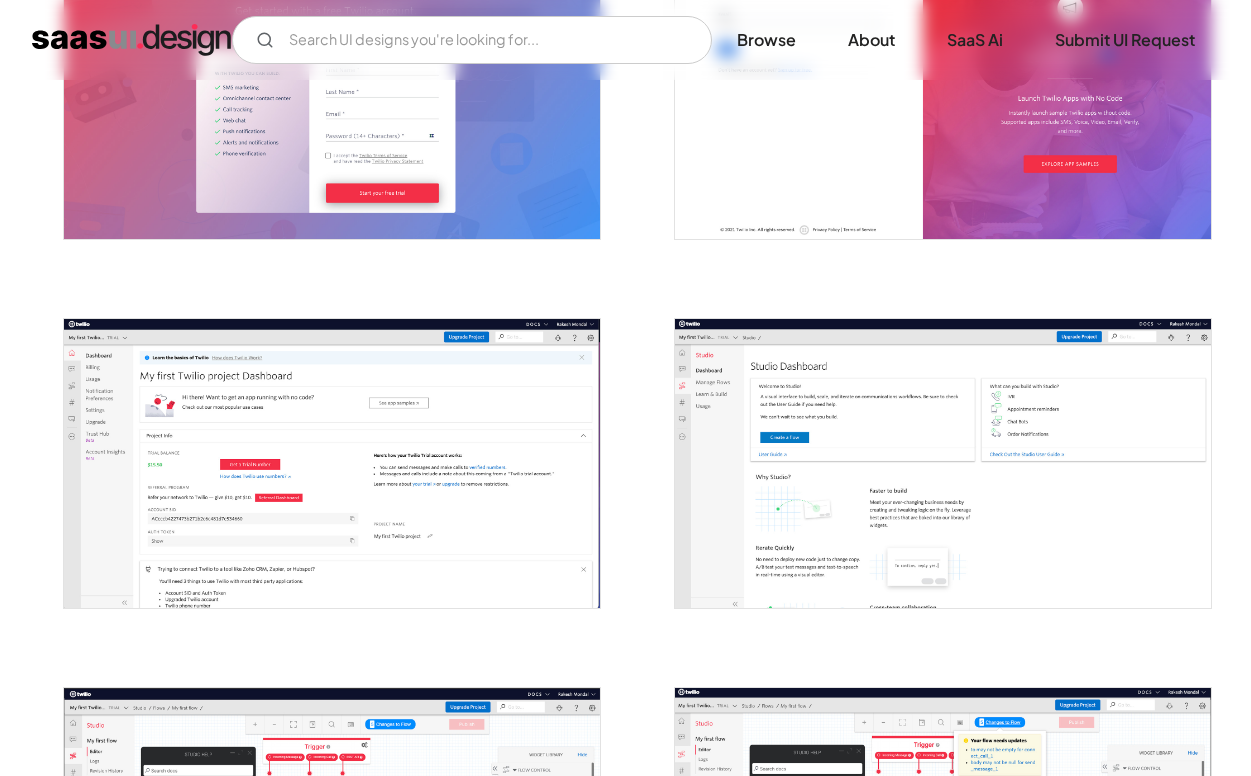 scroll, scrollTop: 531, scrollLeft: 0, axis: vertical 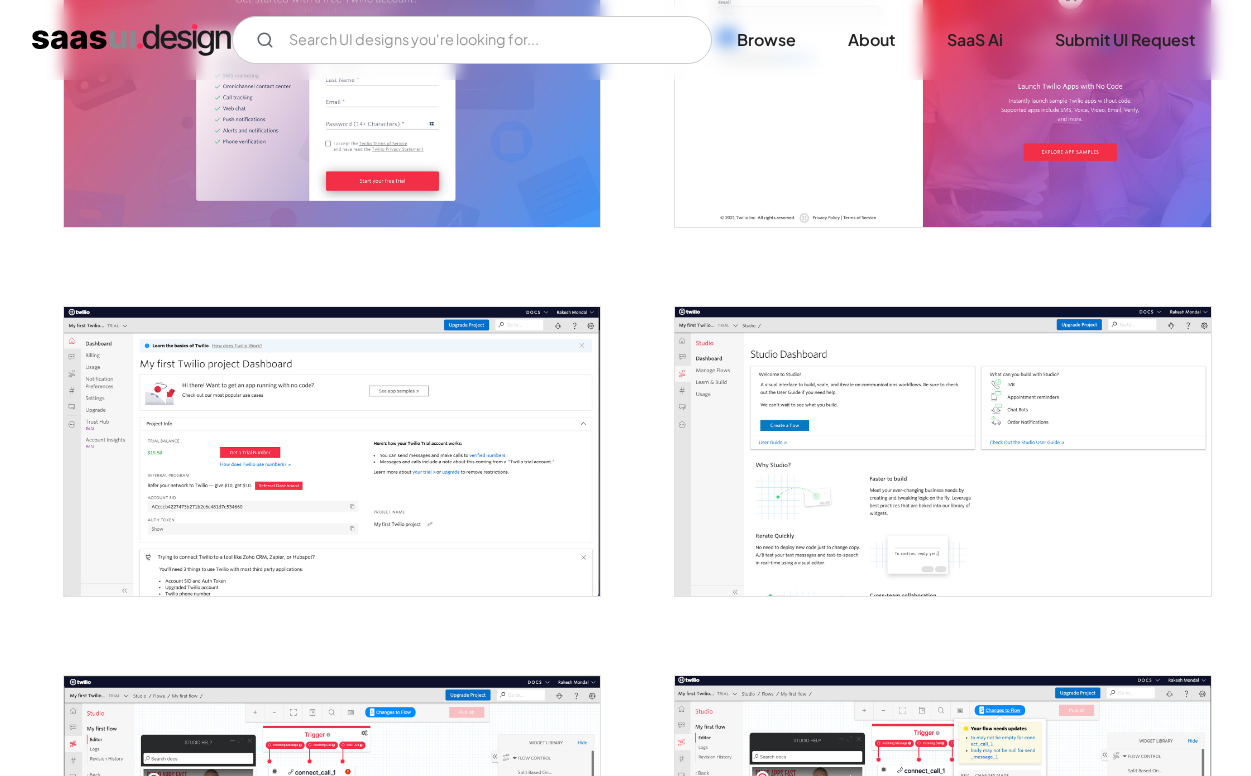 click at bounding box center (332, 451) 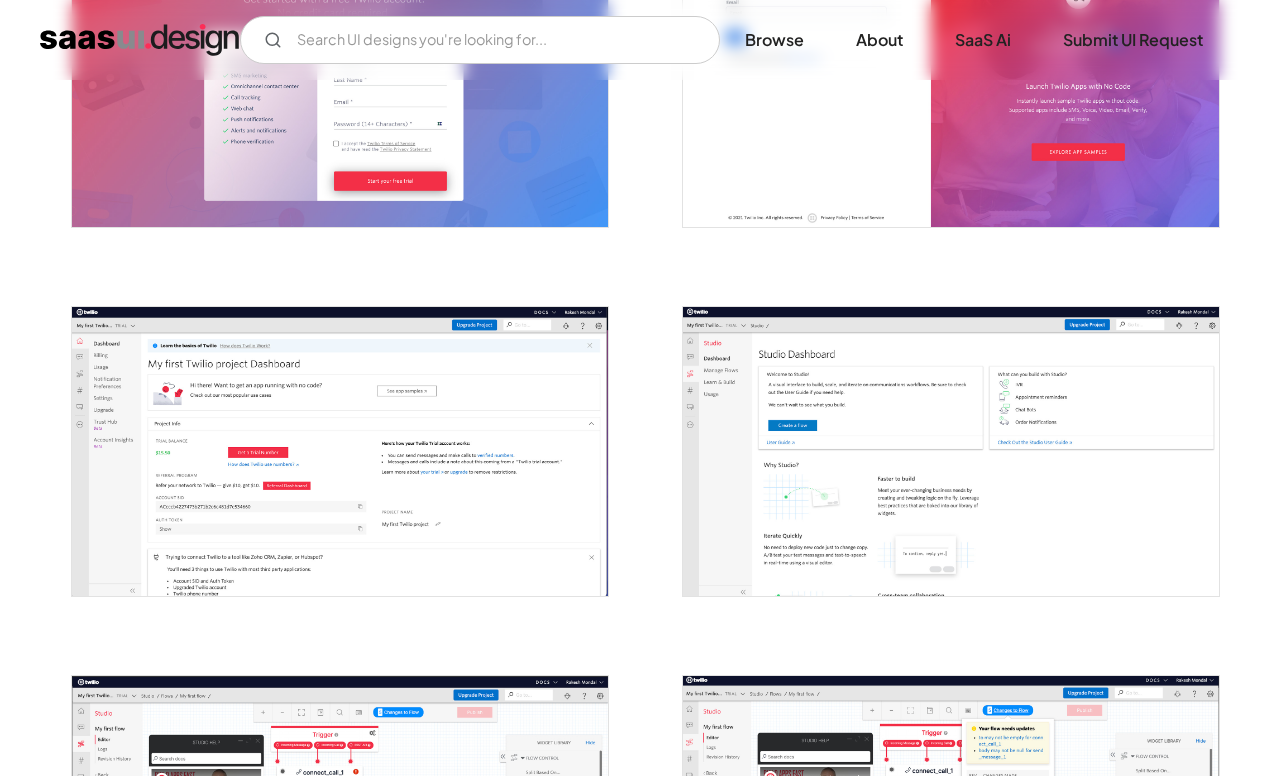 scroll, scrollTop: 518, scrollLeft: 0, axis: vertical 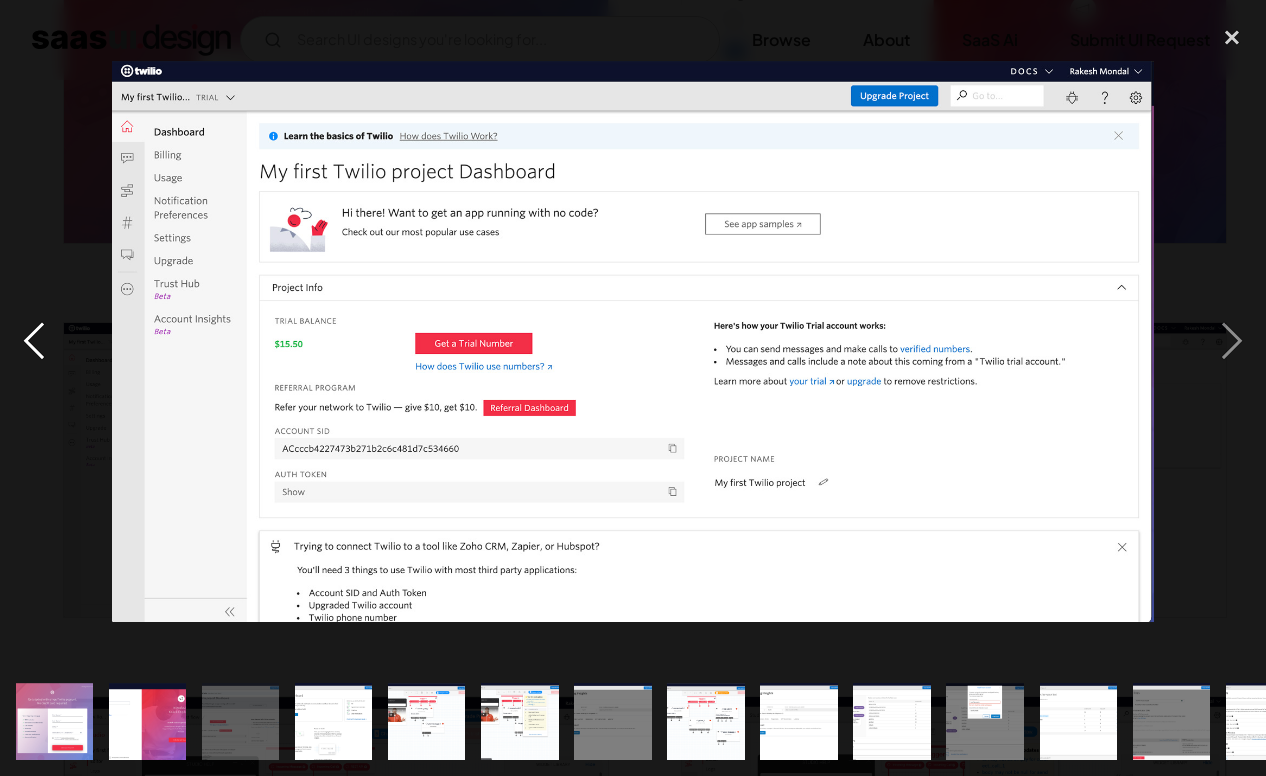 click at bounding box center [34, 342] 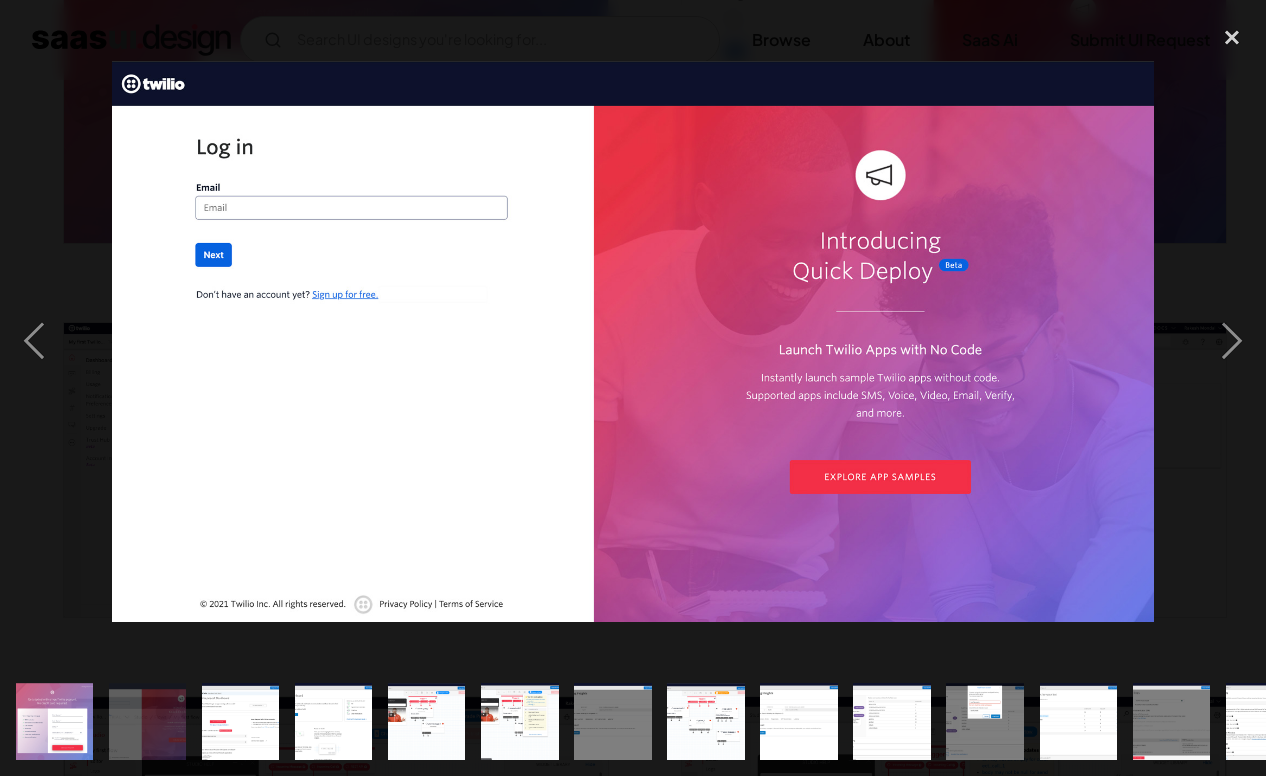 click at bounding box center [633, 342] 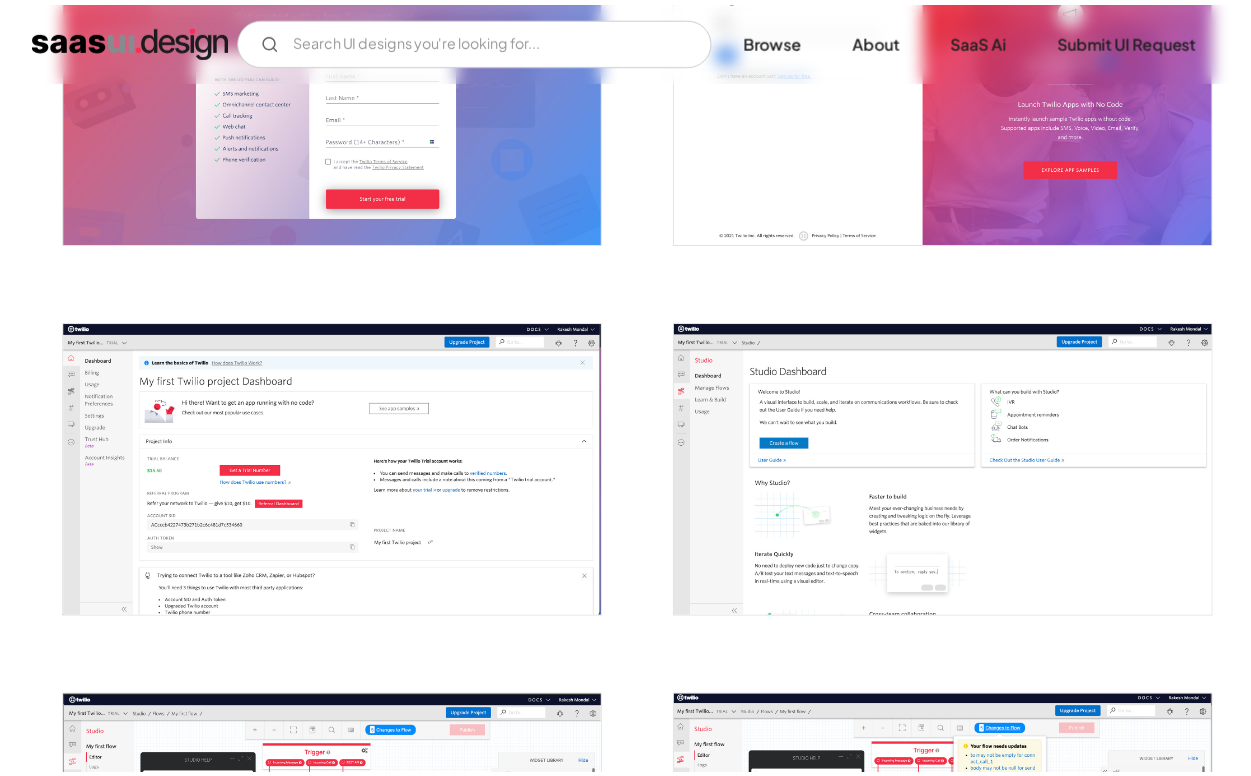 scroll, scrollTop: 531, scrollLeft: 0, axis: vertical 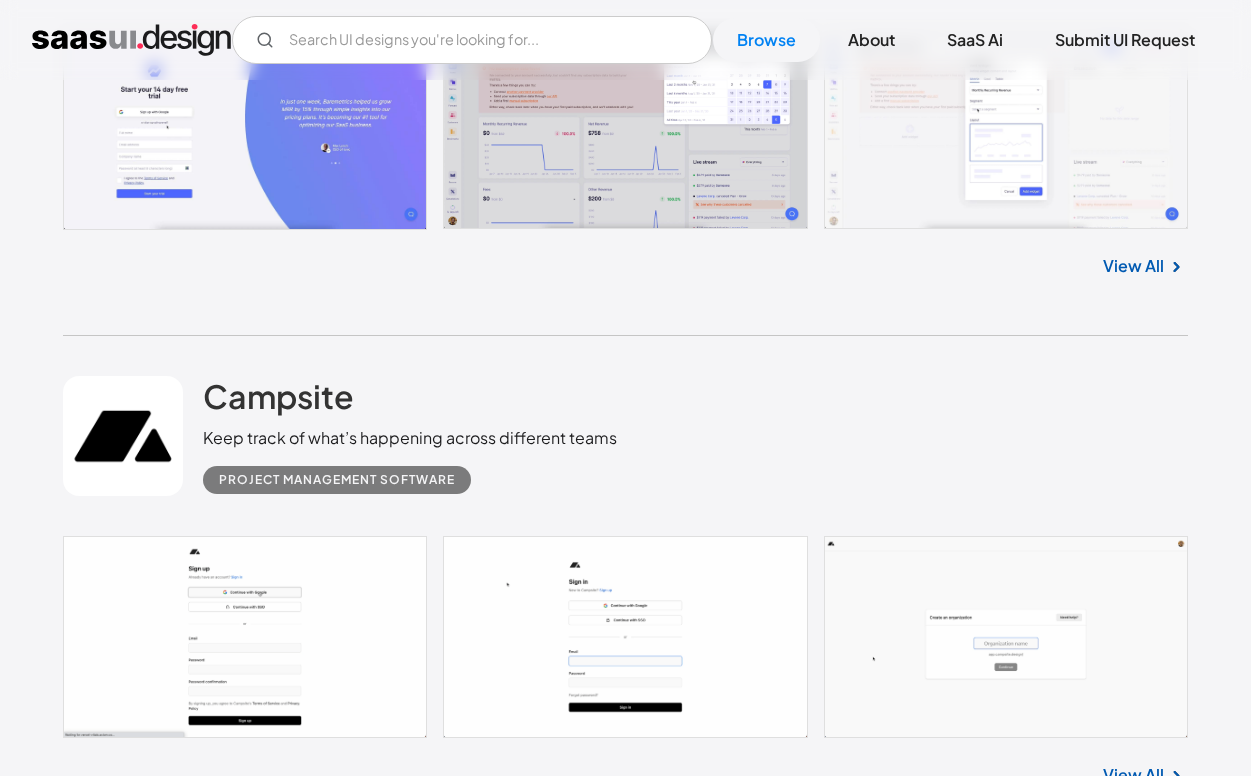 click on "Campsite Keep track of what’s happening across different teams Project Management Software" at bounding box center [410, 435] 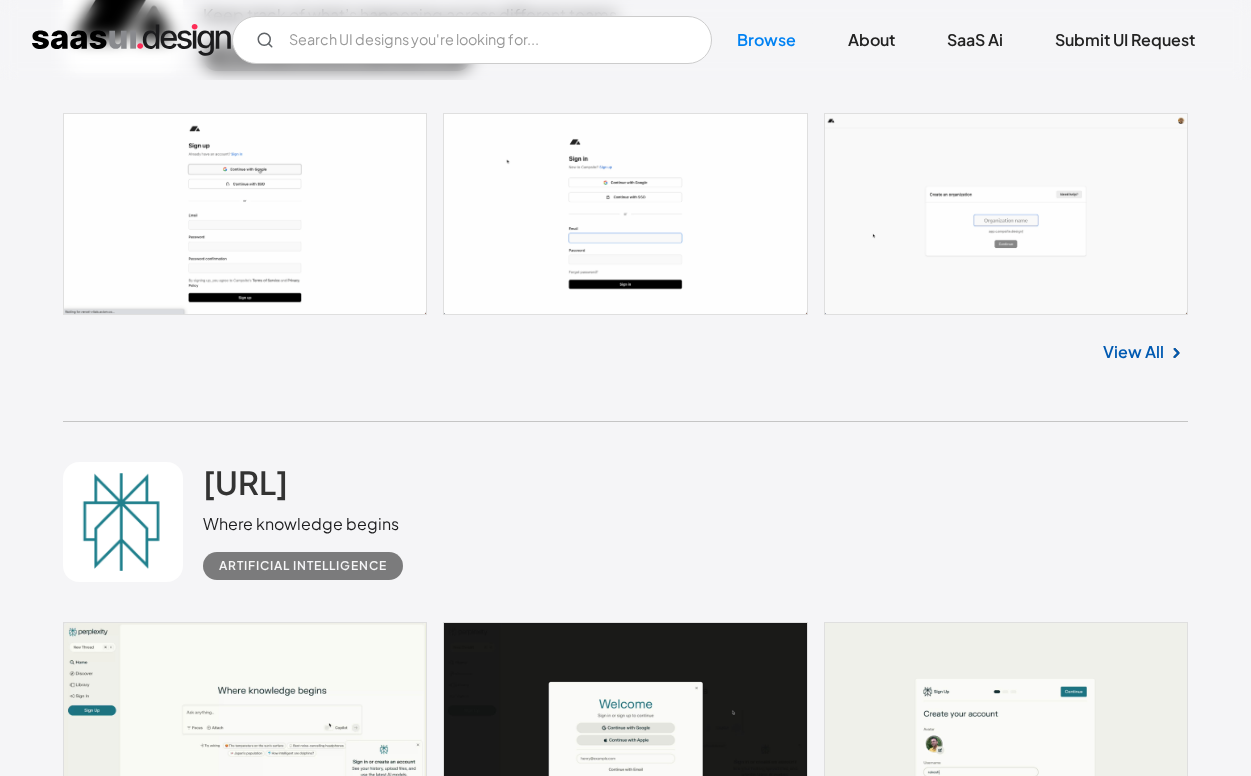 scroll, scrollTop: 5850, scrollLeft: 0, axis: vertical 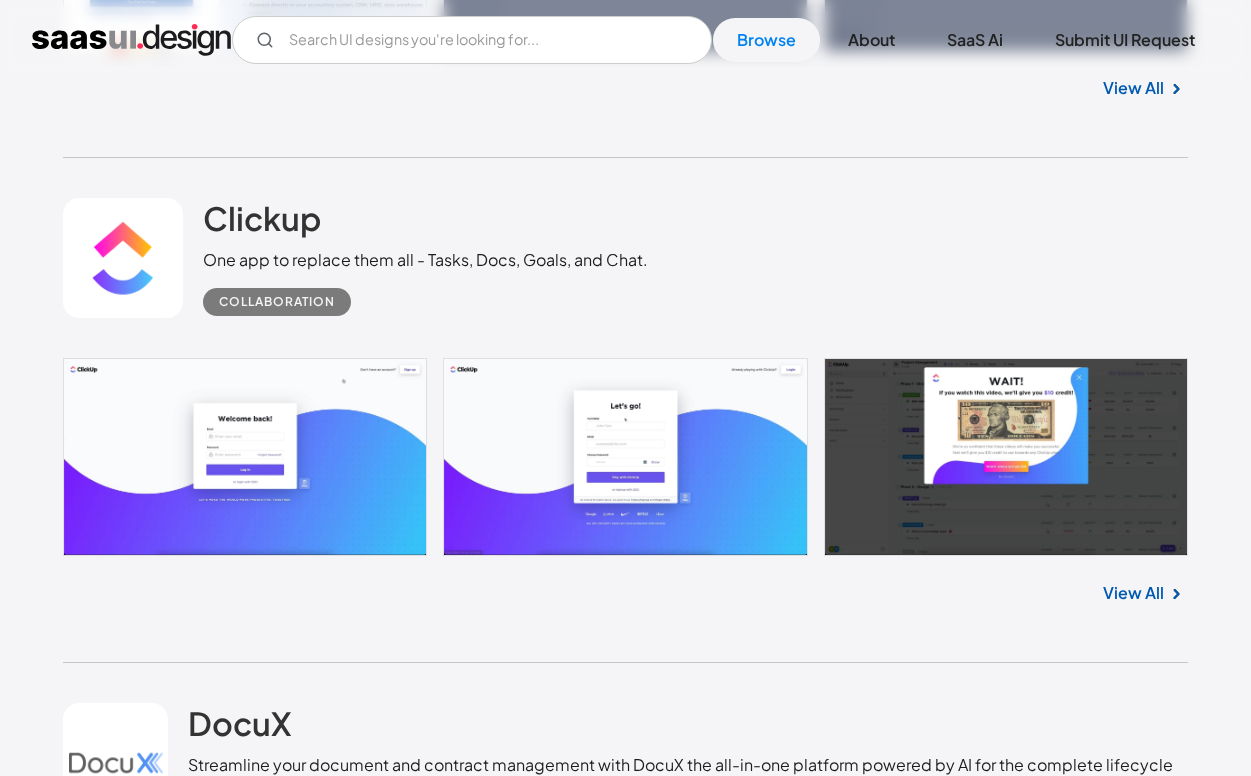 drag, startPoint x: 235, startPoint y: 170, endPoint x: 2, endPoint y: 298, distance: 265.84393 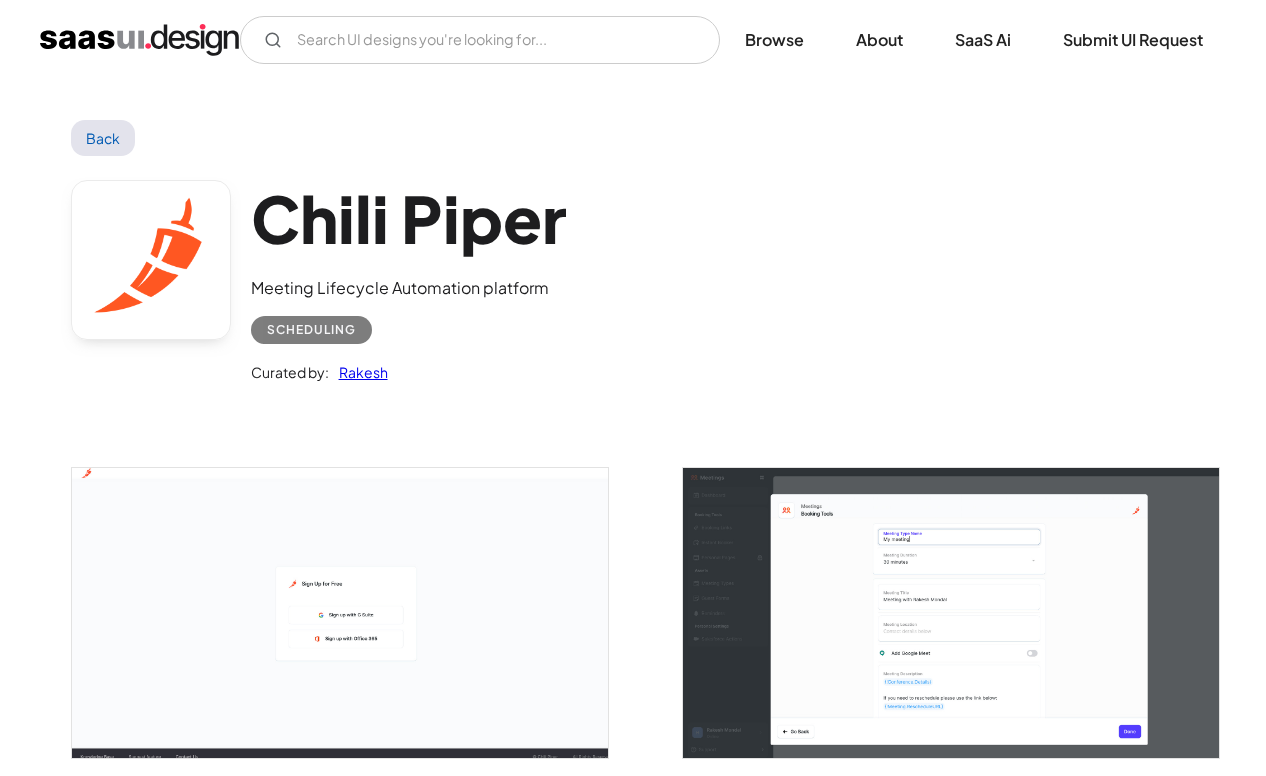 scroll, scrollTop: 0, scrollLeft: 0, axis: both 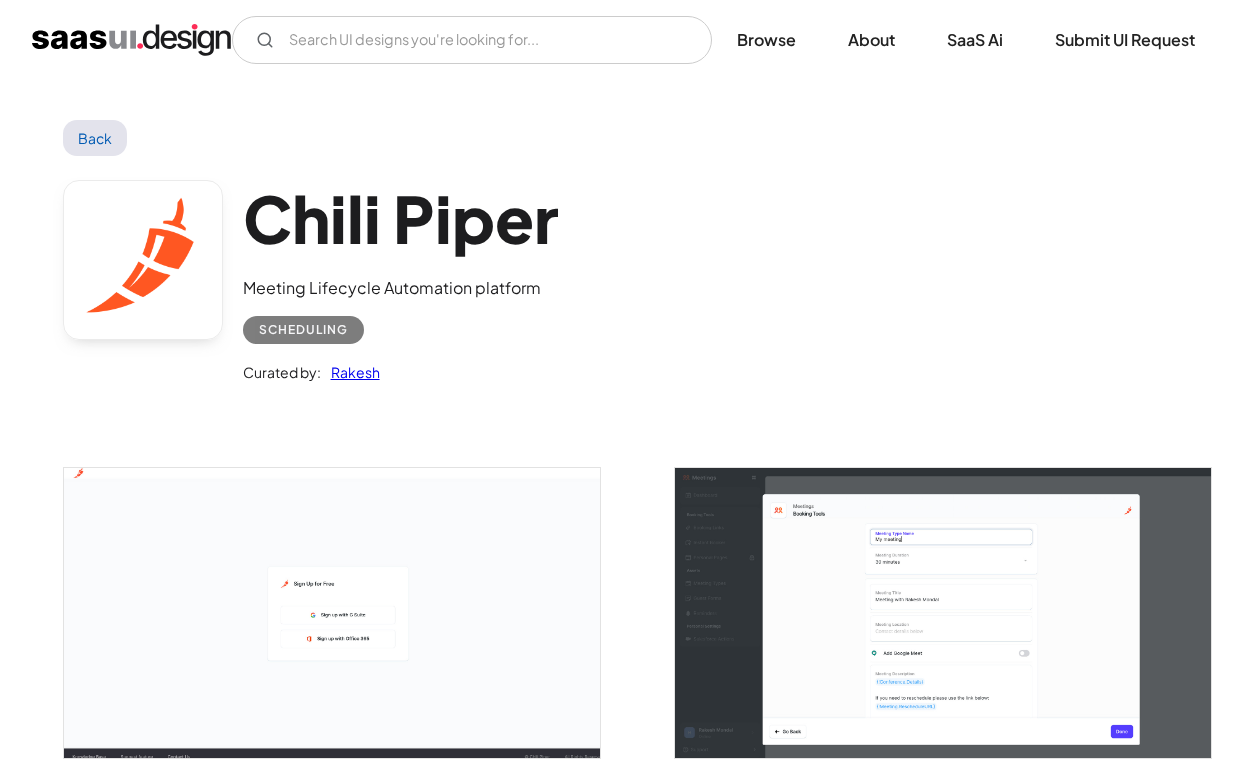 click at bounding box center (943, 612) 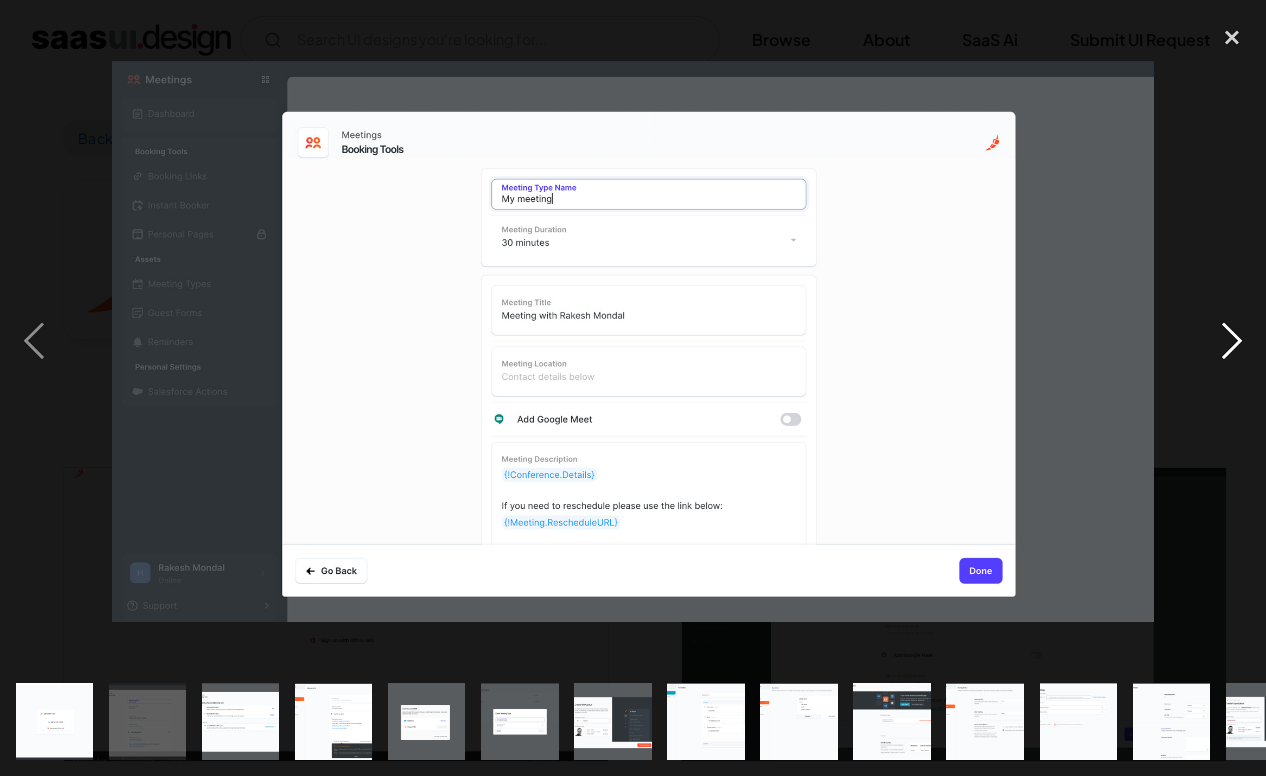 click at bounding box center [1232, 342] 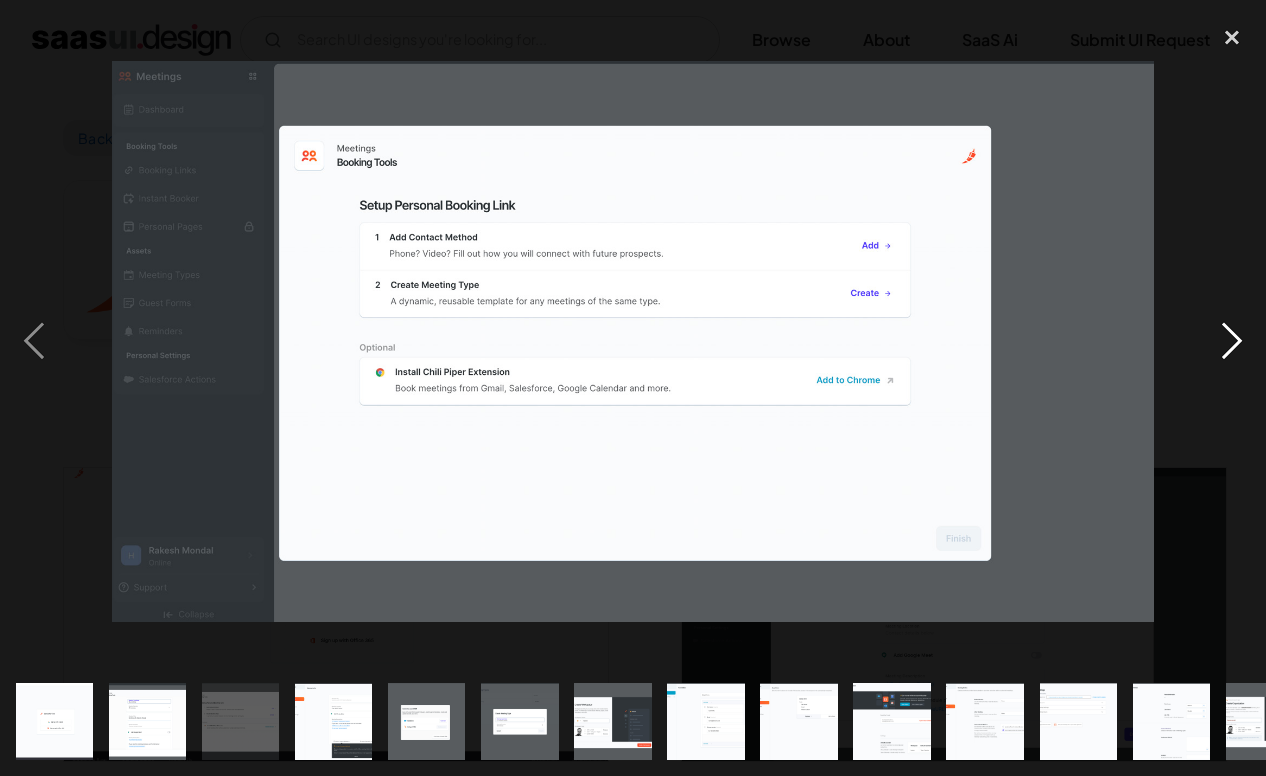 click at bounding box center [1232, 342] 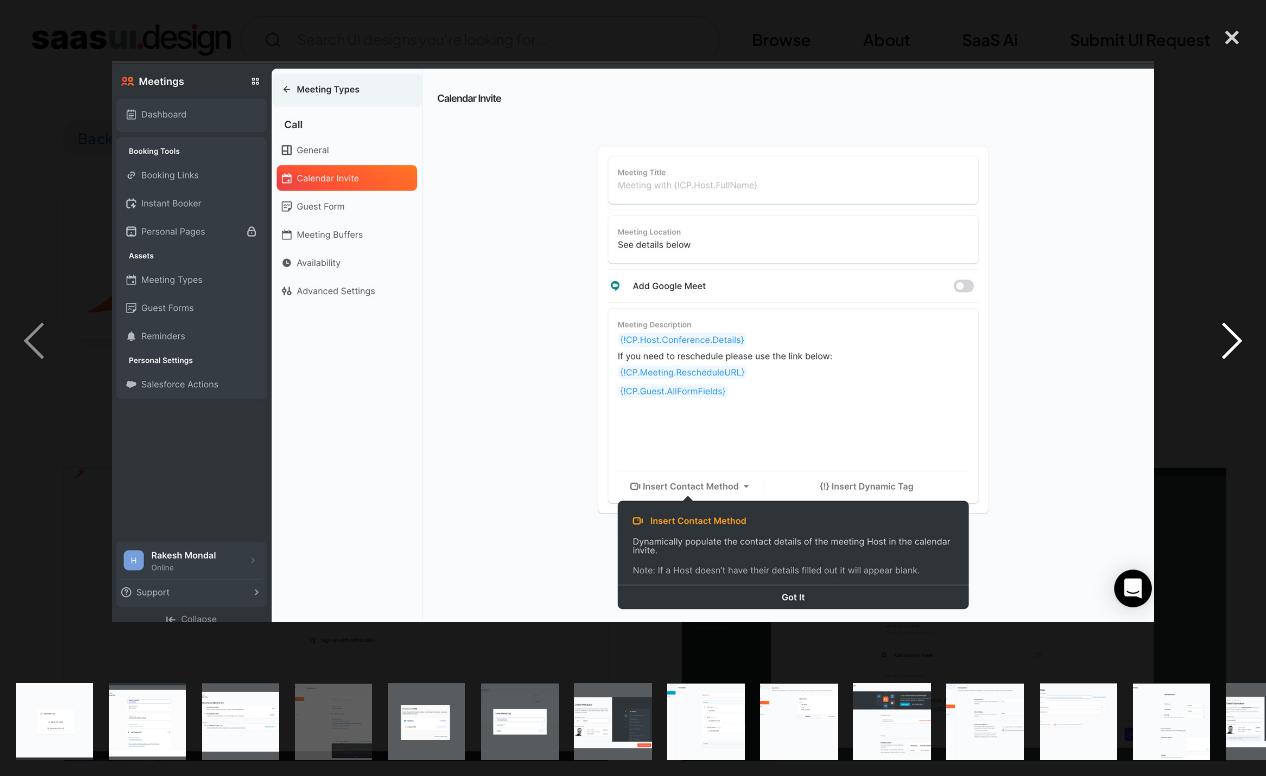 click at bounding box center (1232, 342) 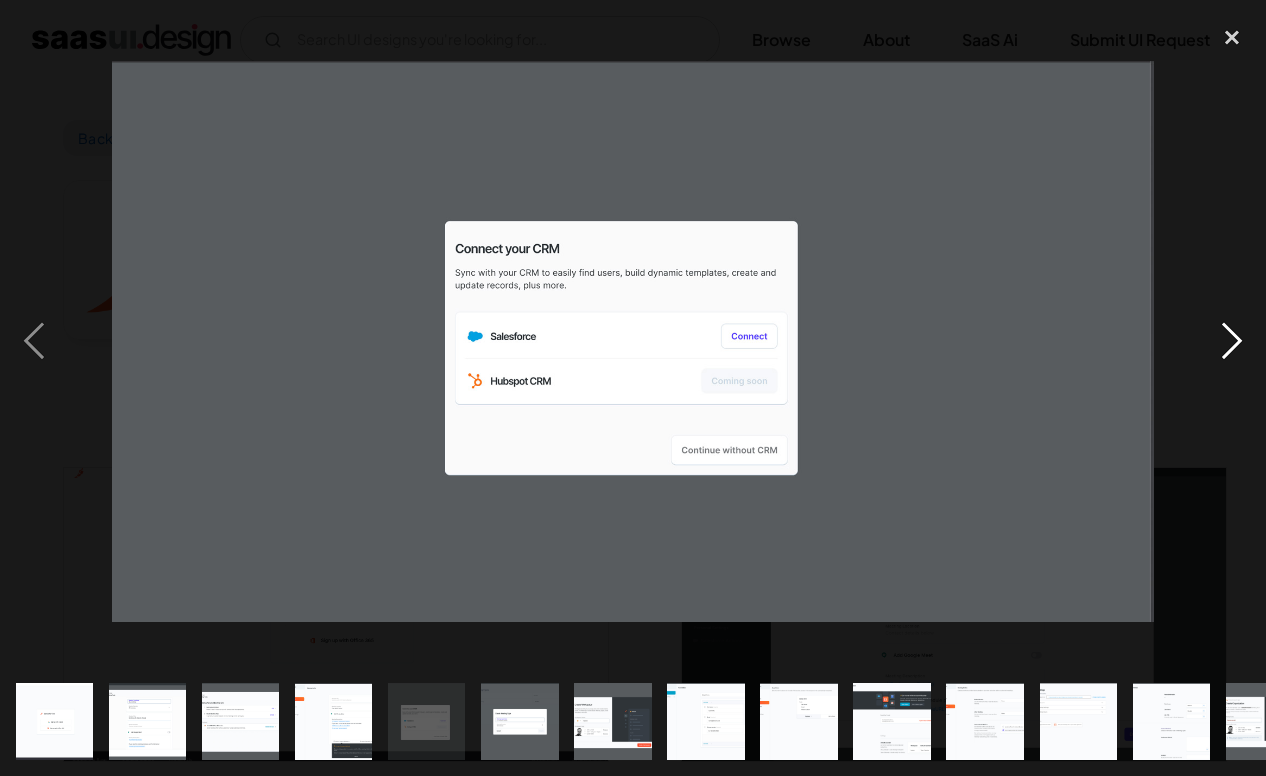 click at bounding box center [1232, 342] 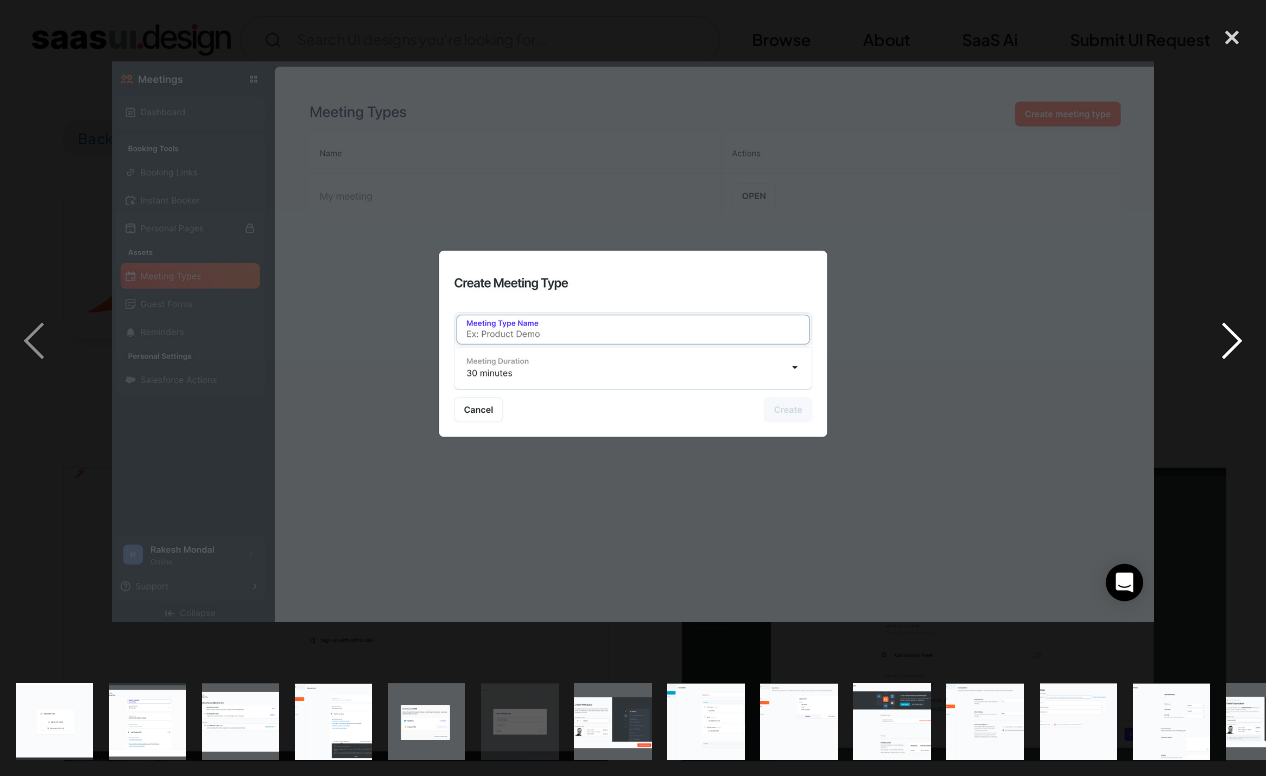 click at bounding box center [1232, 342] 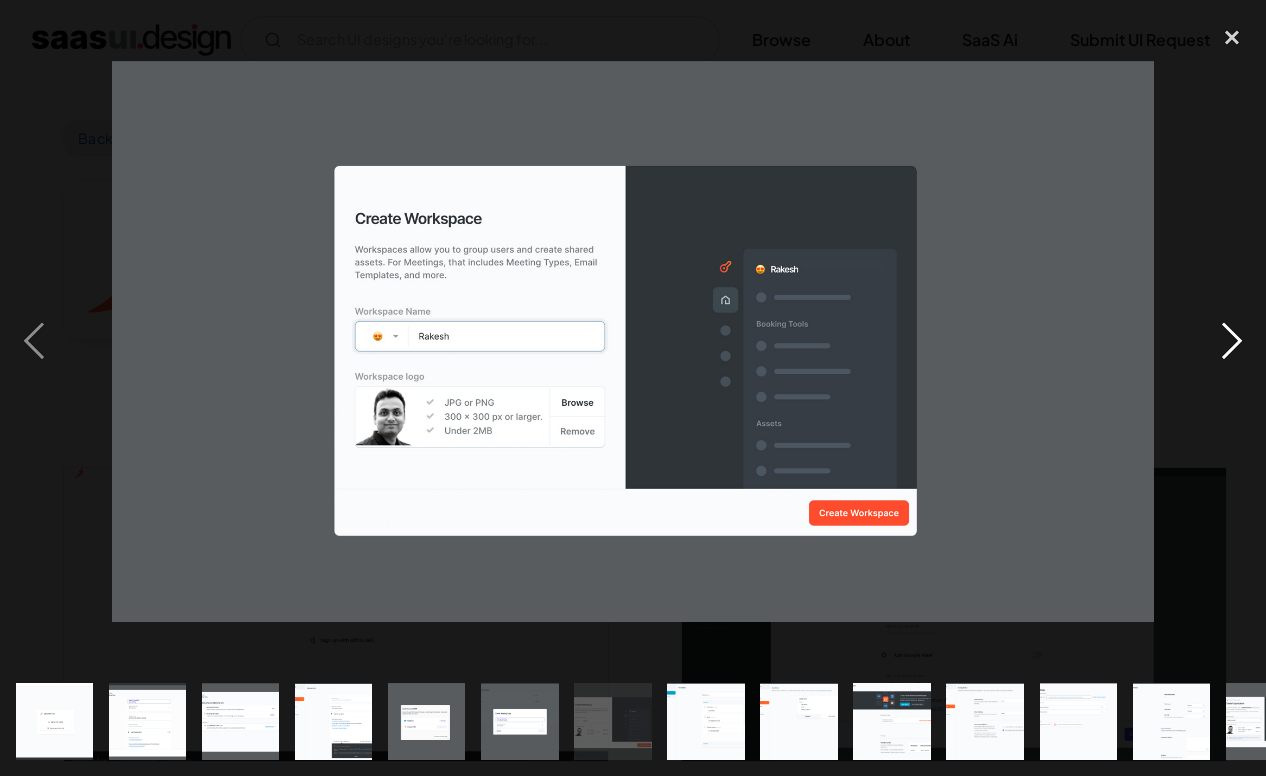 click at bounding box center (1232, 342) 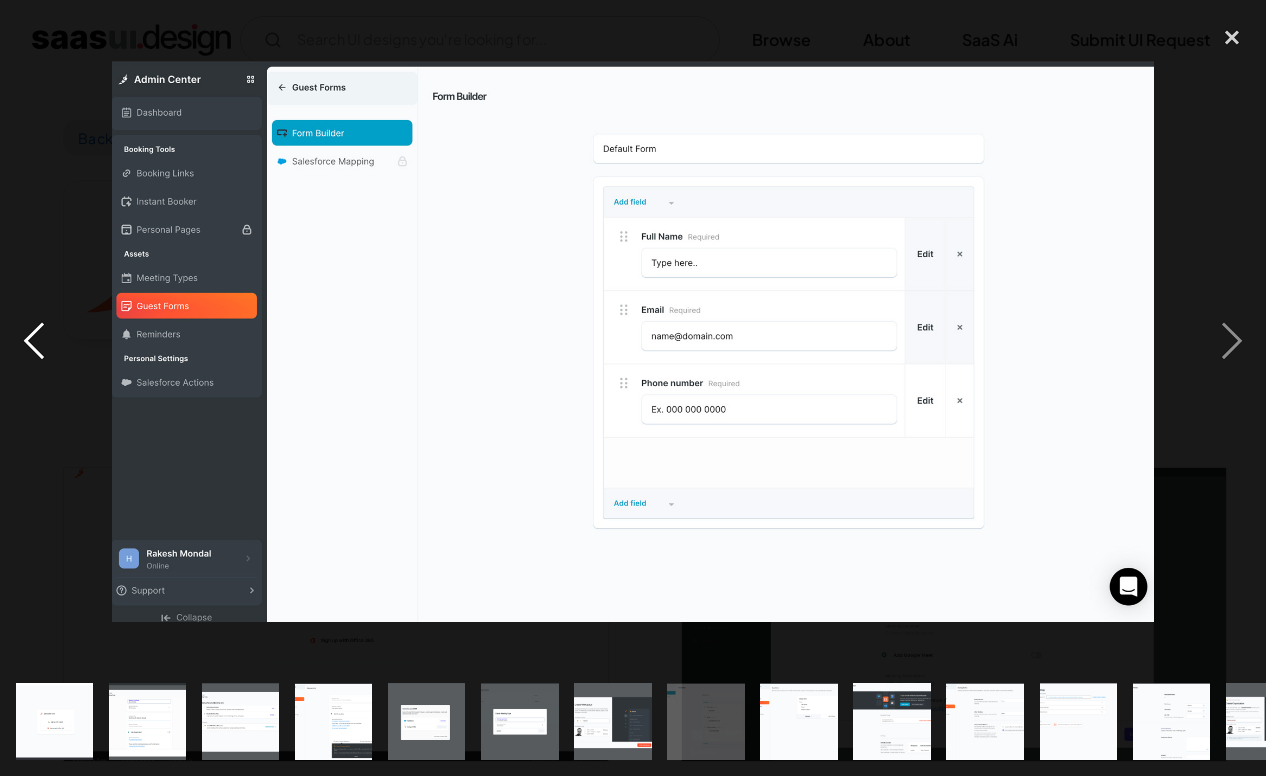 click at bounding box center (34, 342) 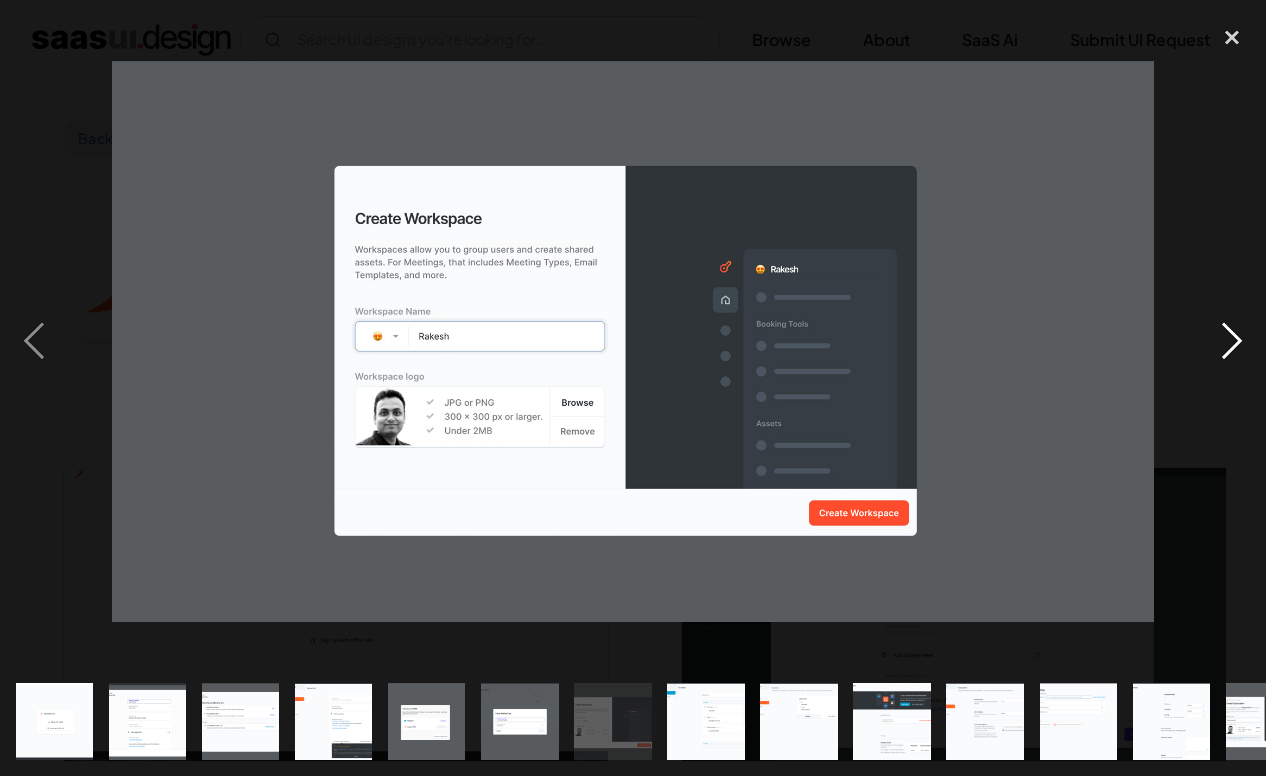 click at bounding box center [1232, 342] 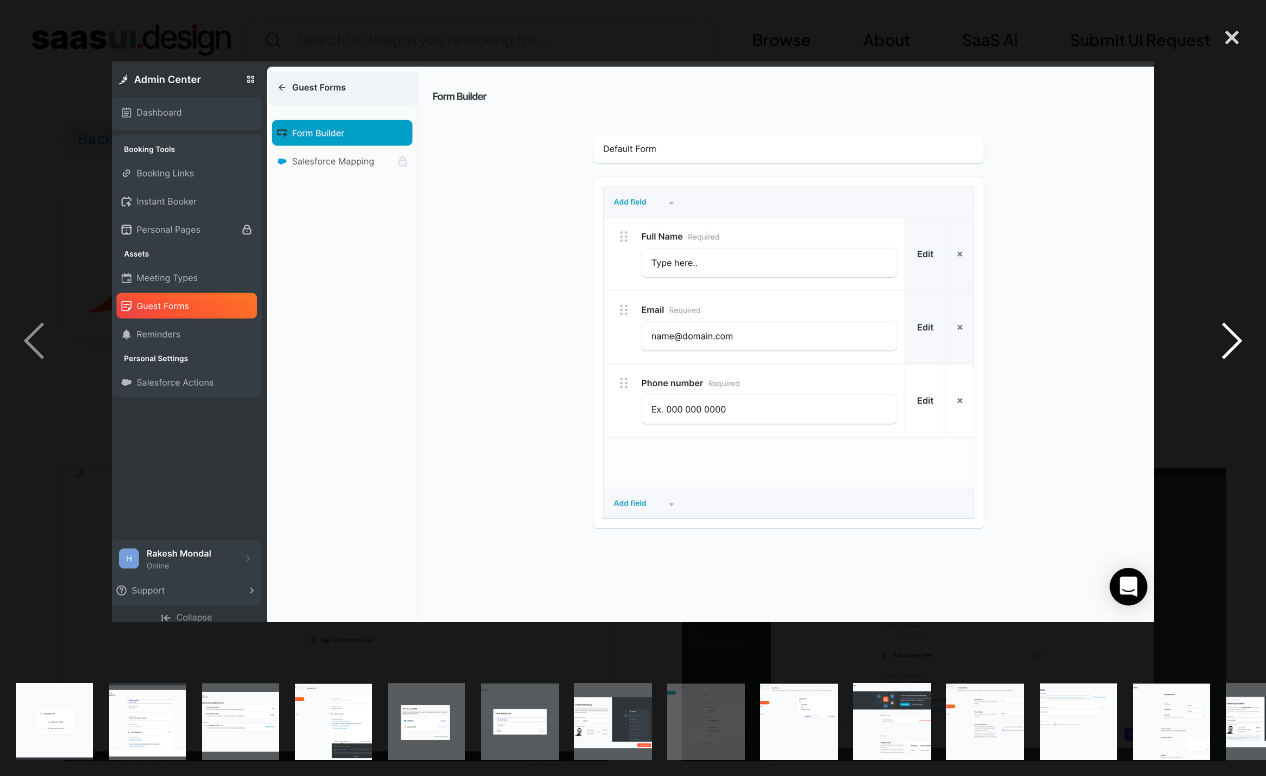 click at bounding box center (1232, 342) 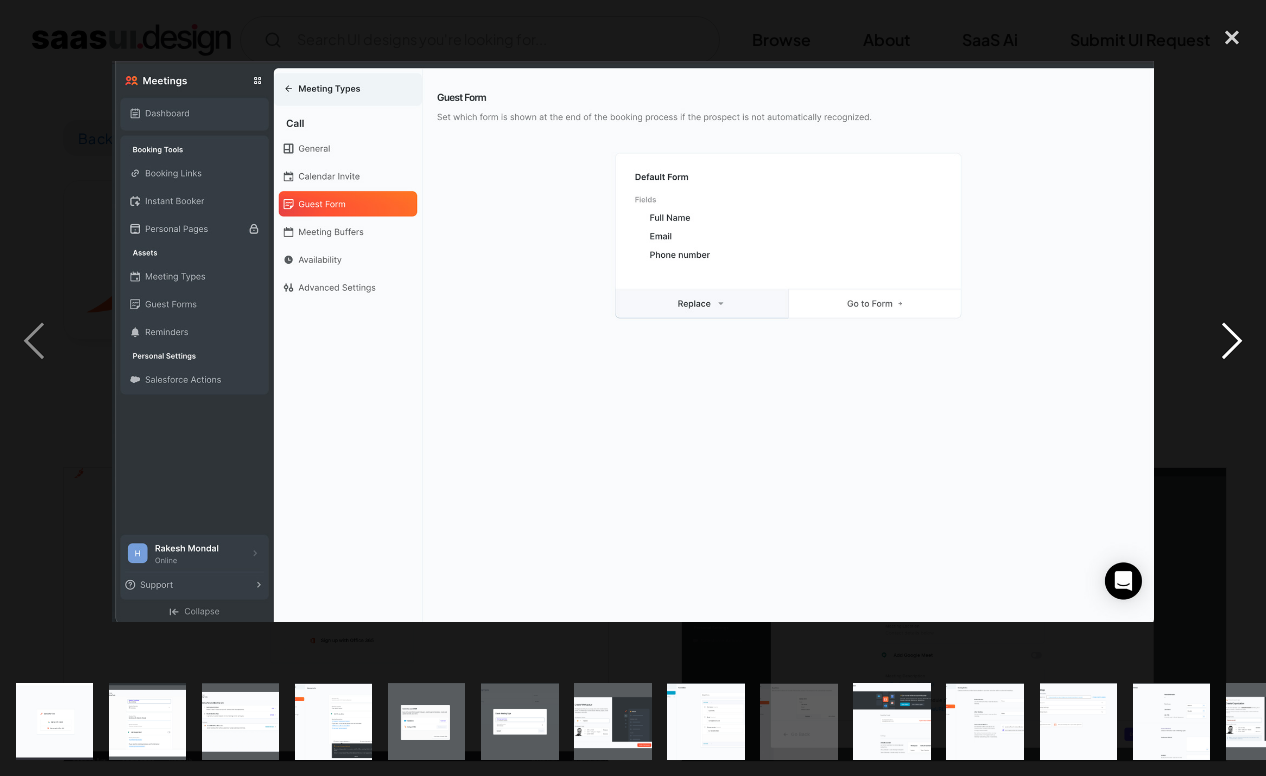 click at bounding box center [1232, 342] 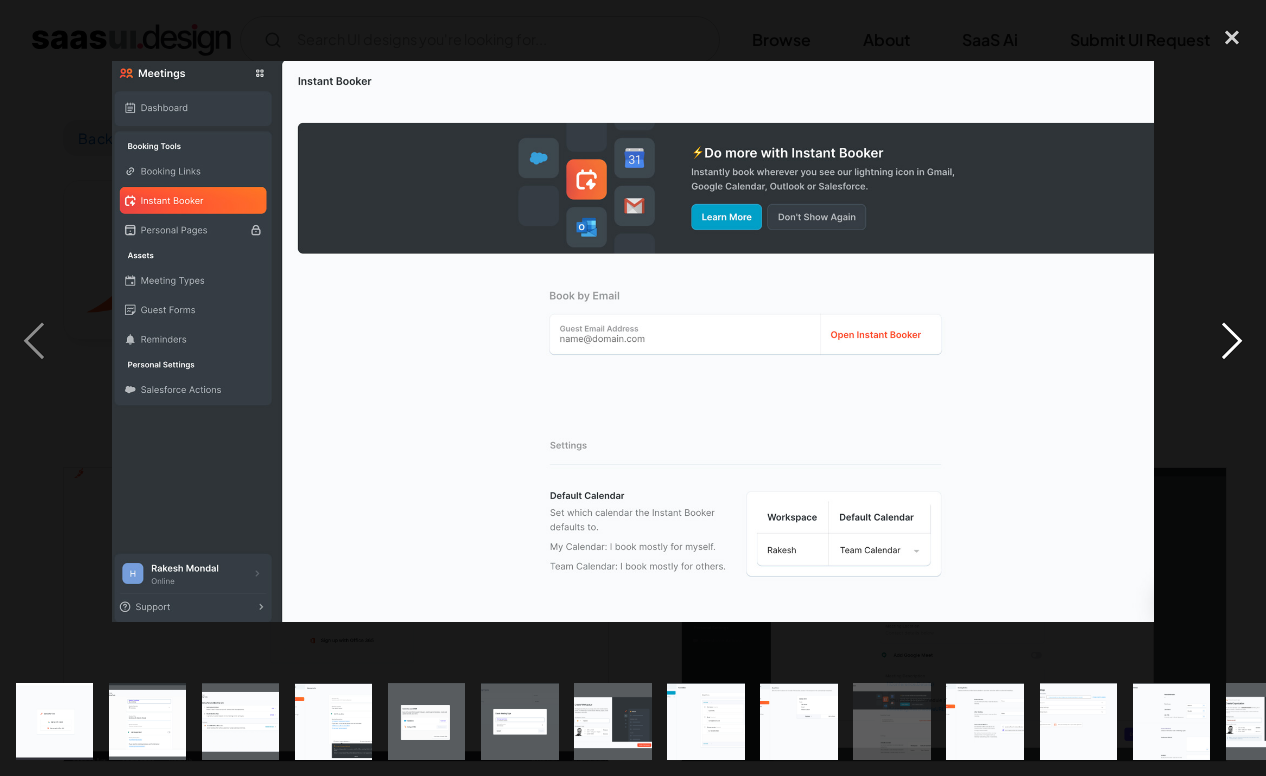 click at bounding box center (1232, 342) 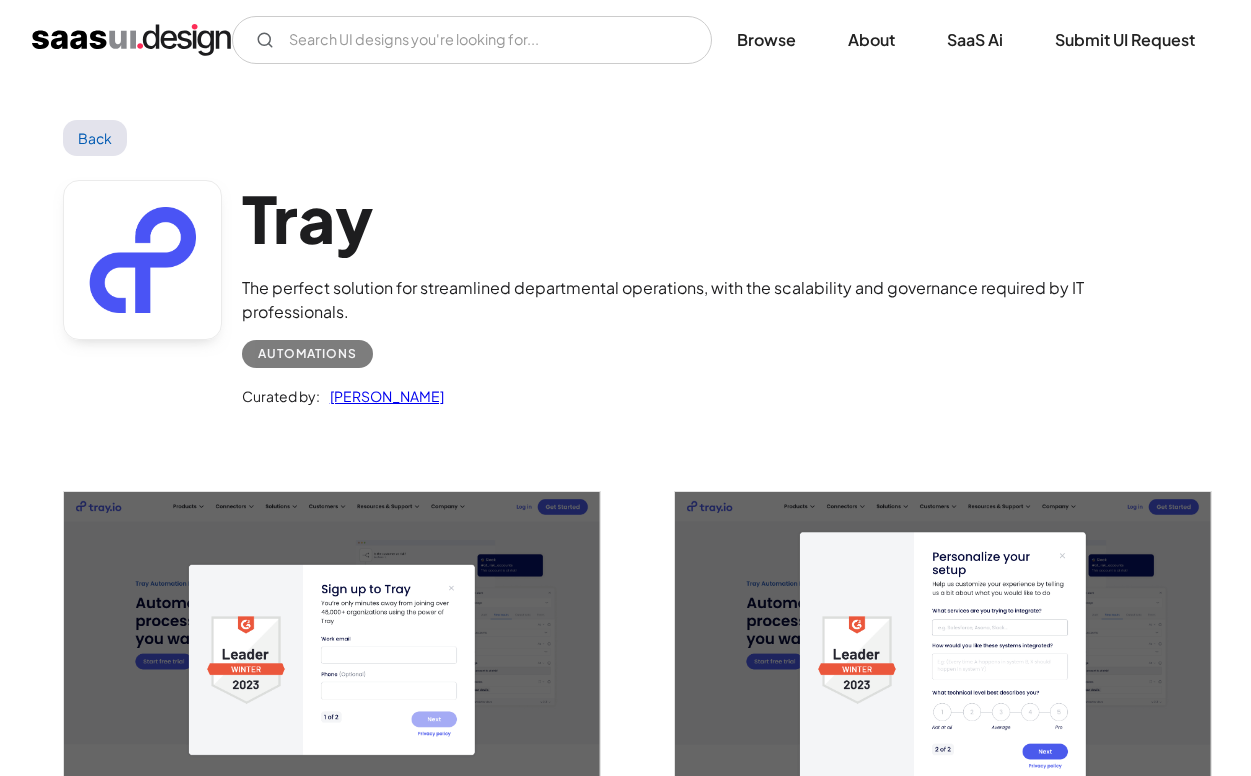 scroll, scrollTop: 0, scrollLeft: 0, axis: both 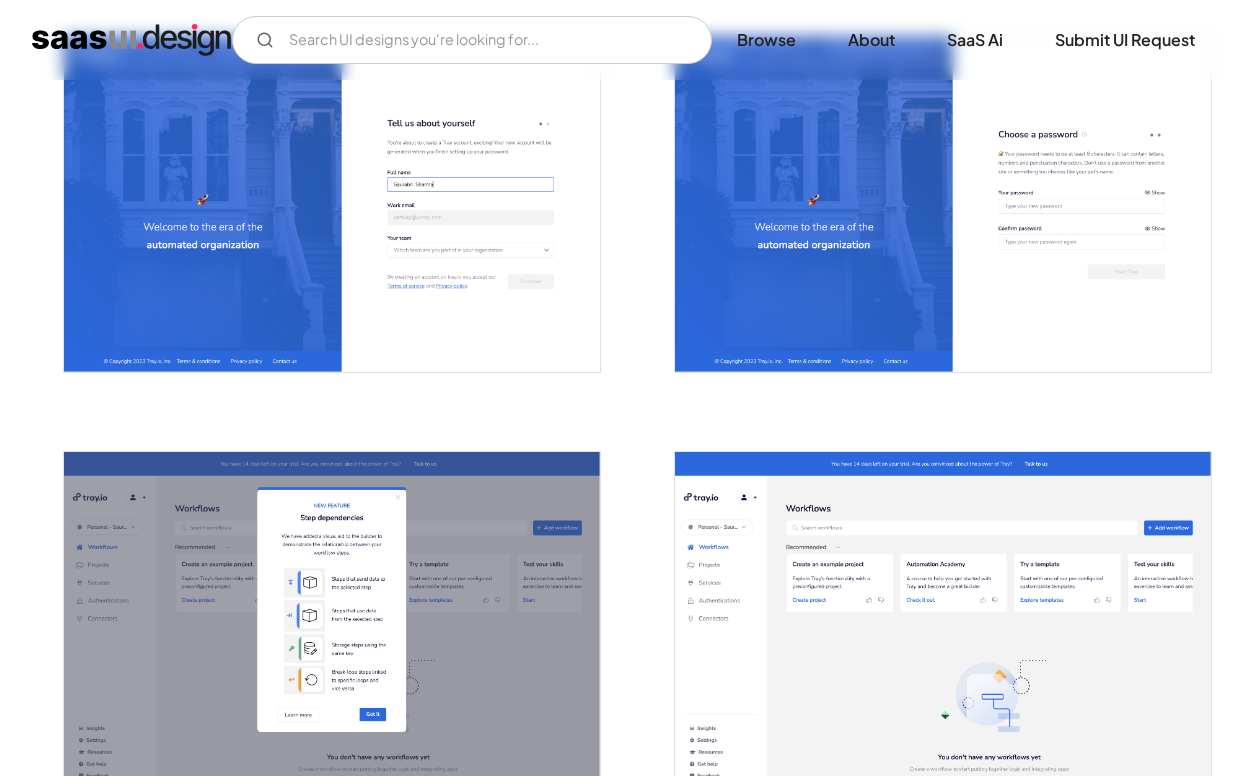 click at bounding box center [332, 620] 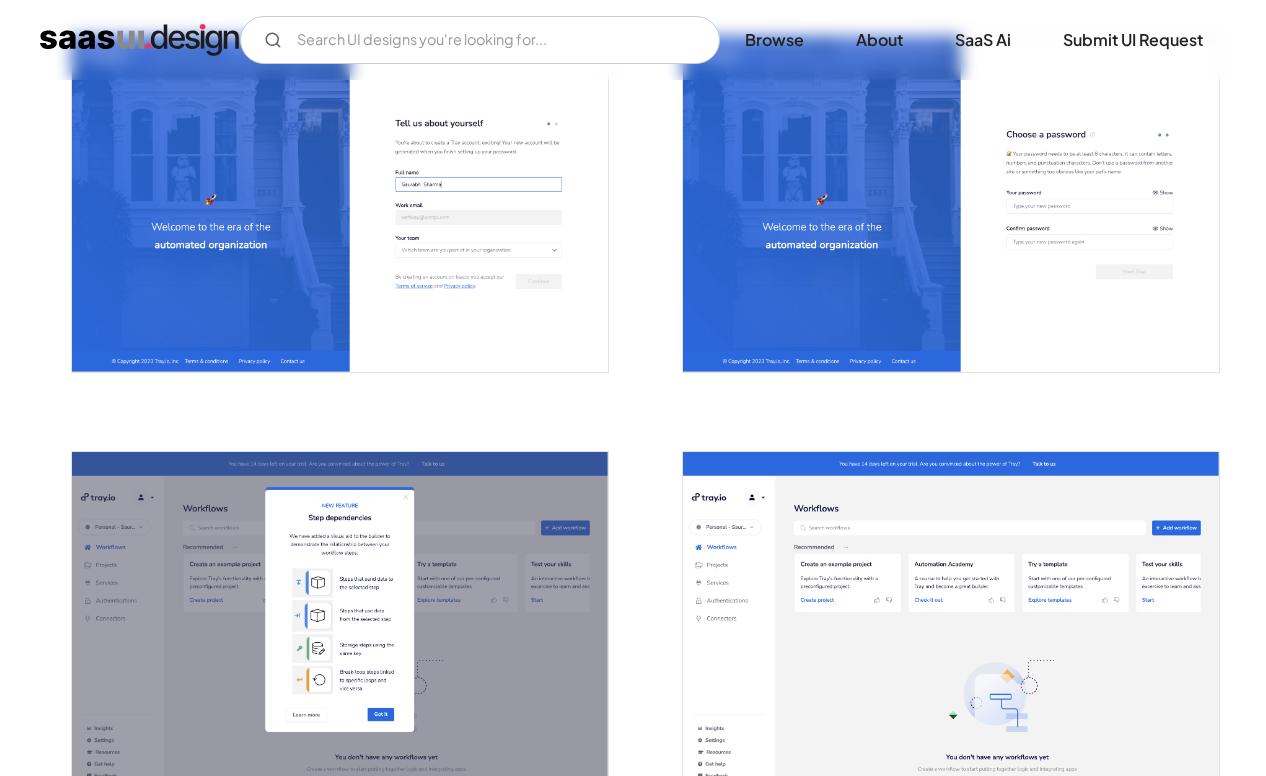 scroll, scrollTop: 840, scrollLeft: 0, axis: vertical 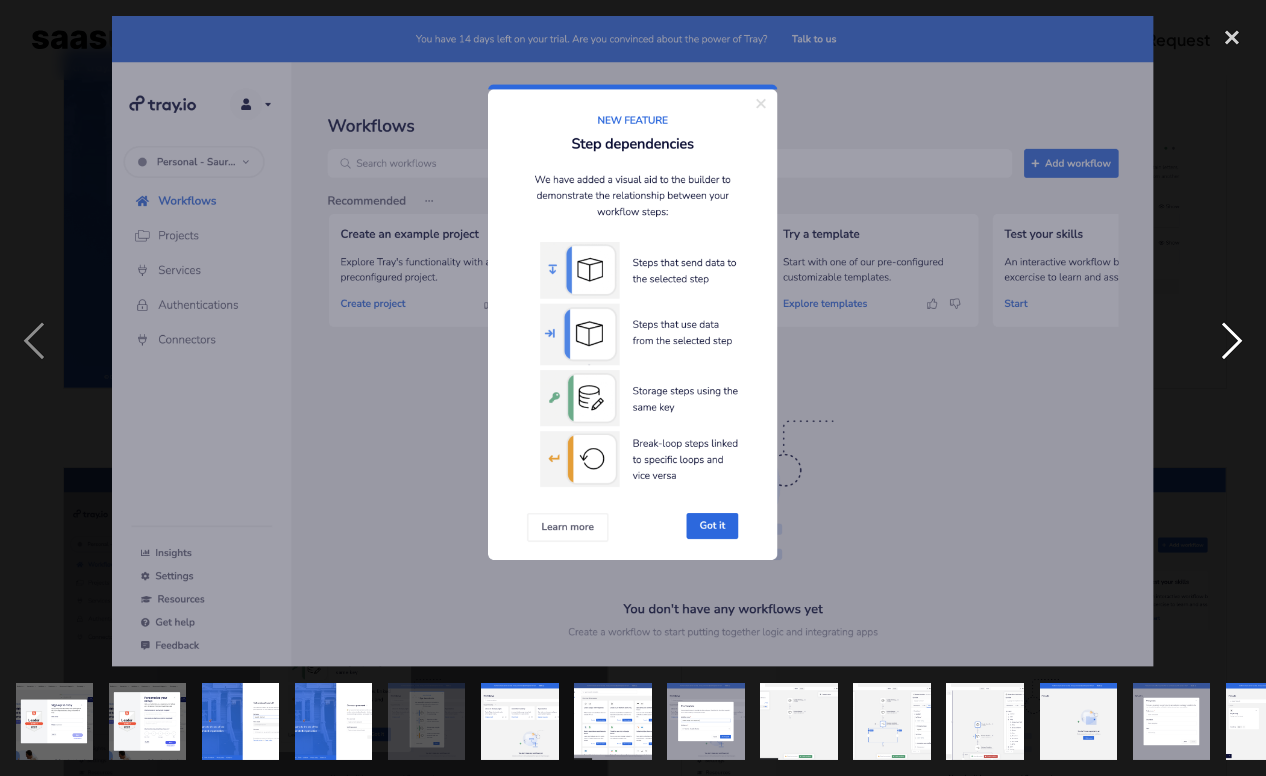 click at bounding box center (1232, 342) 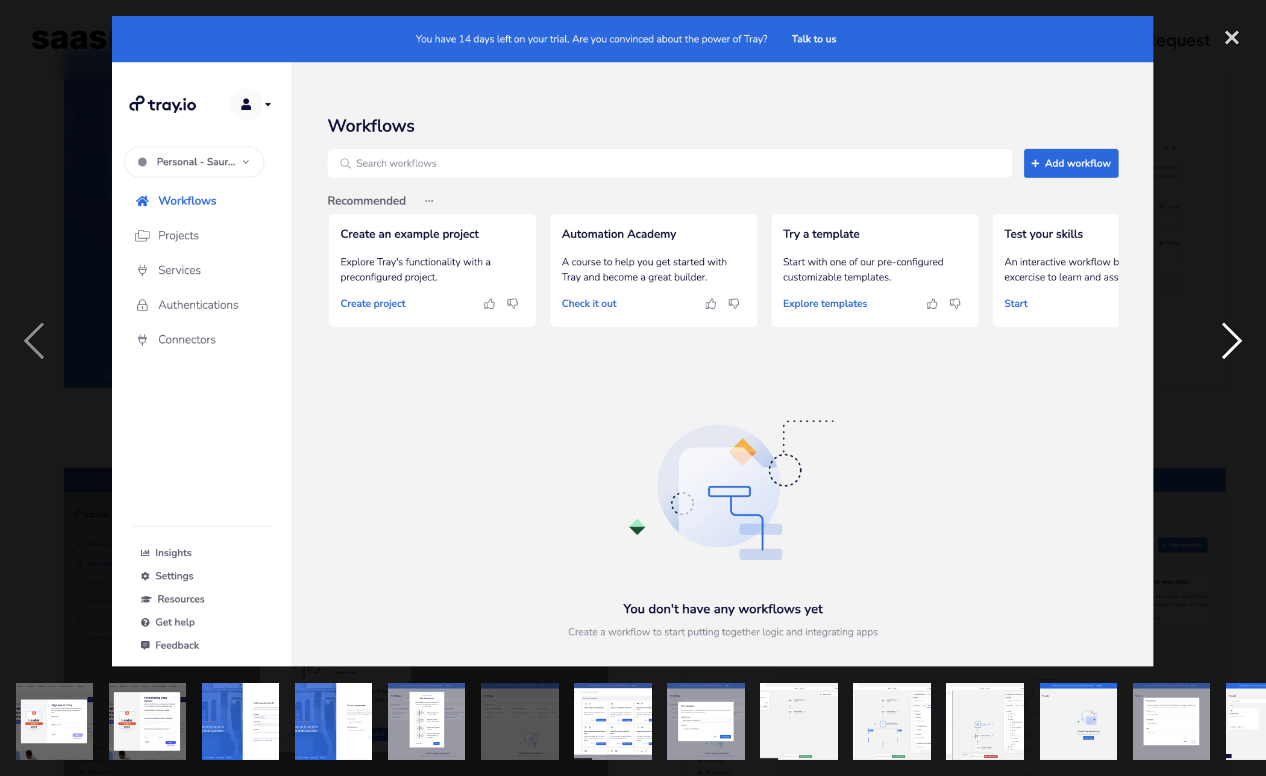 click at bounding box center (1232, 342) 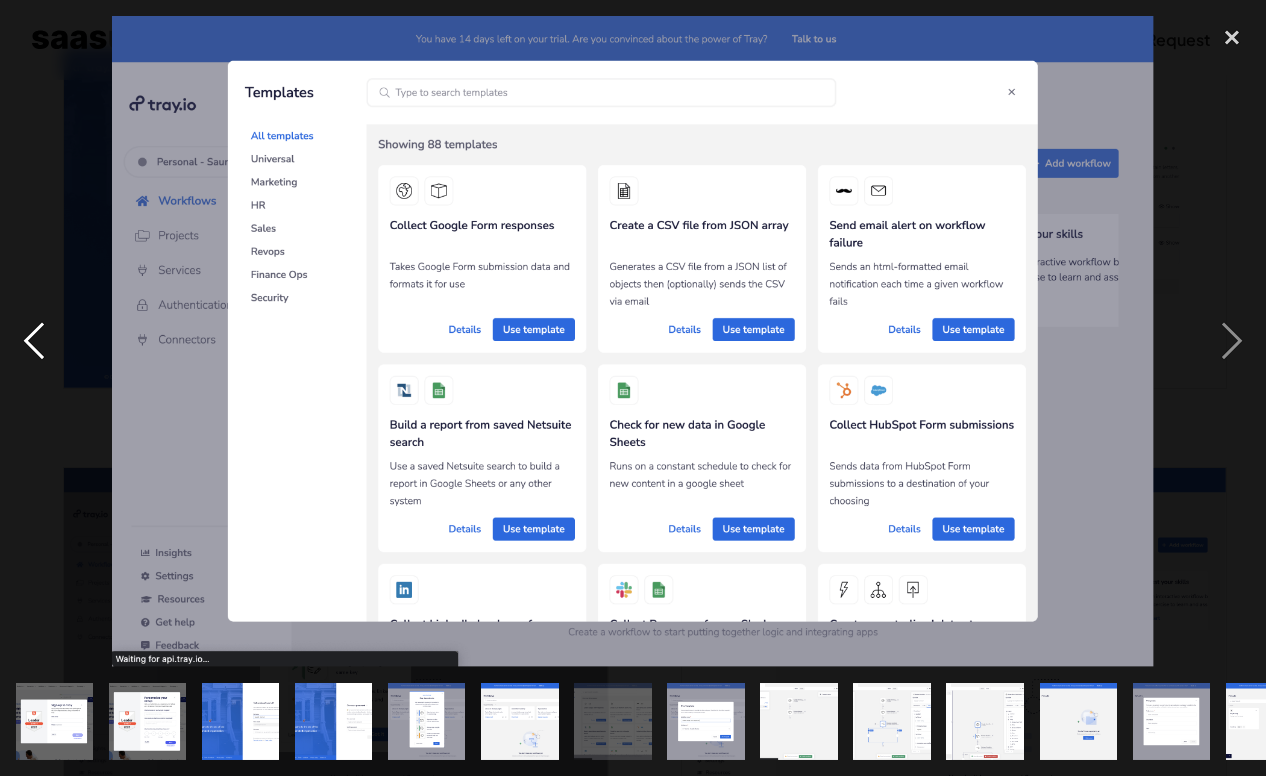 click at bounding box center [34, 342] 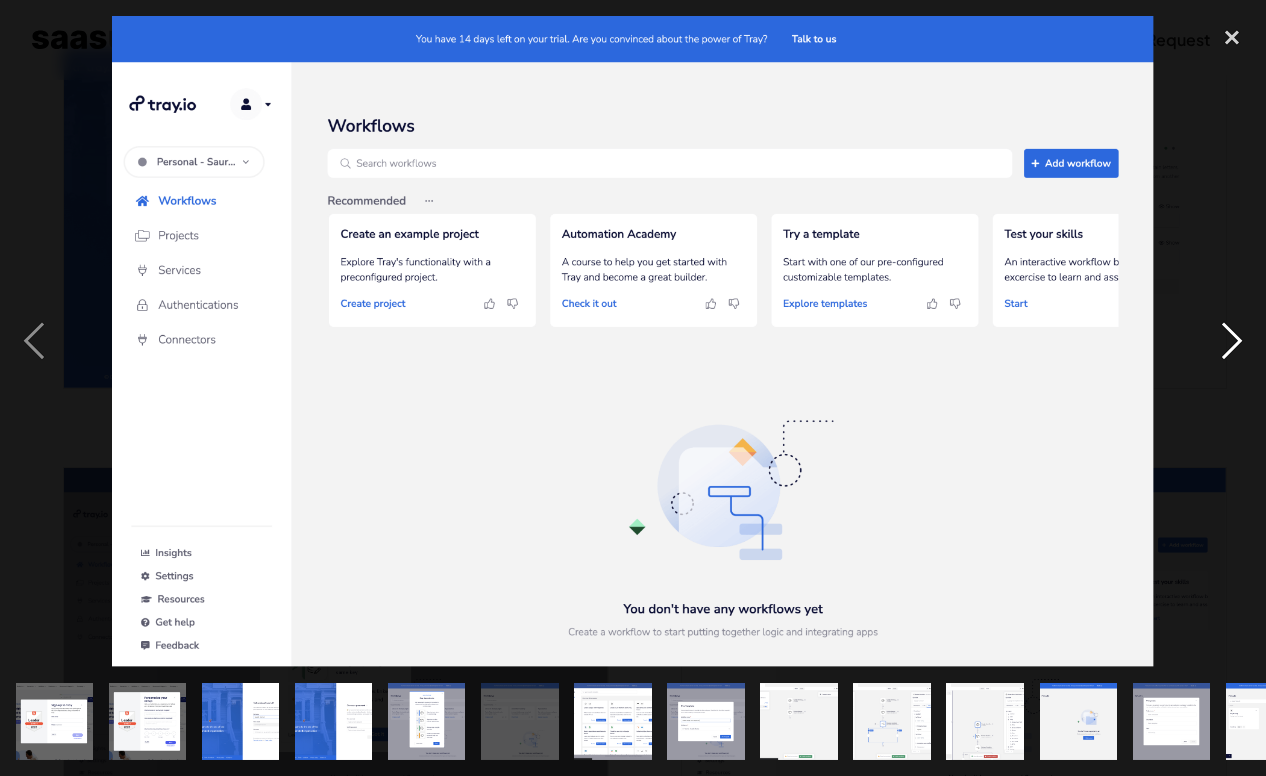 click at bounding box center (1232, 342) 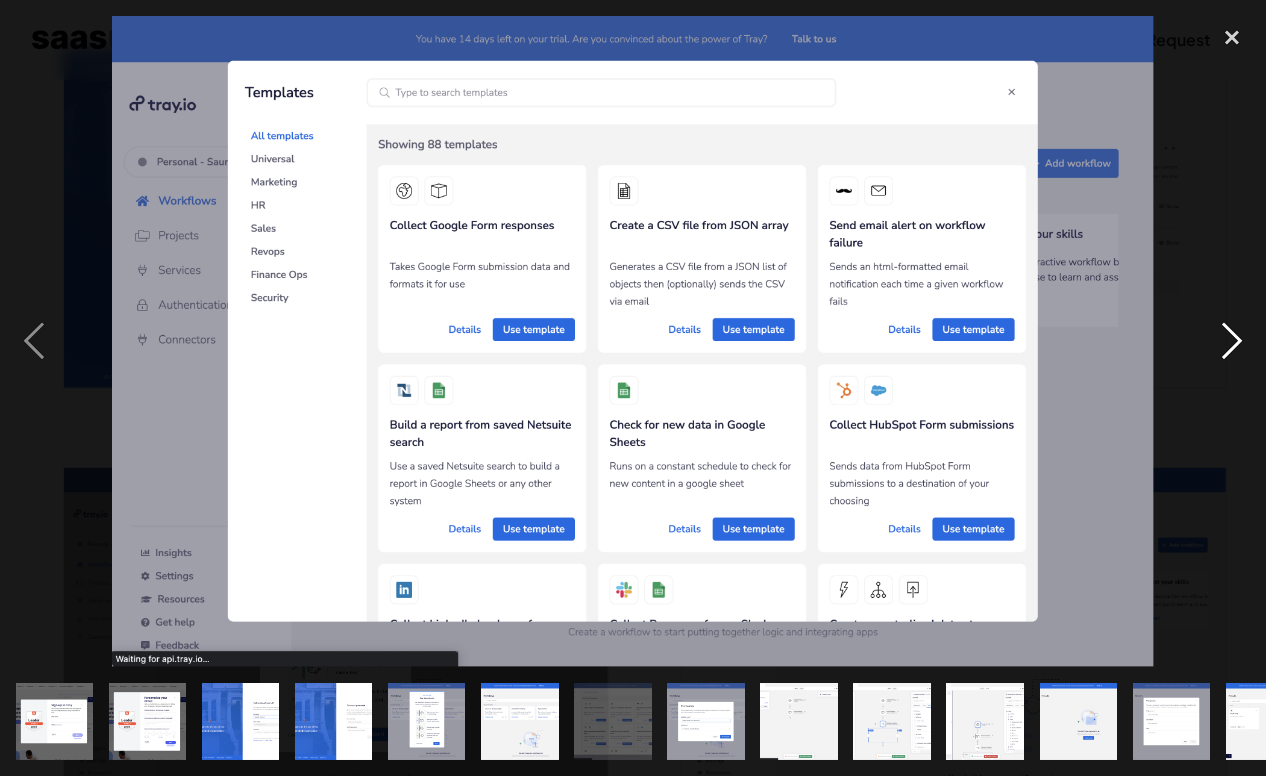 click at bounding box center [1232, 342] 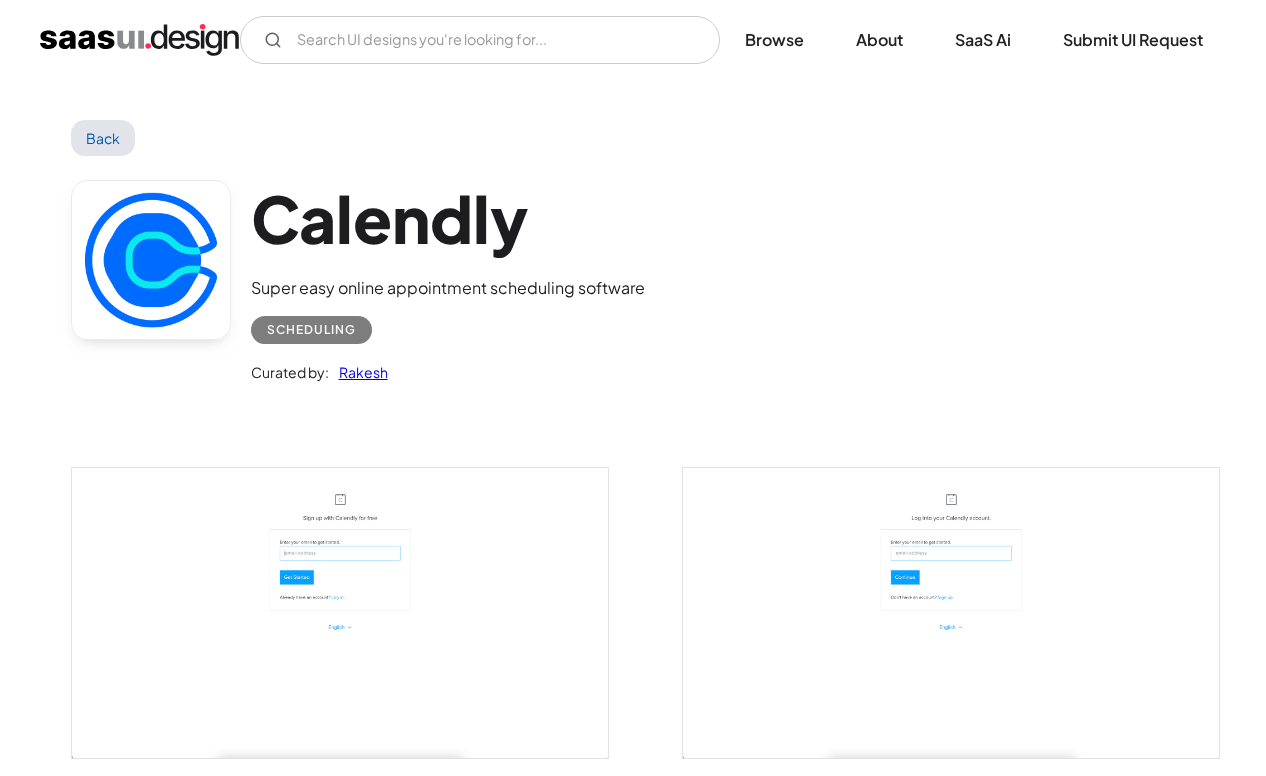 scroll, scrollTop: 0, scrollLeft: 0, axis: both 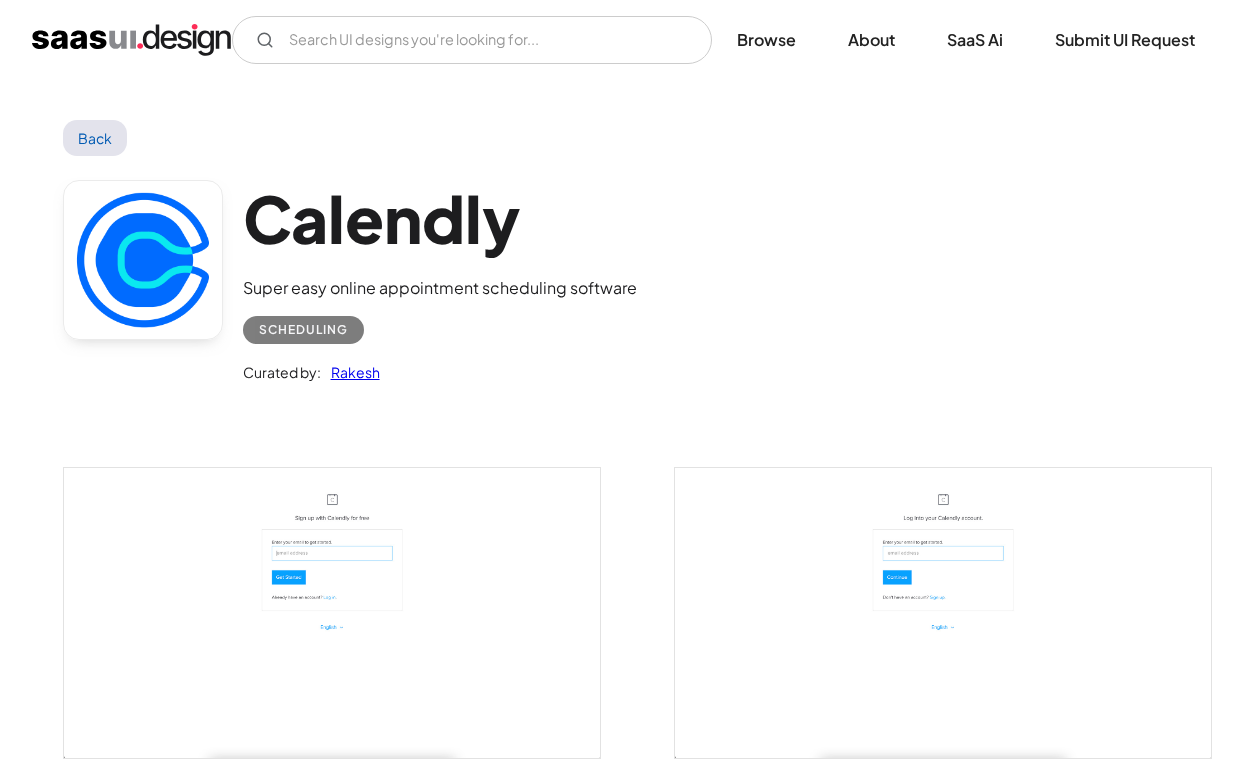 click at bounding box center [332, 612] 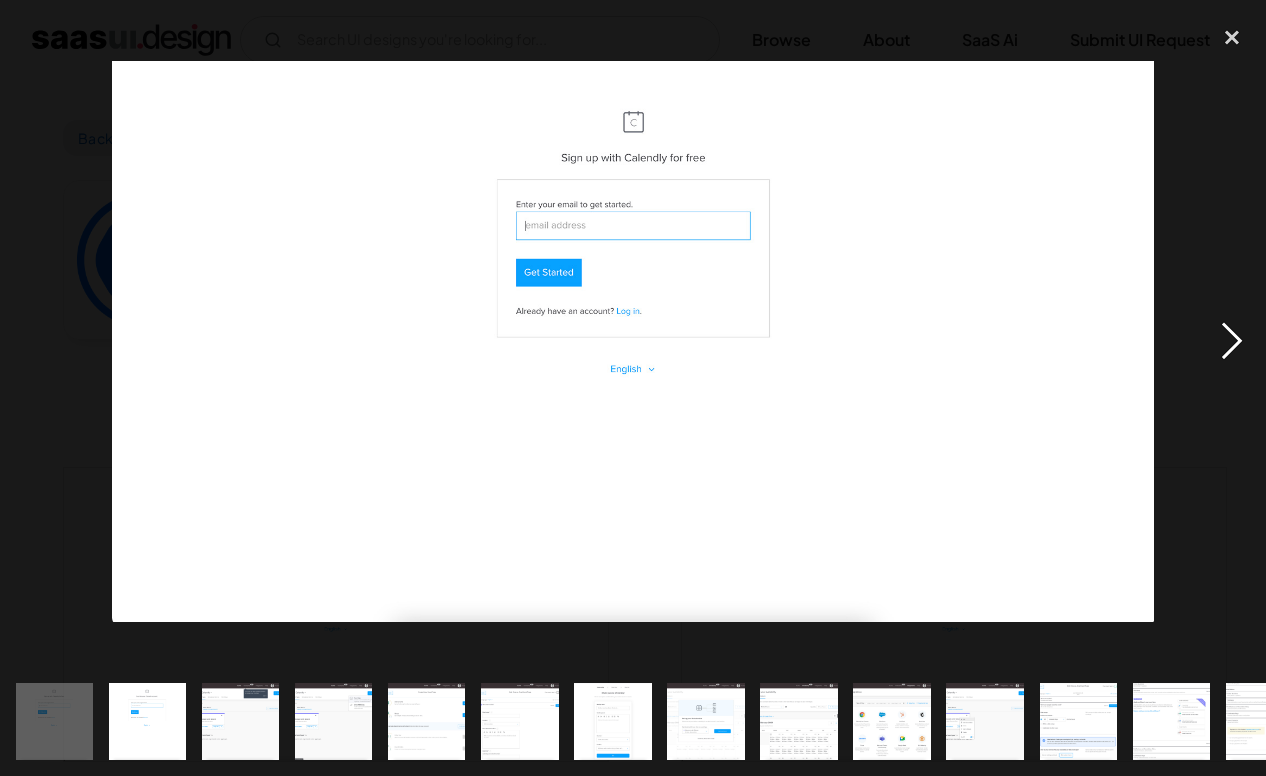 click at bounding box center [1232, 342] 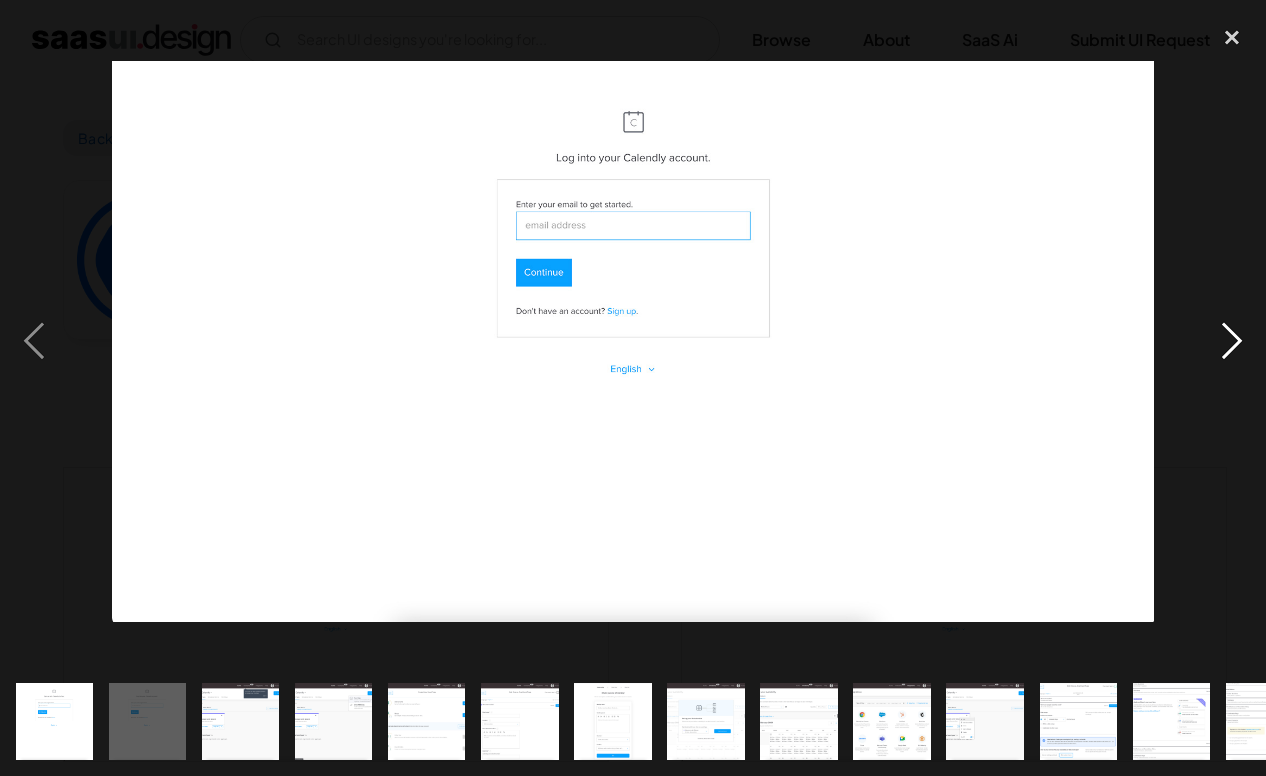 click at bounding box center (1232, 342) 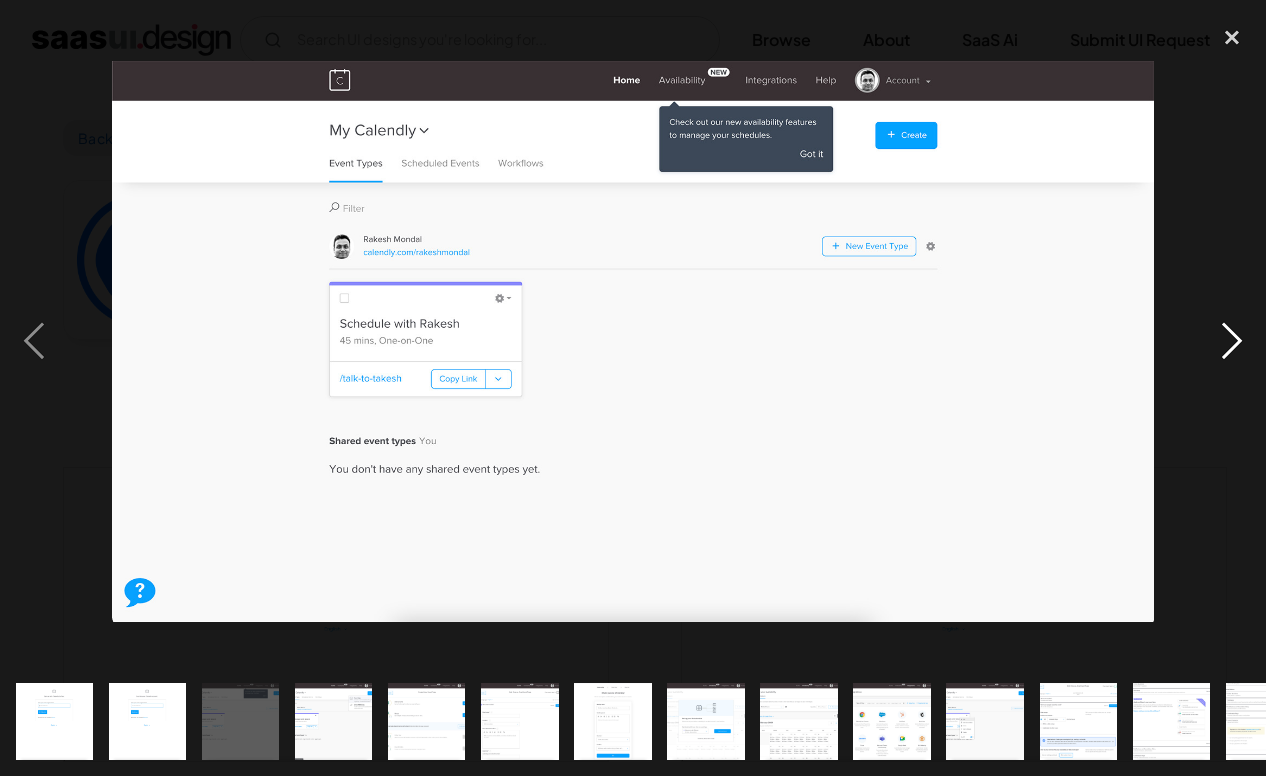 click at bounding box center [1232, 342] 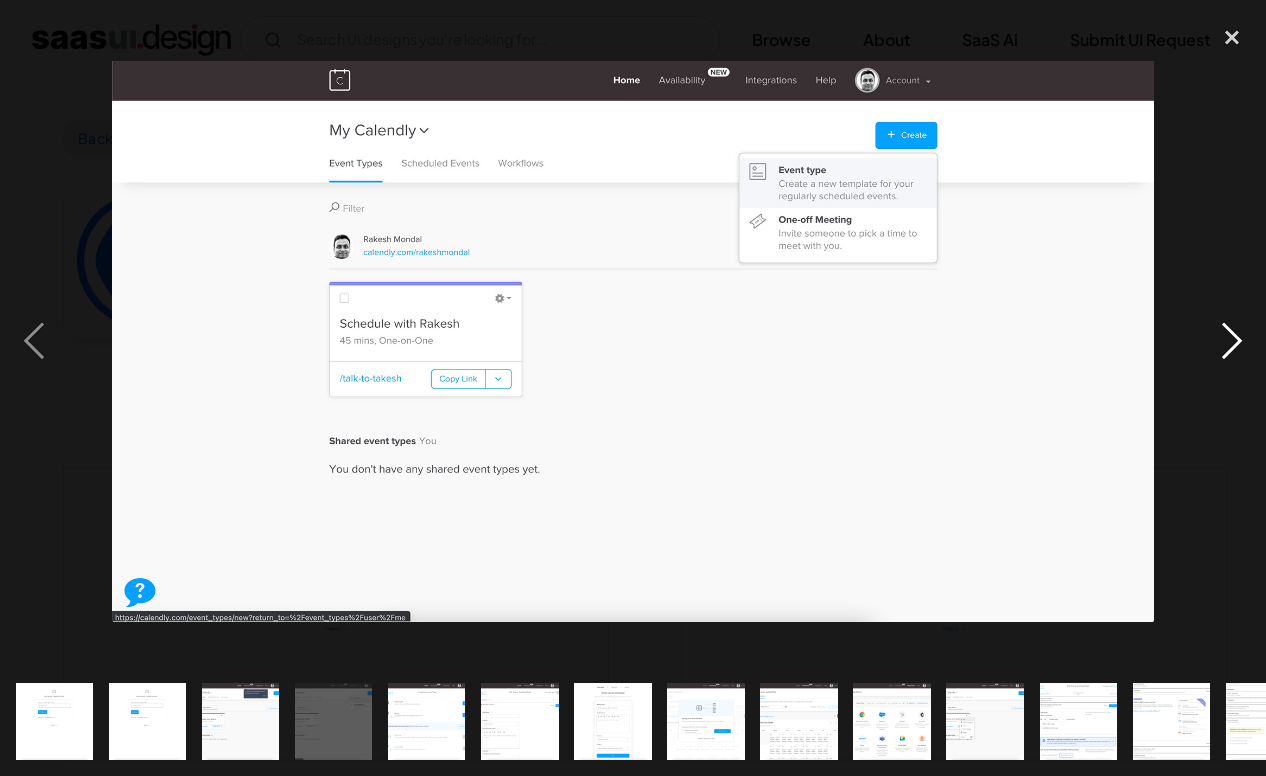 click at bounding box center [1232, 342] 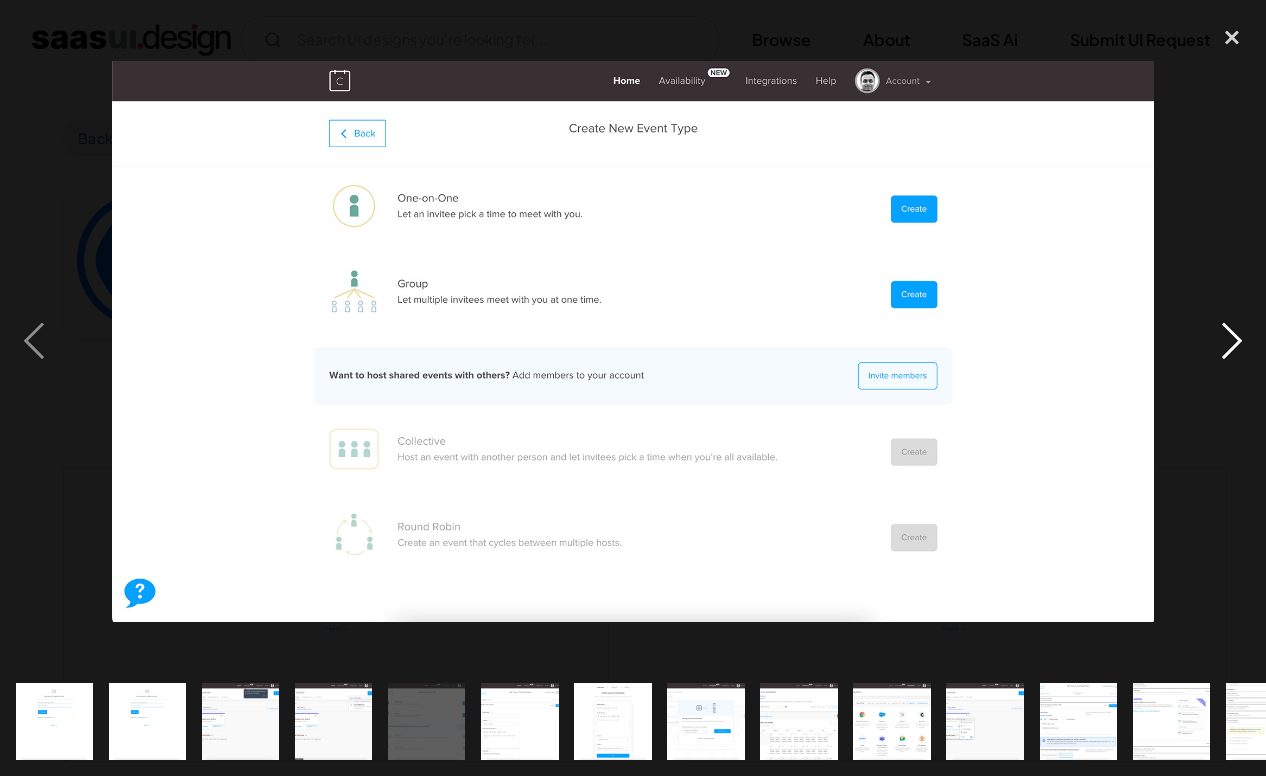 click at bounding box center [1232, 342] 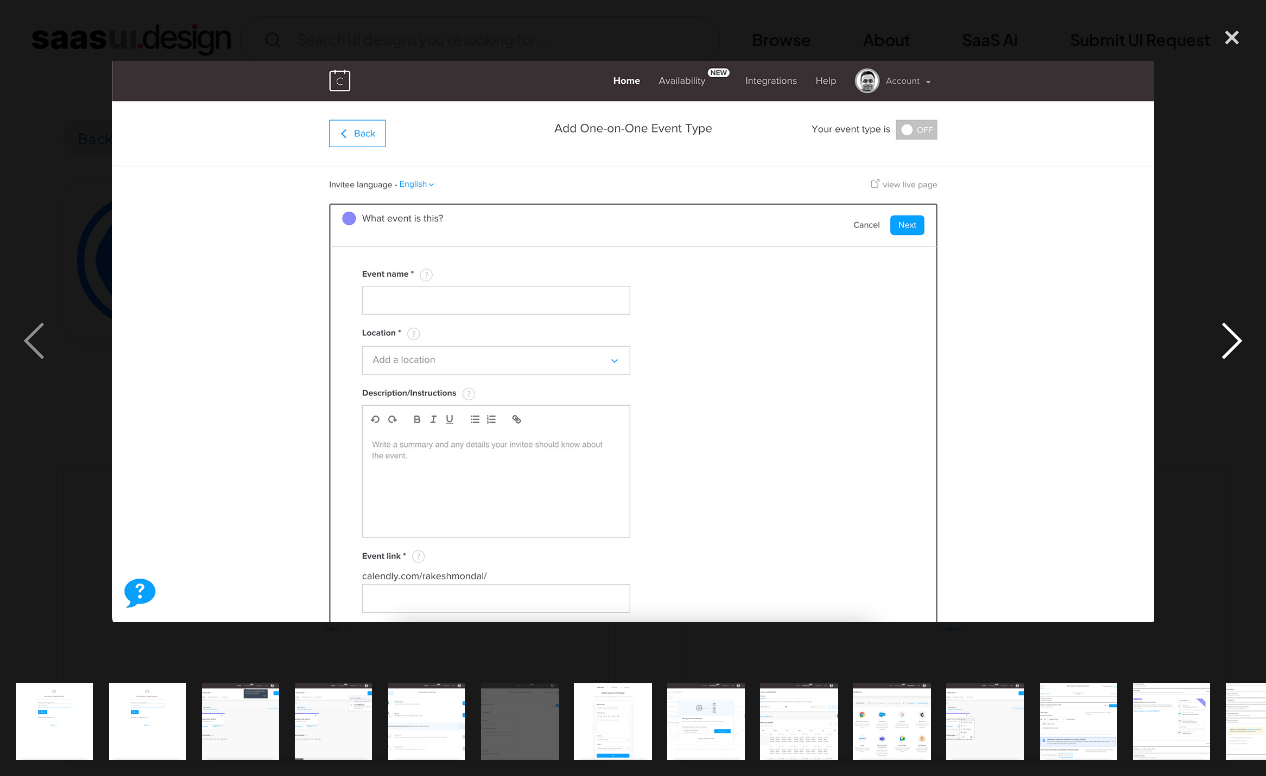 click at bounding box center [1232, 342] 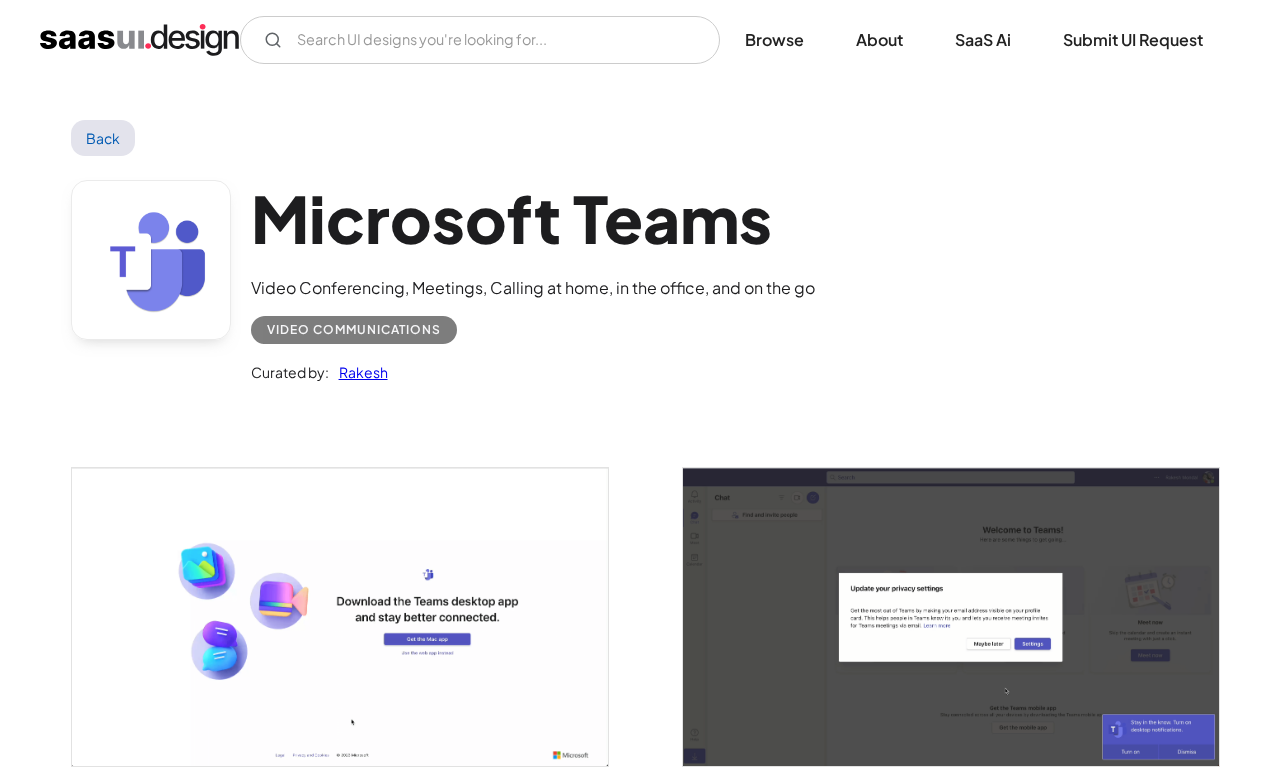 scroll, scrollTop: 0, scrollLeft: 0, axis: both 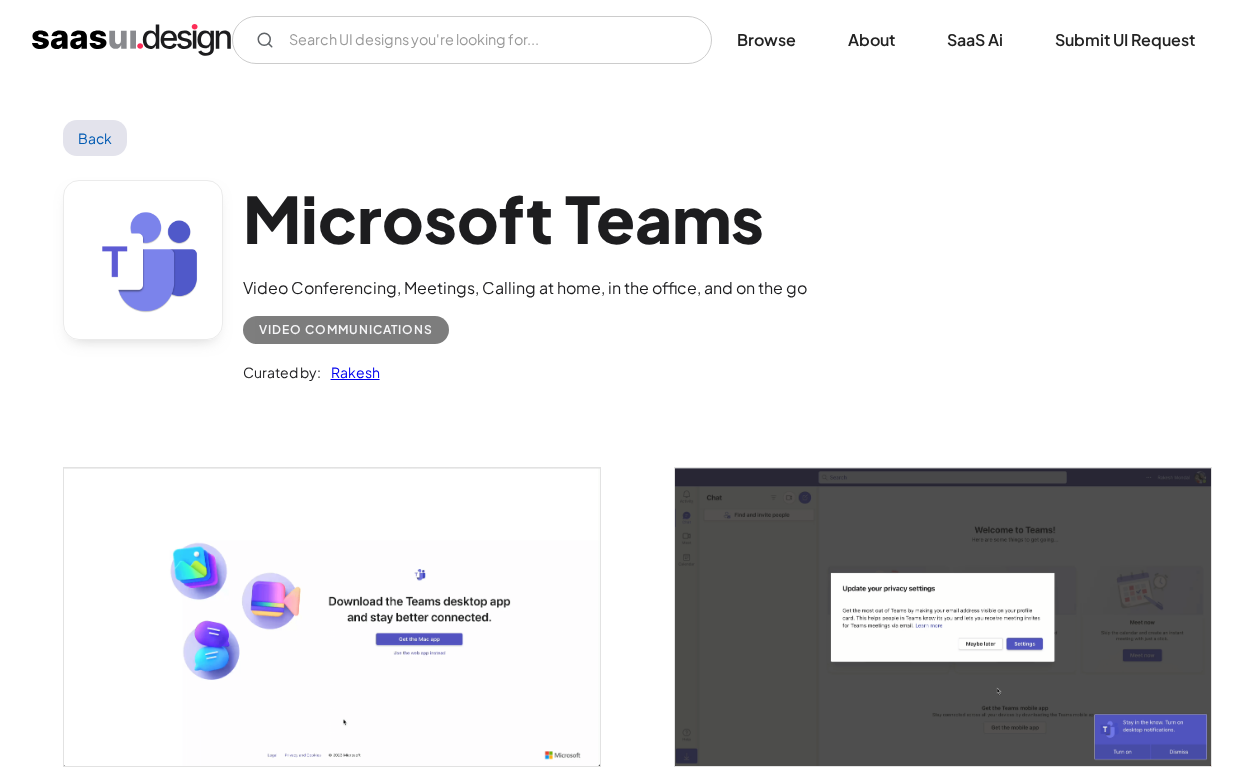 click at bounding box center [943, 617] 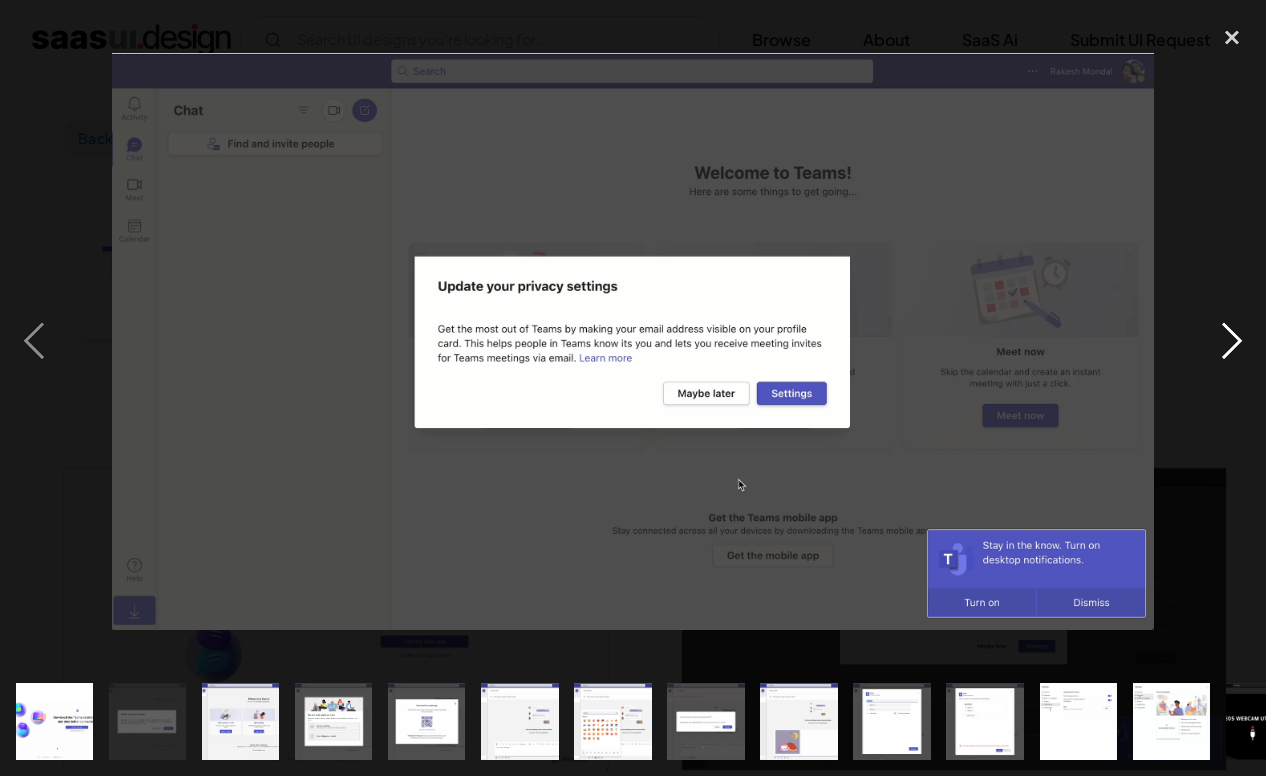 click at bounding box center [1232, 342] 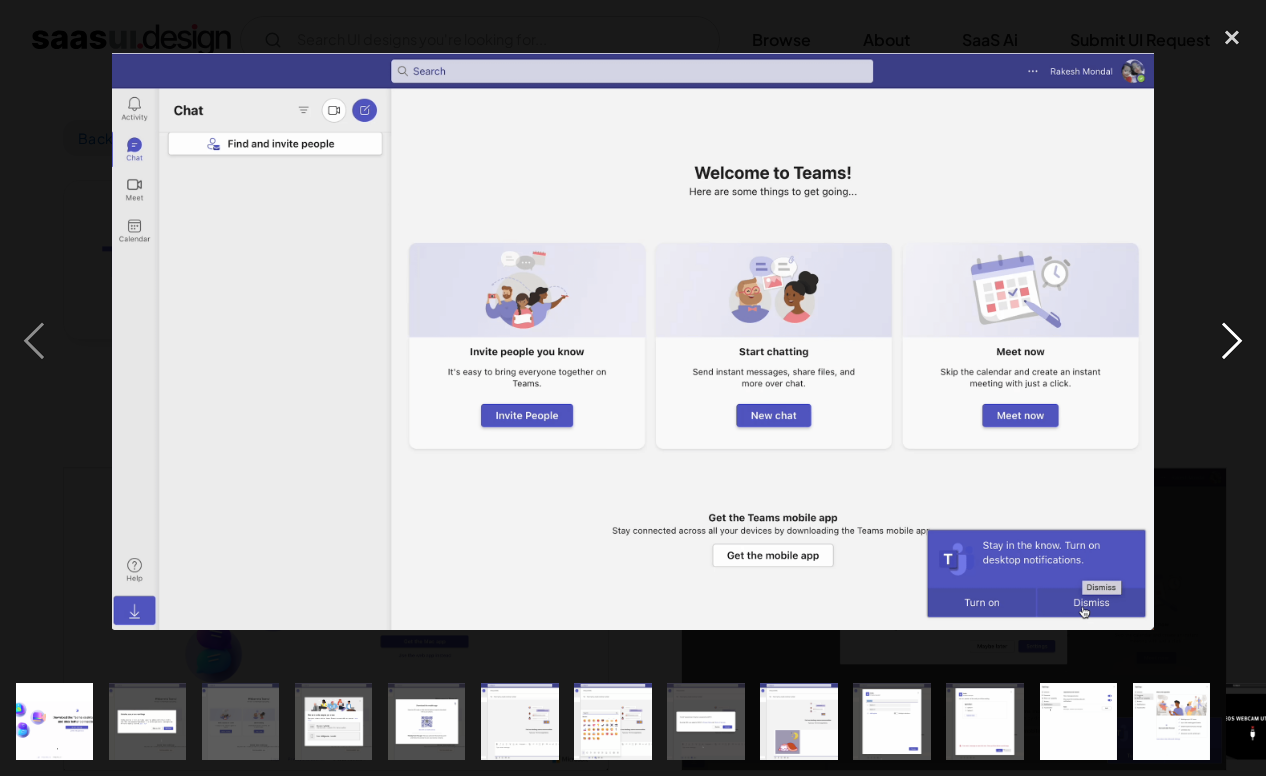 click at bounding box center (1232, 342) 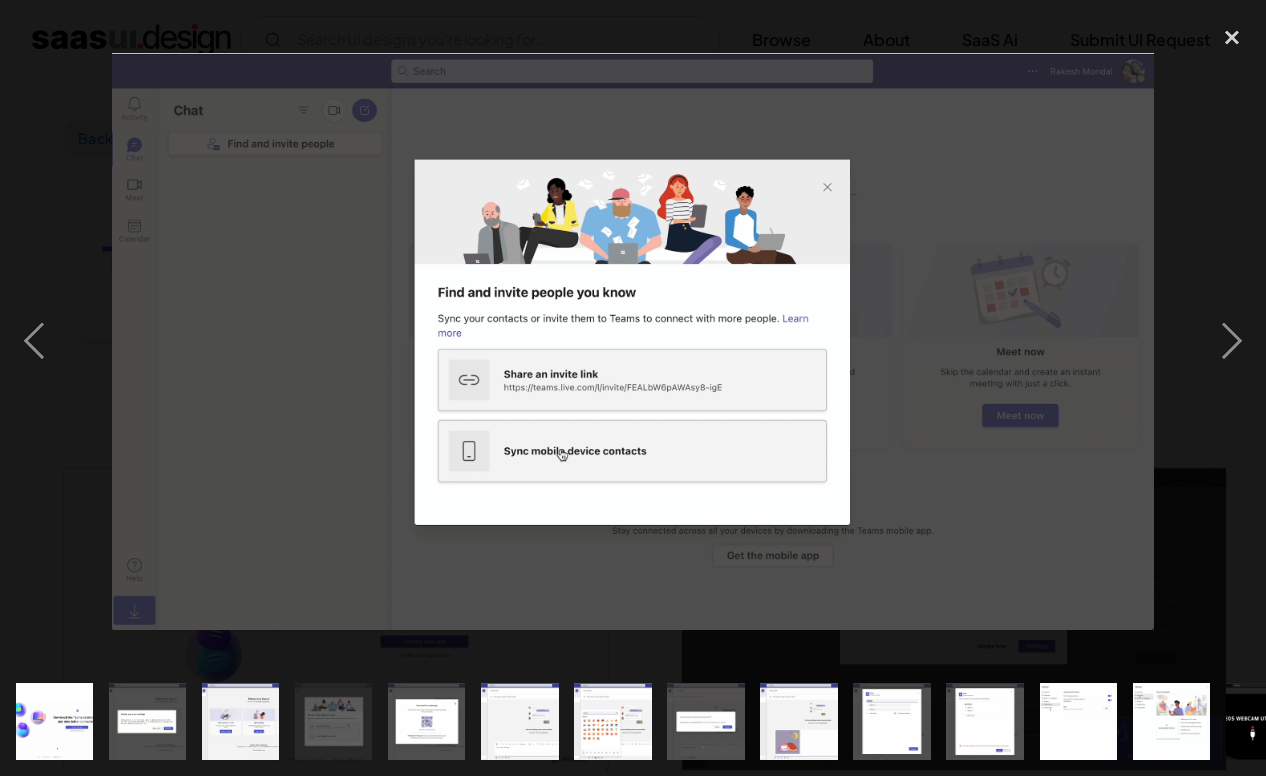 click at bounding box center [633, 342] 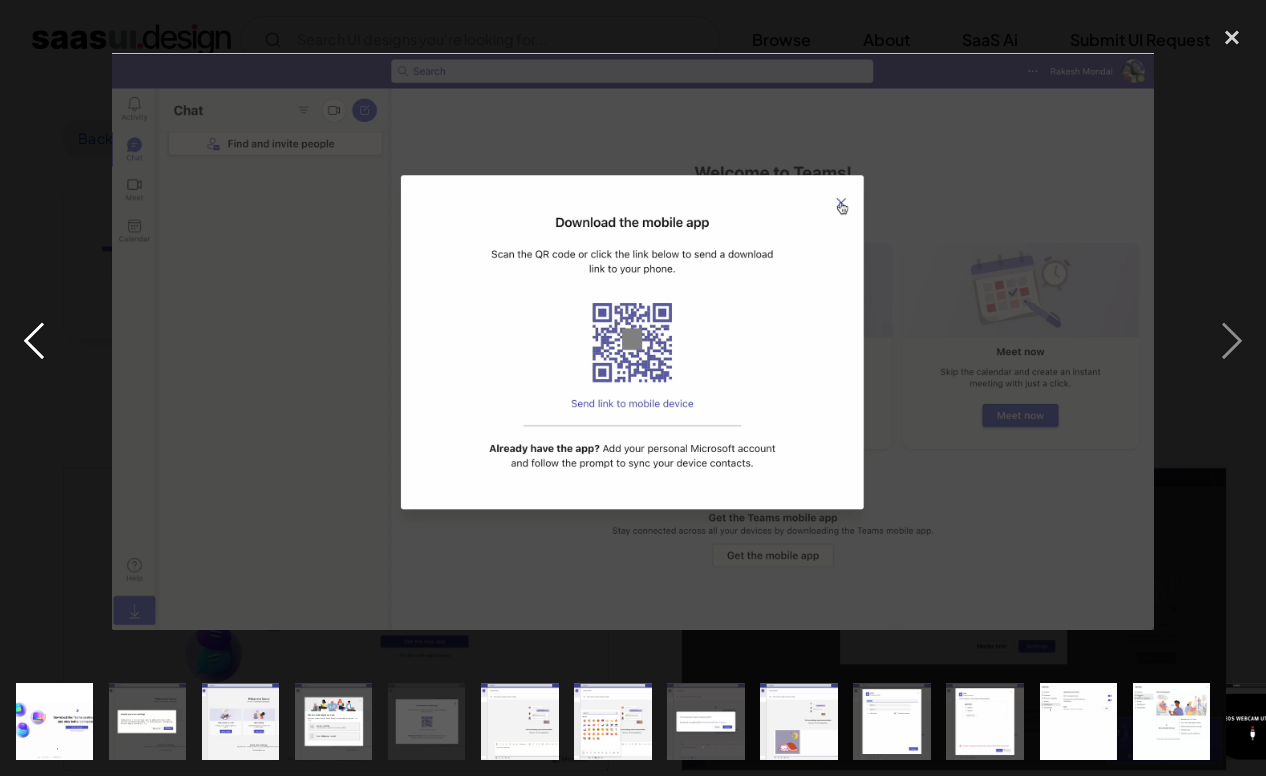 click at bounding box center (34, 342) 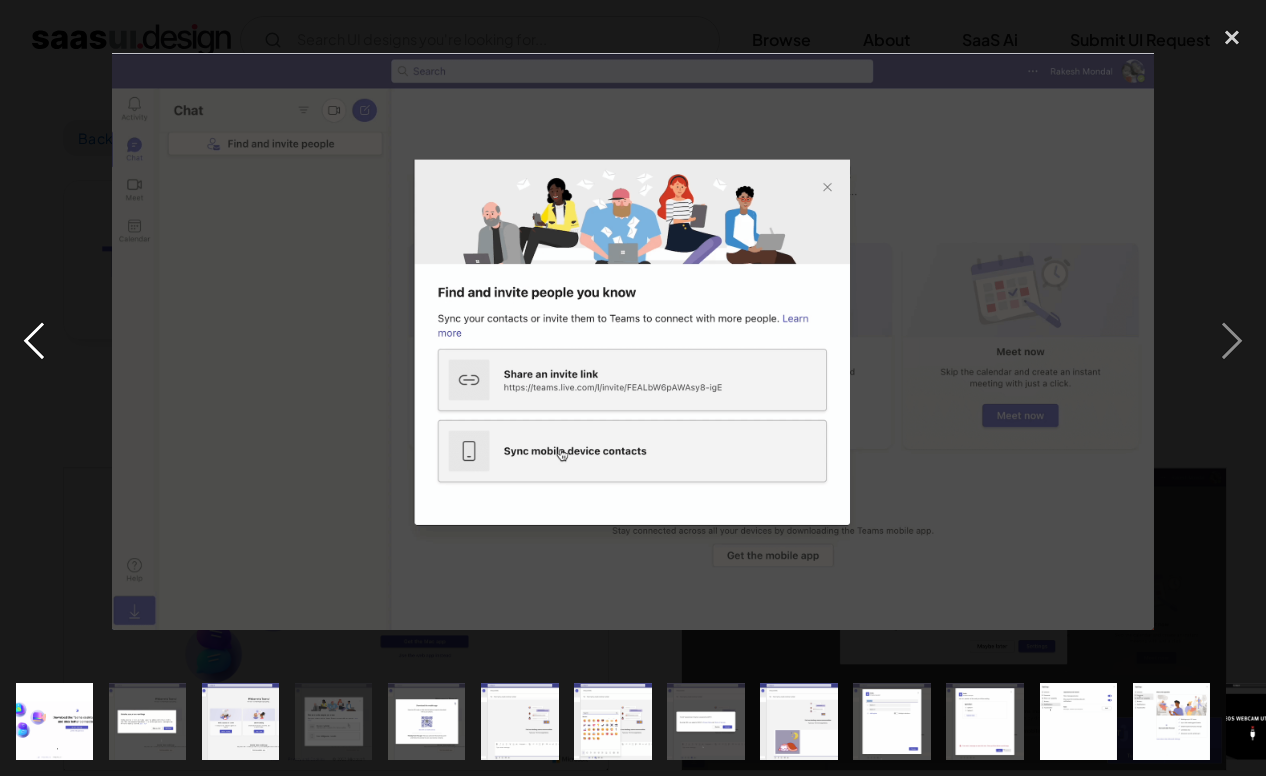 click at bounding box center [34, 342] 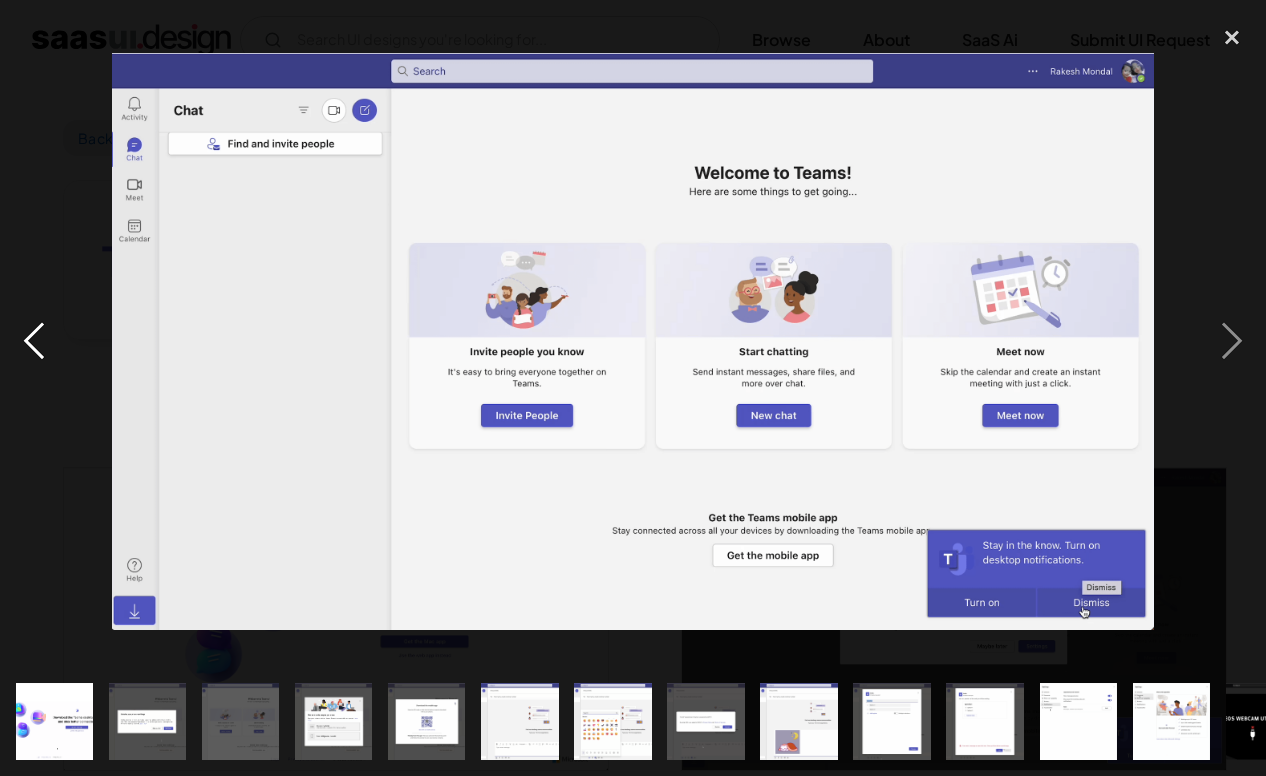 click at bounding box center [34, 342] 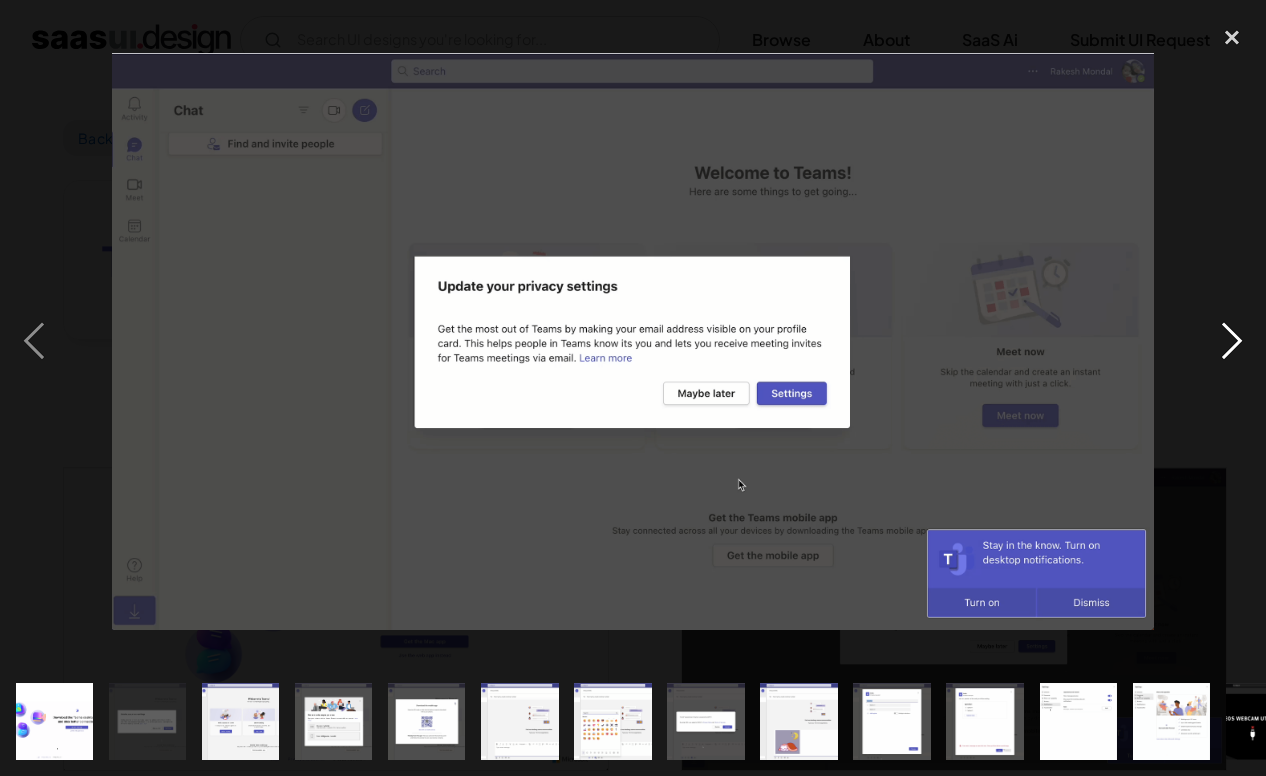 click at bounding box center [1232, 342] 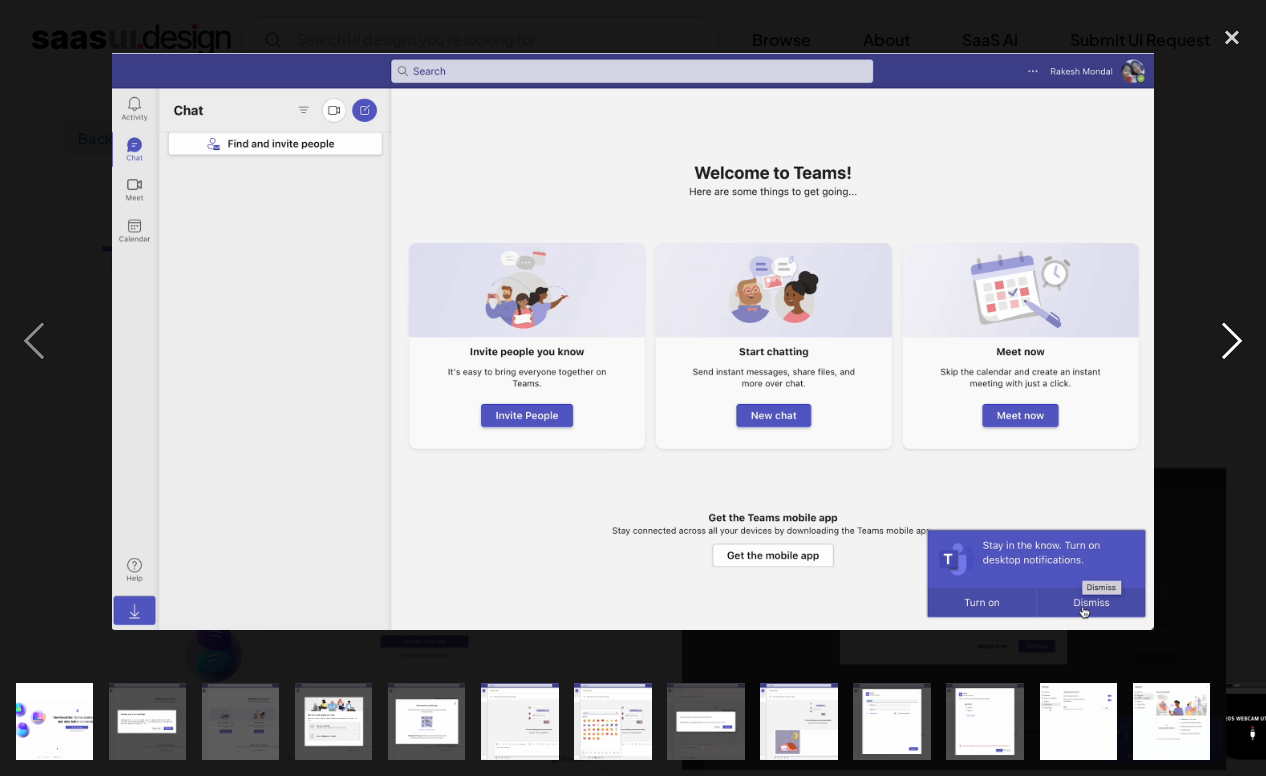 click at bounding box center (1232, 342) 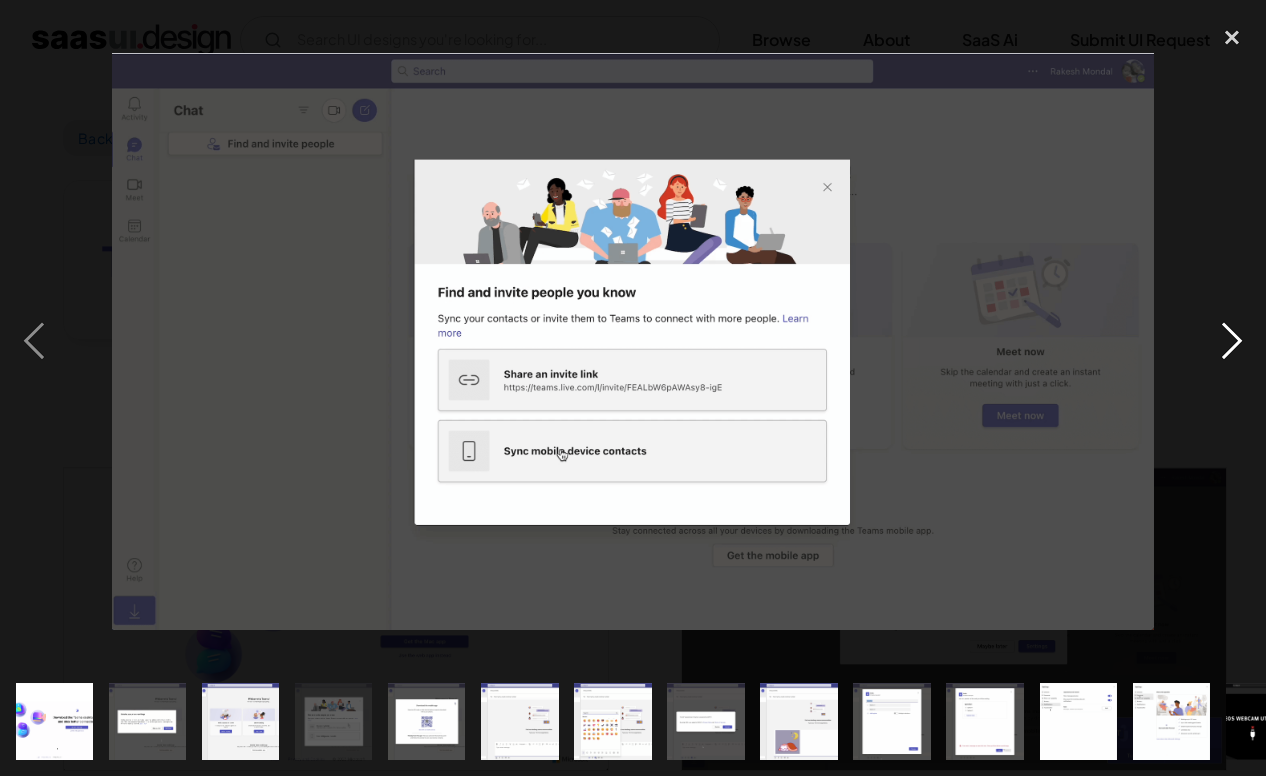 click at bounding box center [1232, 342] 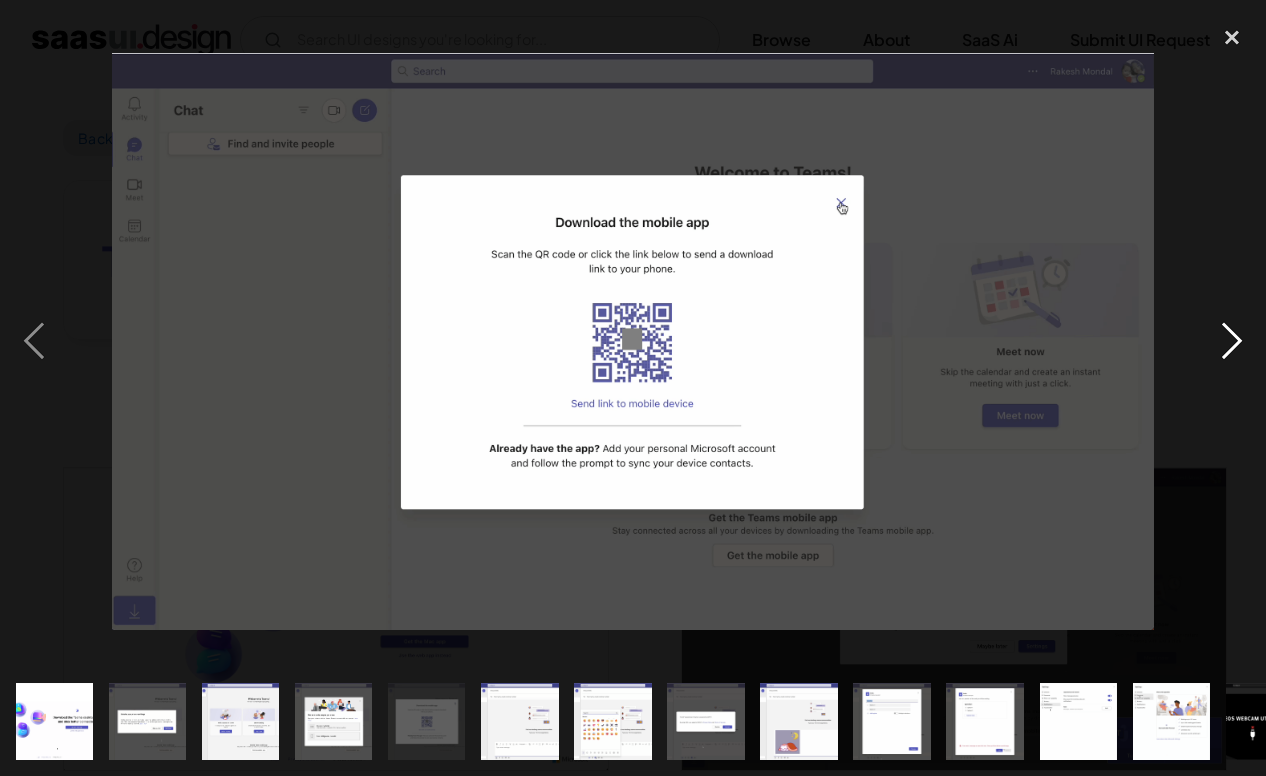 click at bounding box center (1232, 342) 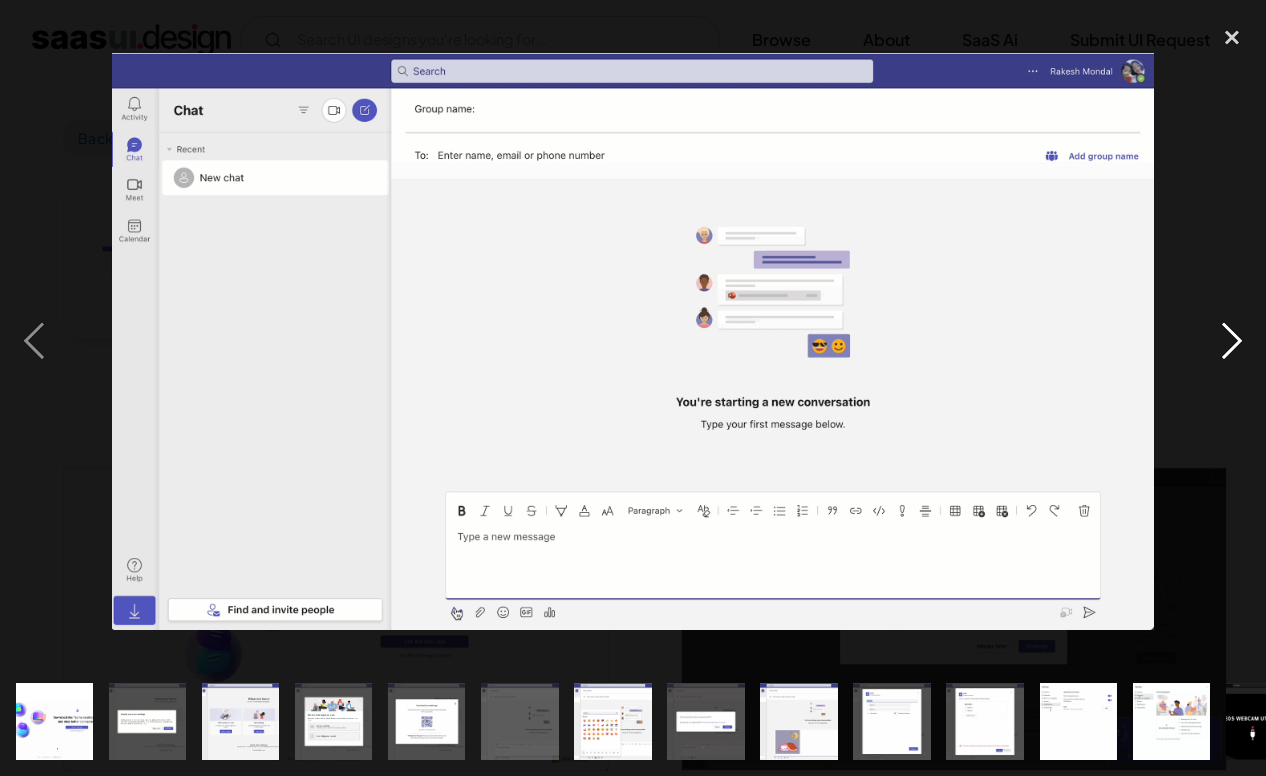 click at bounding box center [1232, 342] 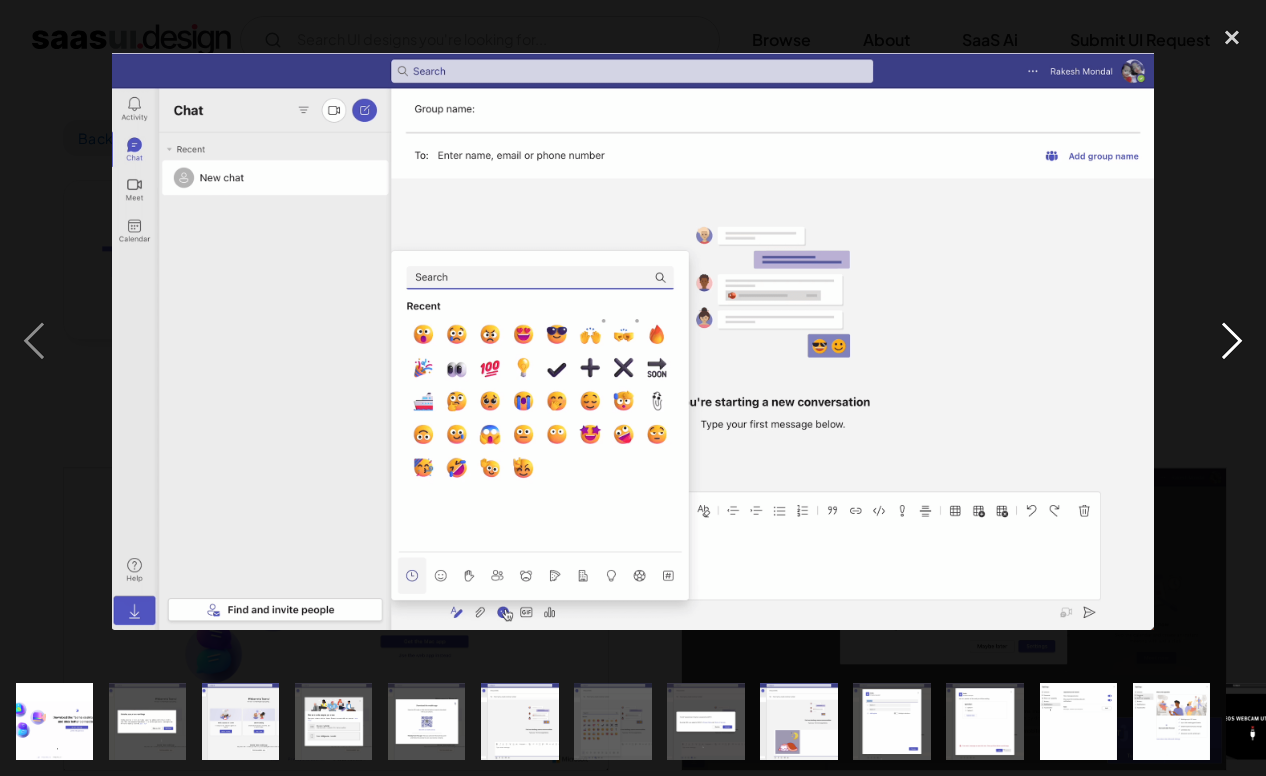click at bounding box center [1232, 342] 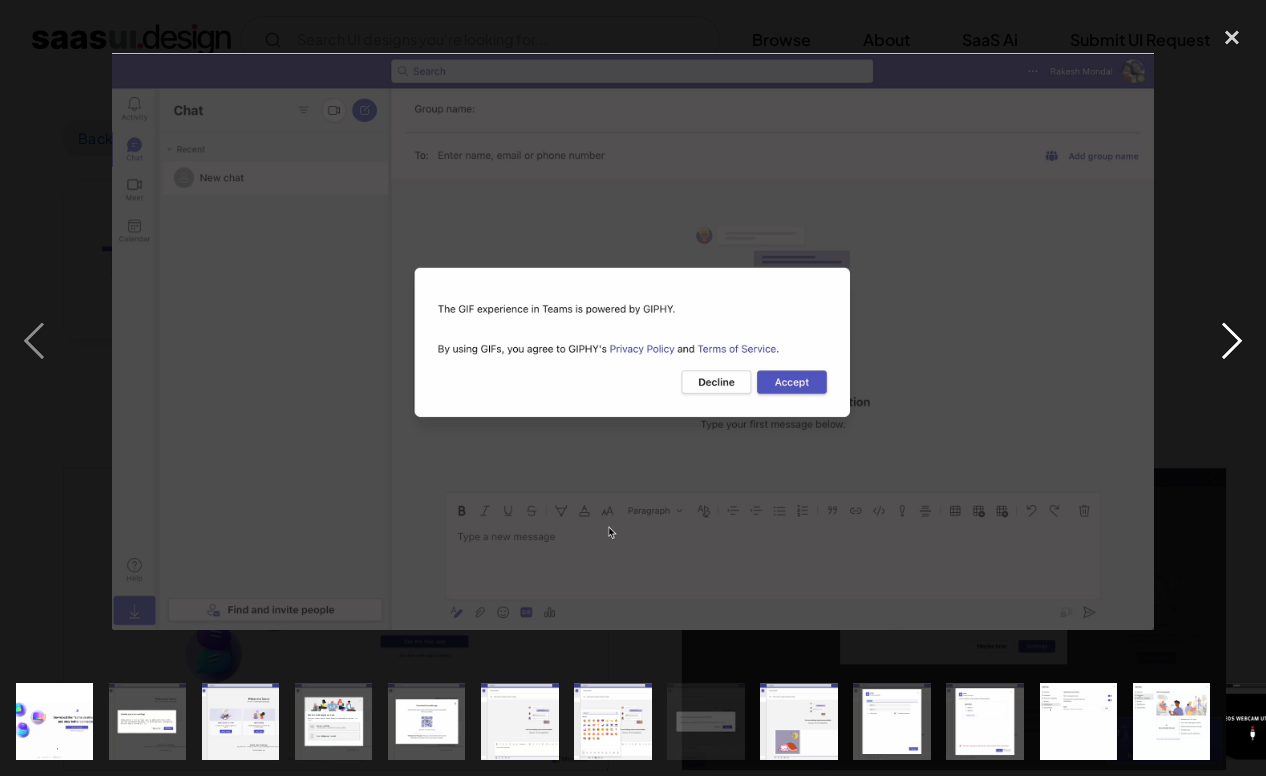 click at bounding box center (1232, 342) 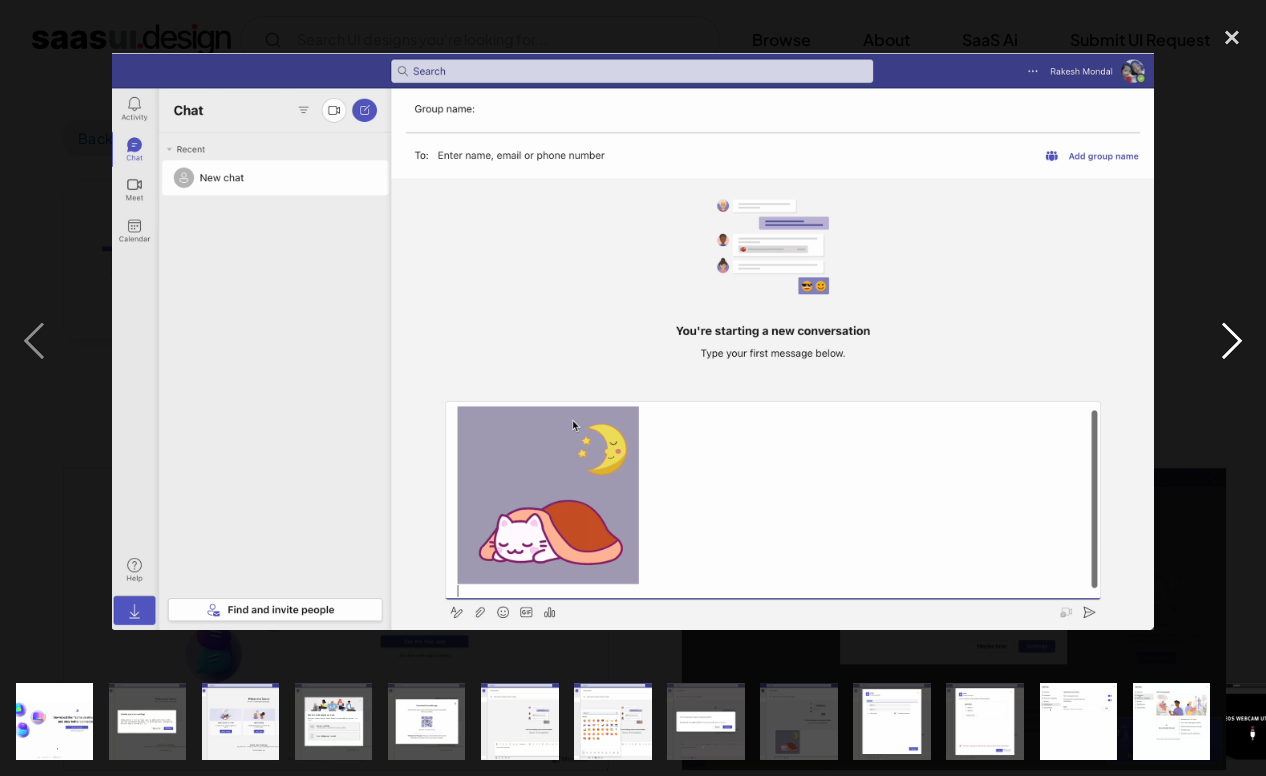 click at bounding box center (1232, 342) 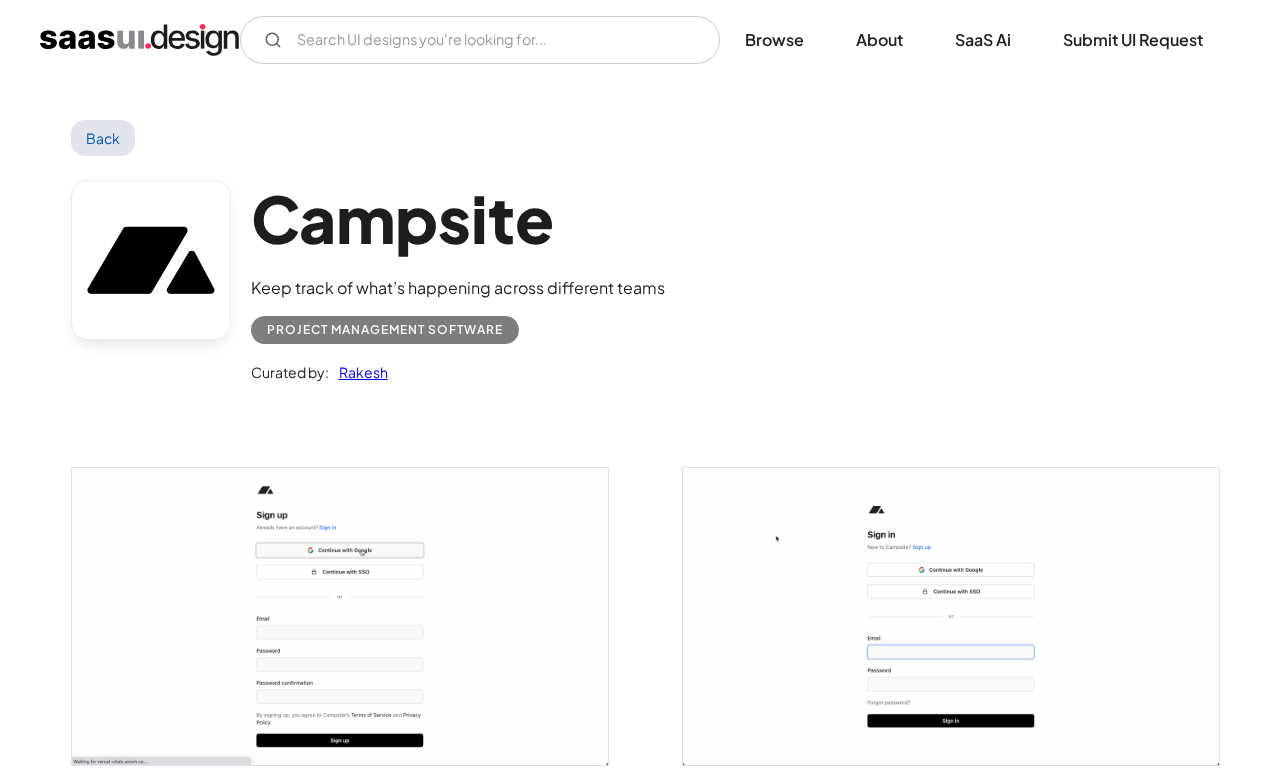 scroll, scrollTop: 0, scrollLeft: 0, axis: both 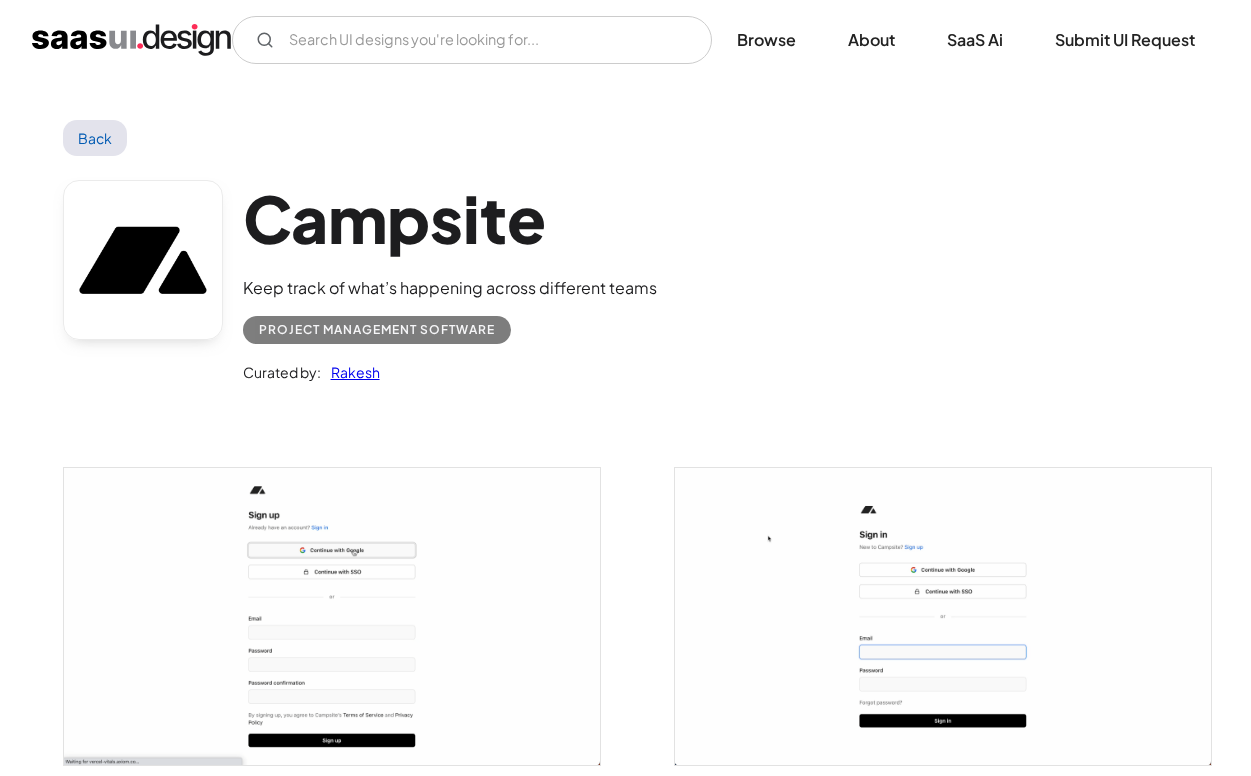 click at bounding box center (943, 616) 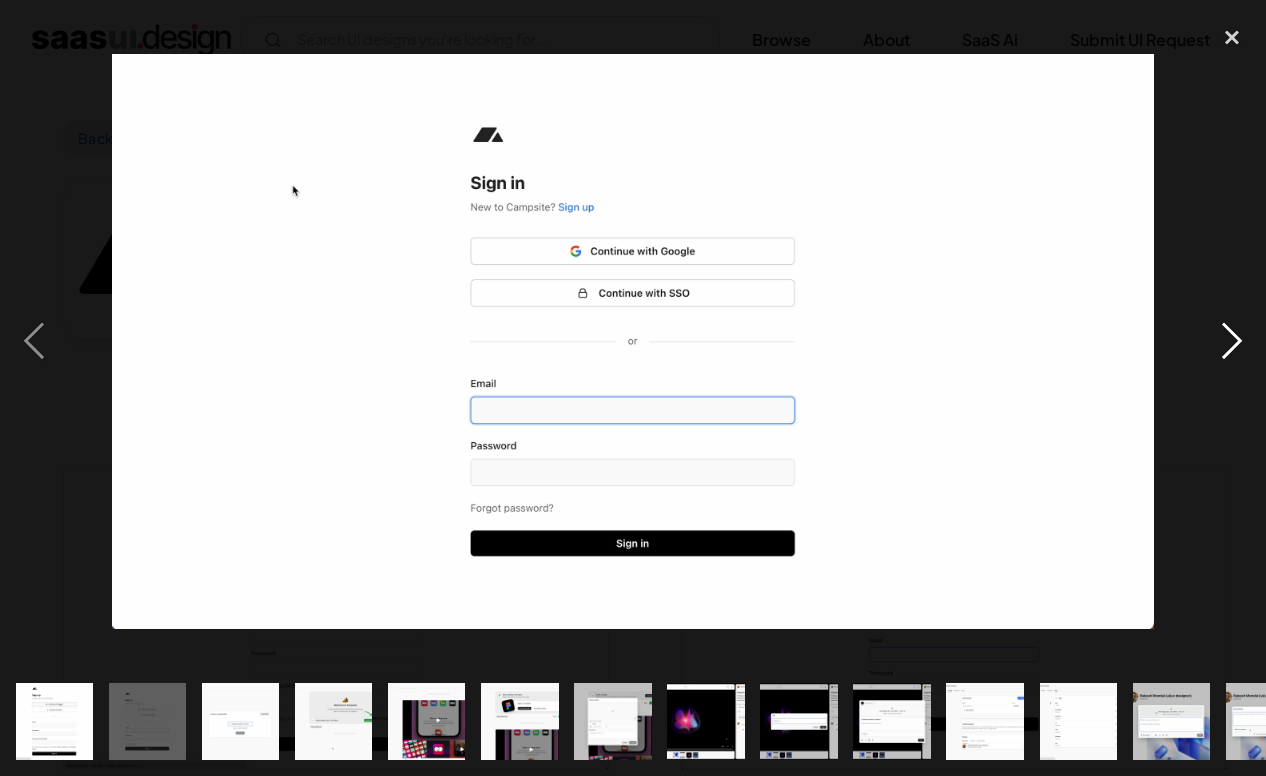 click at bounding box center (1232, 342) 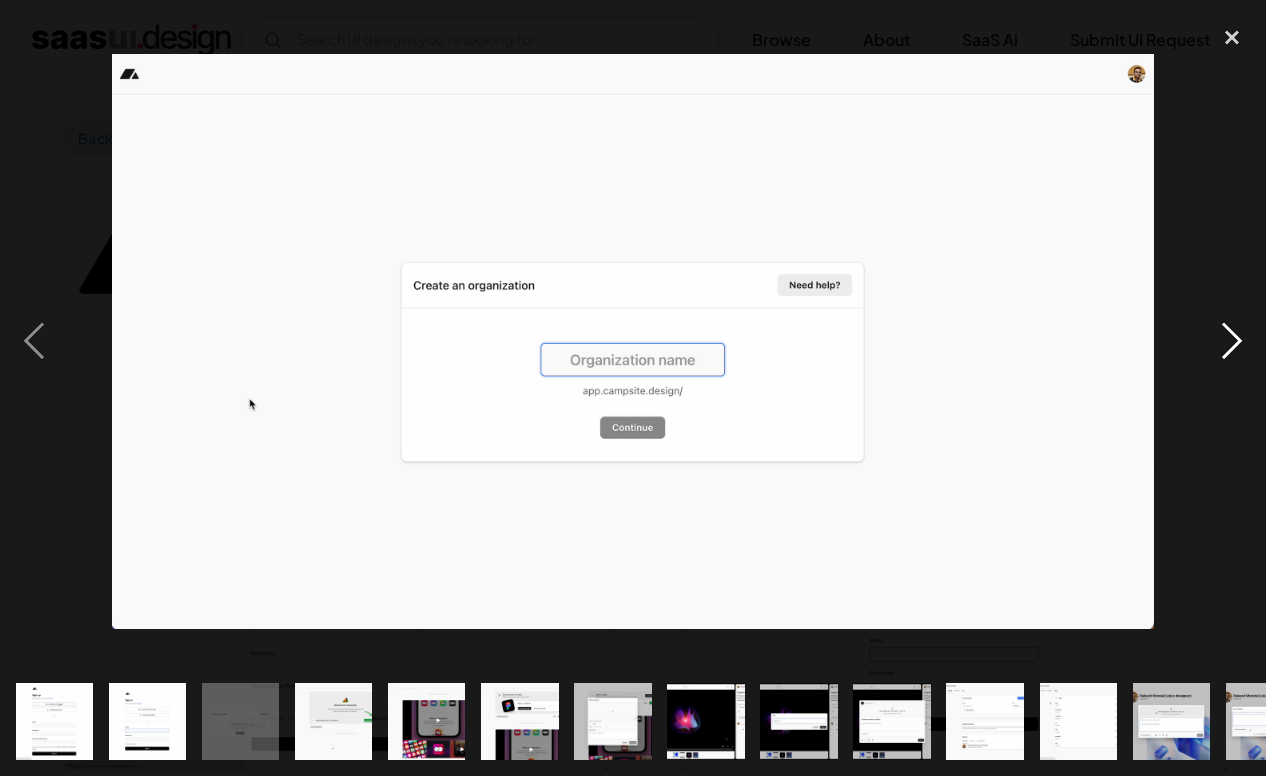 click at bounding box center (1232, 342) 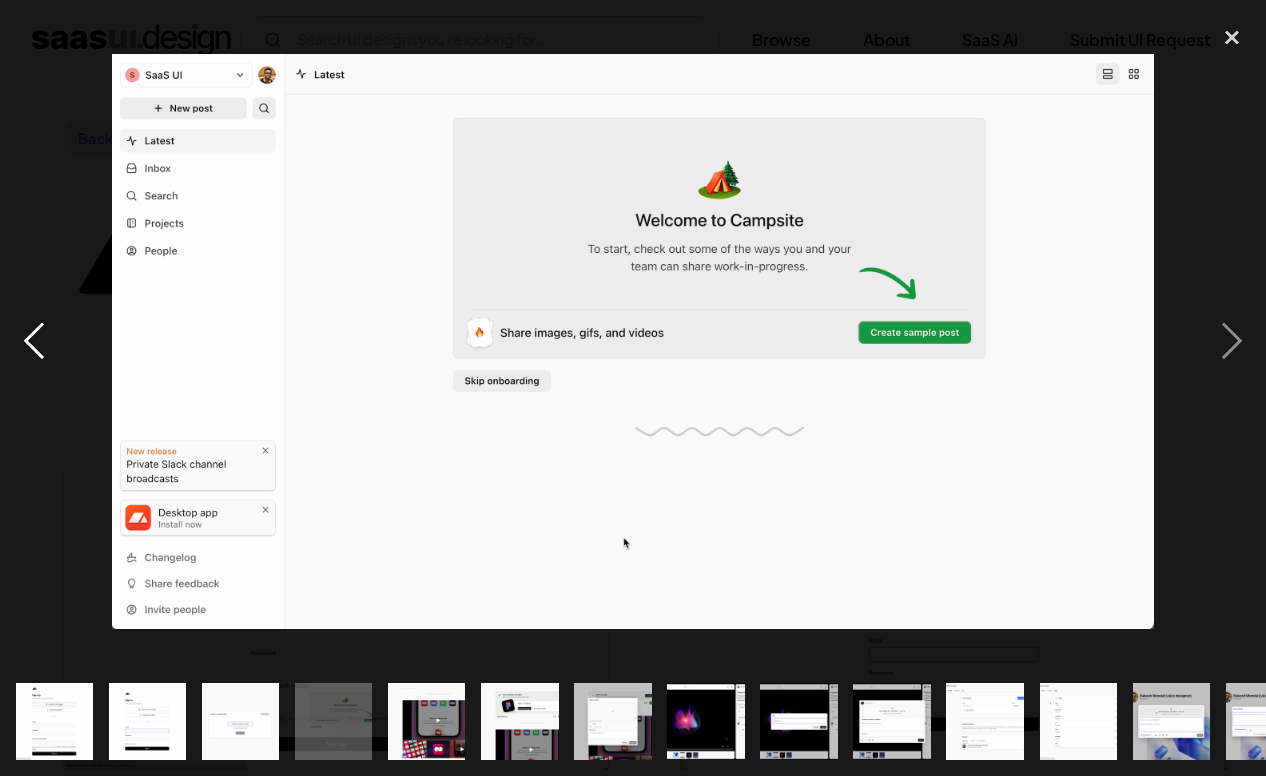 click at bounding box center [34, 342] 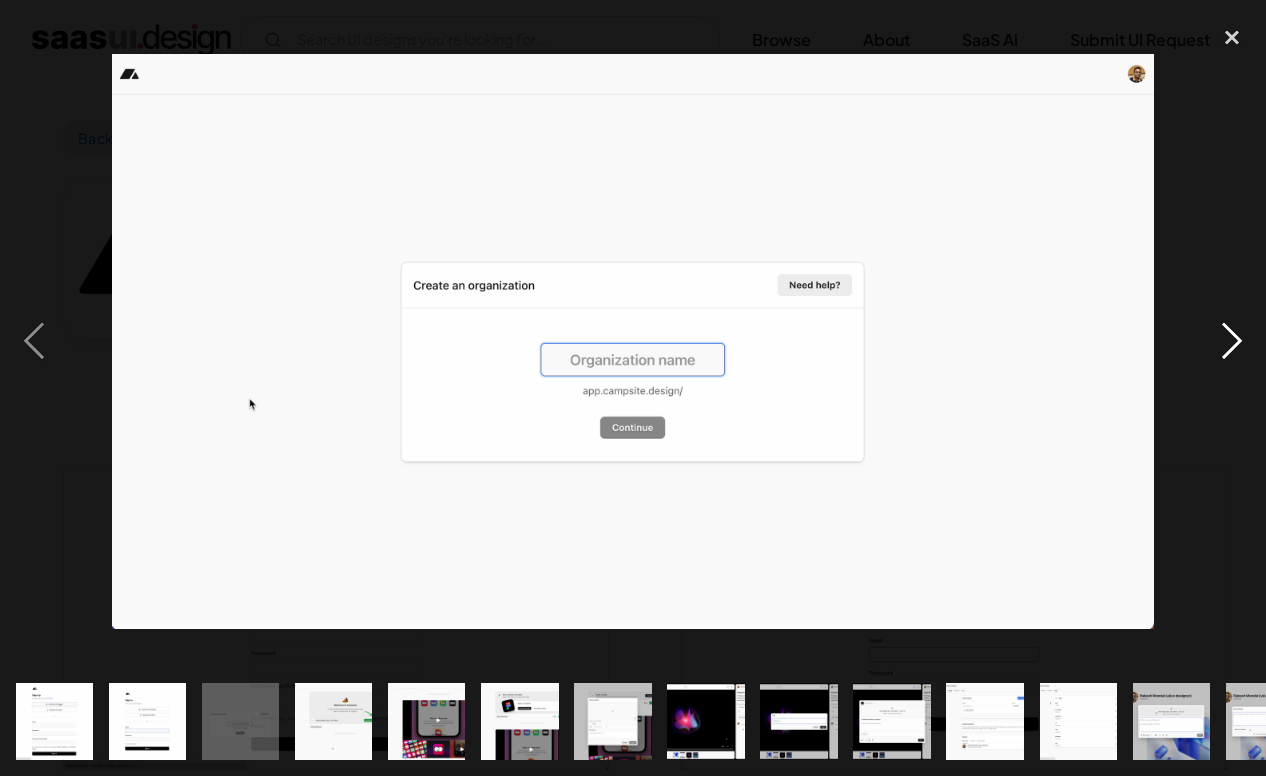 click at bounding box center (1232, 342) 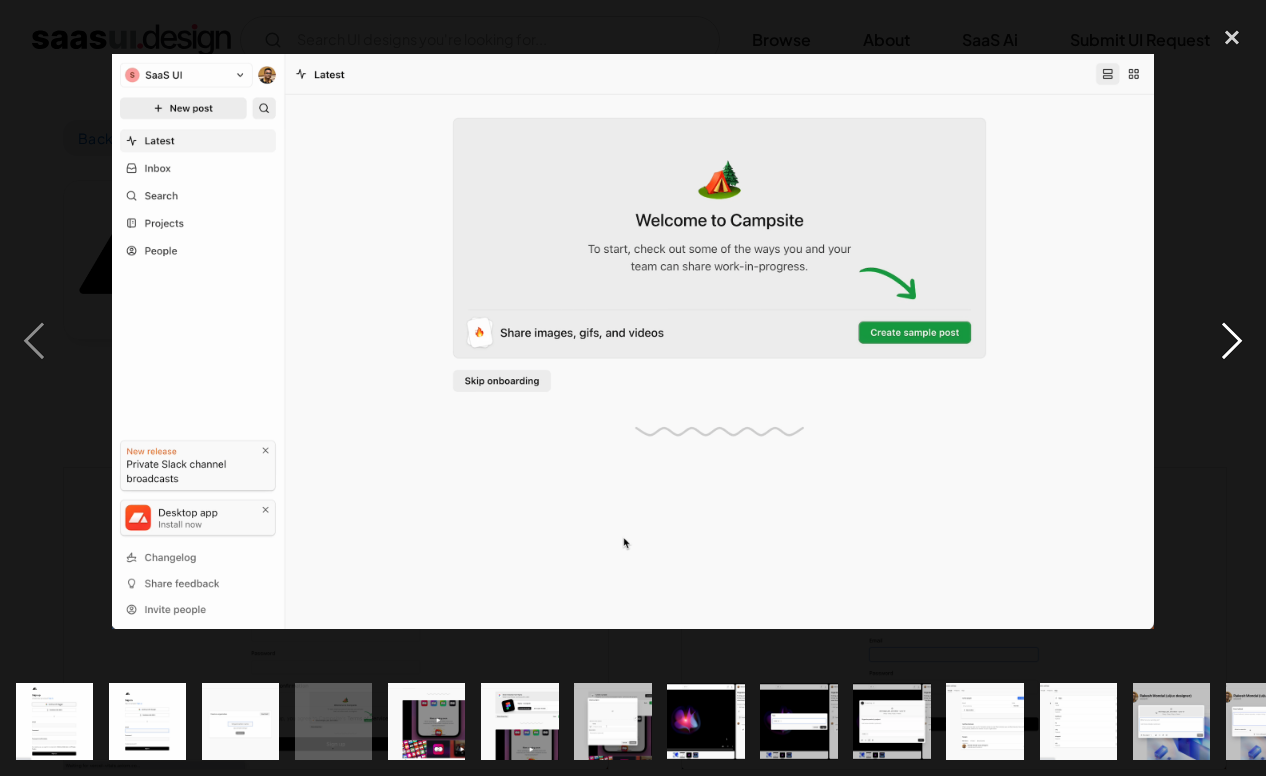 click at bounding box center [1232, 342] 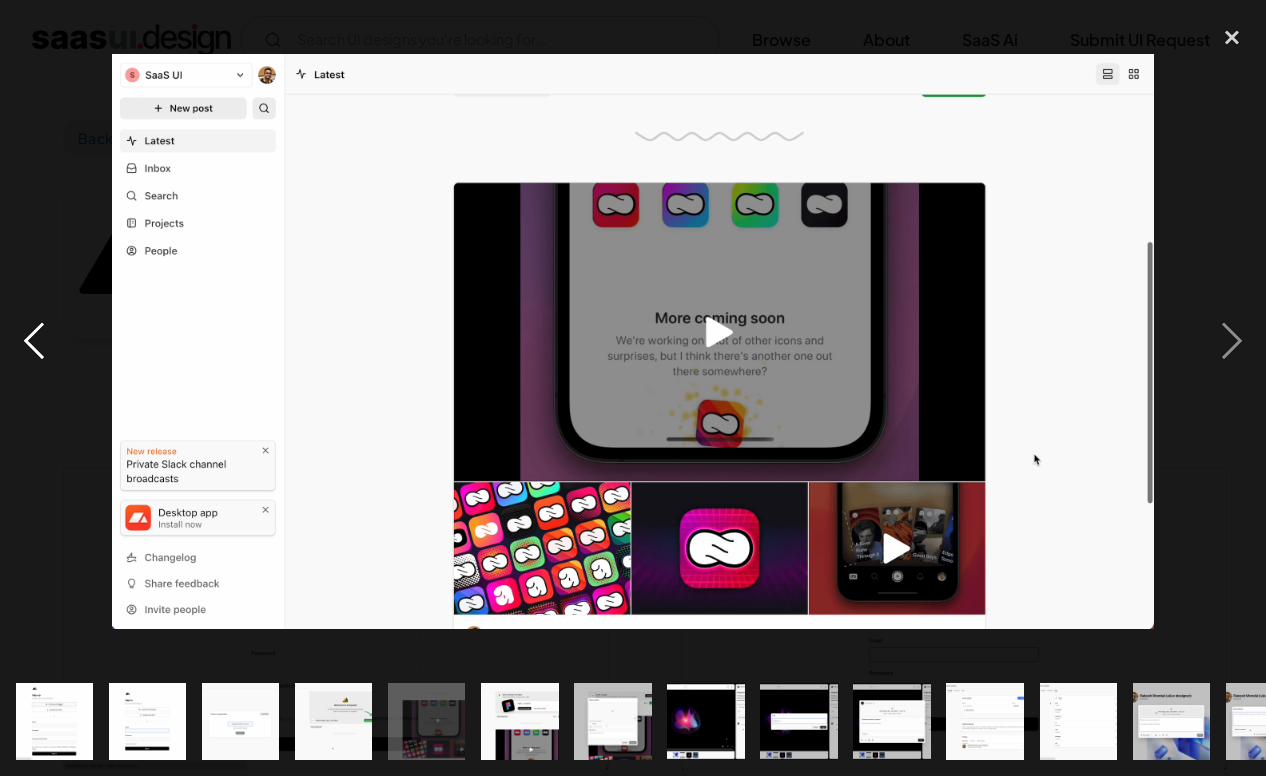 click at bounding box center [34, 342] 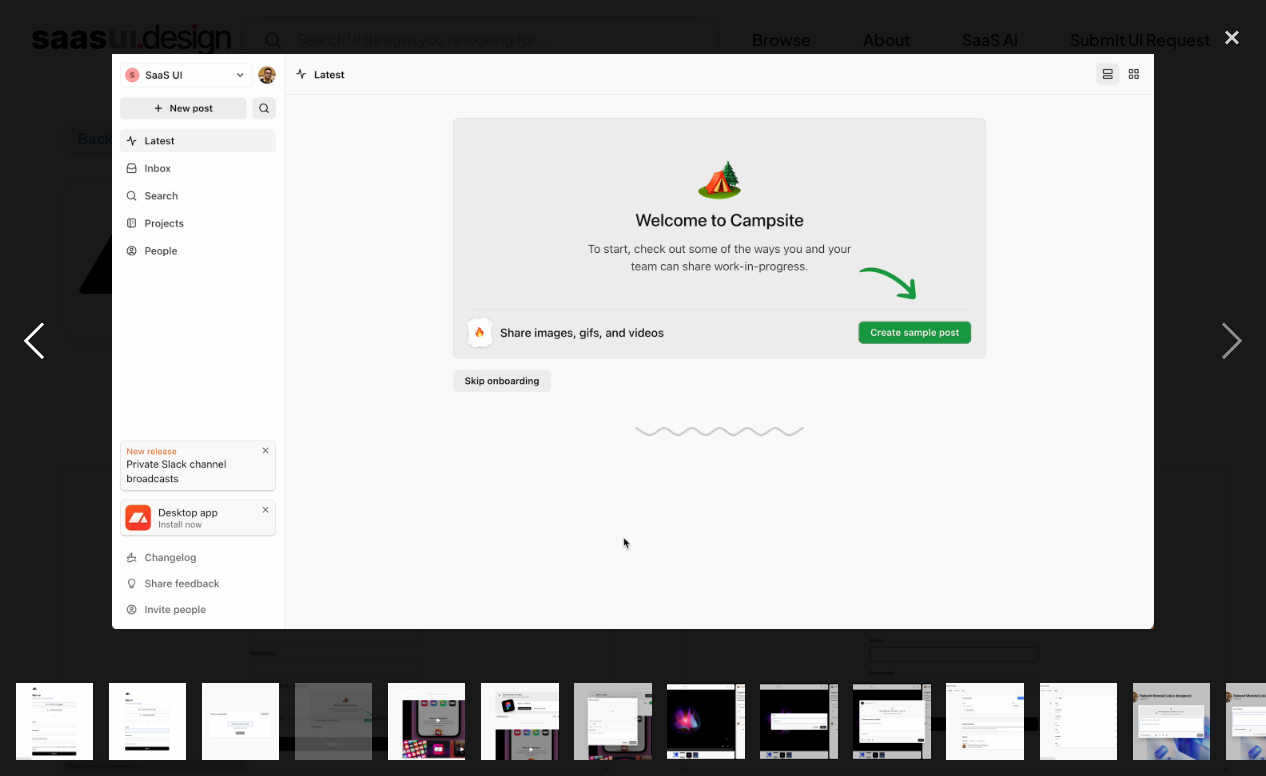 click at bounding box center [34, 342] 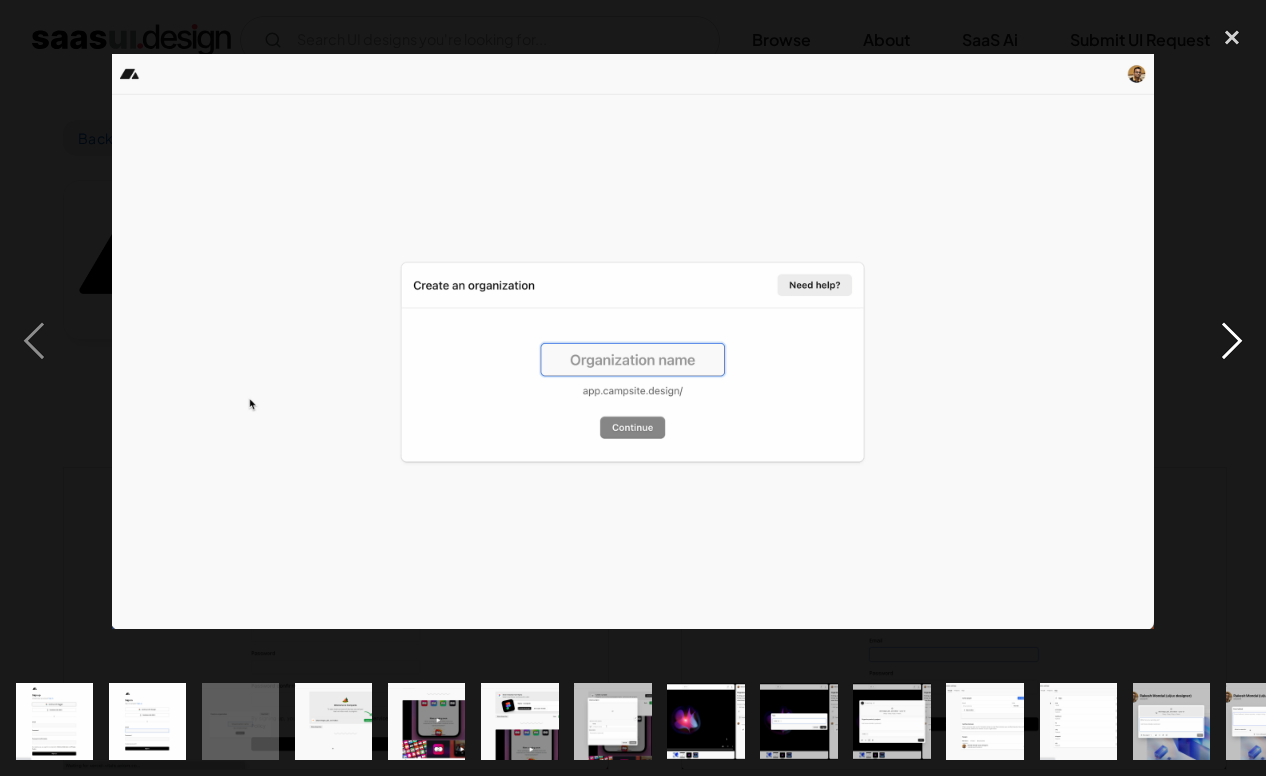 click at bounding box center [1232, 342] 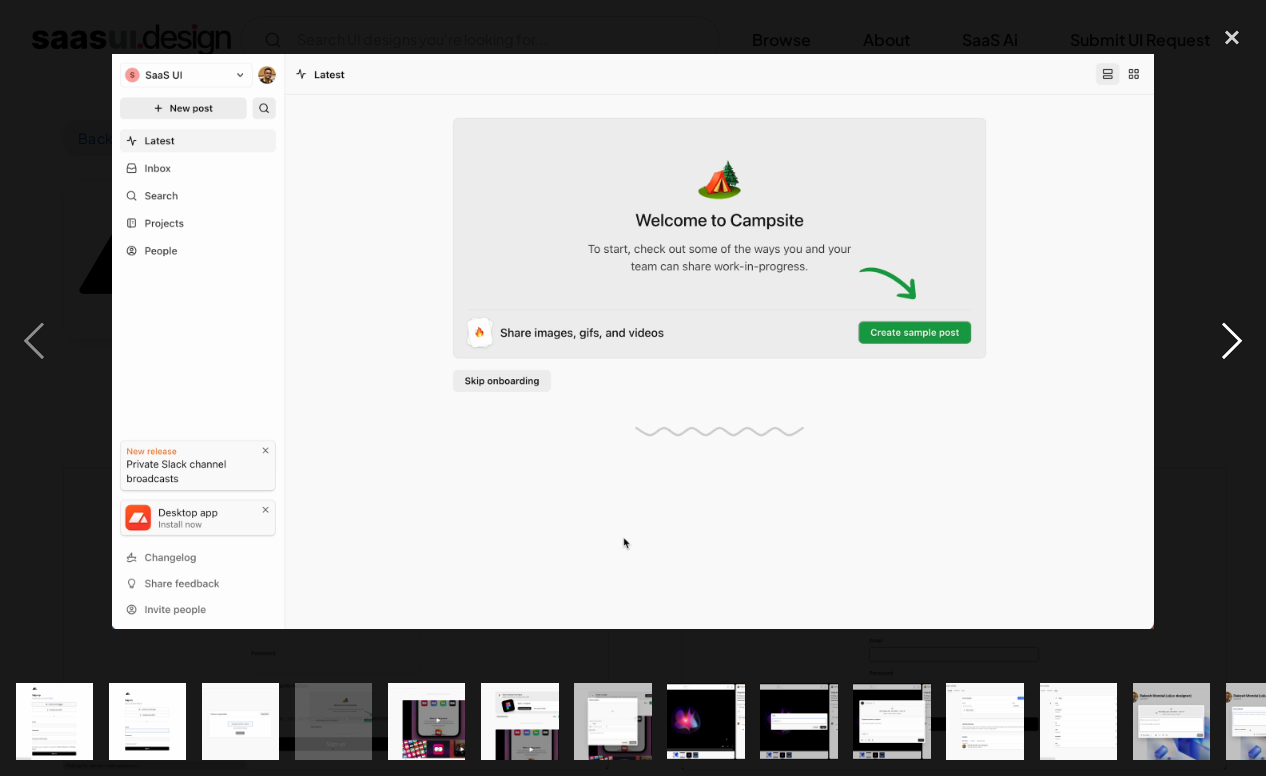 click at bounding box center (1232, 342) 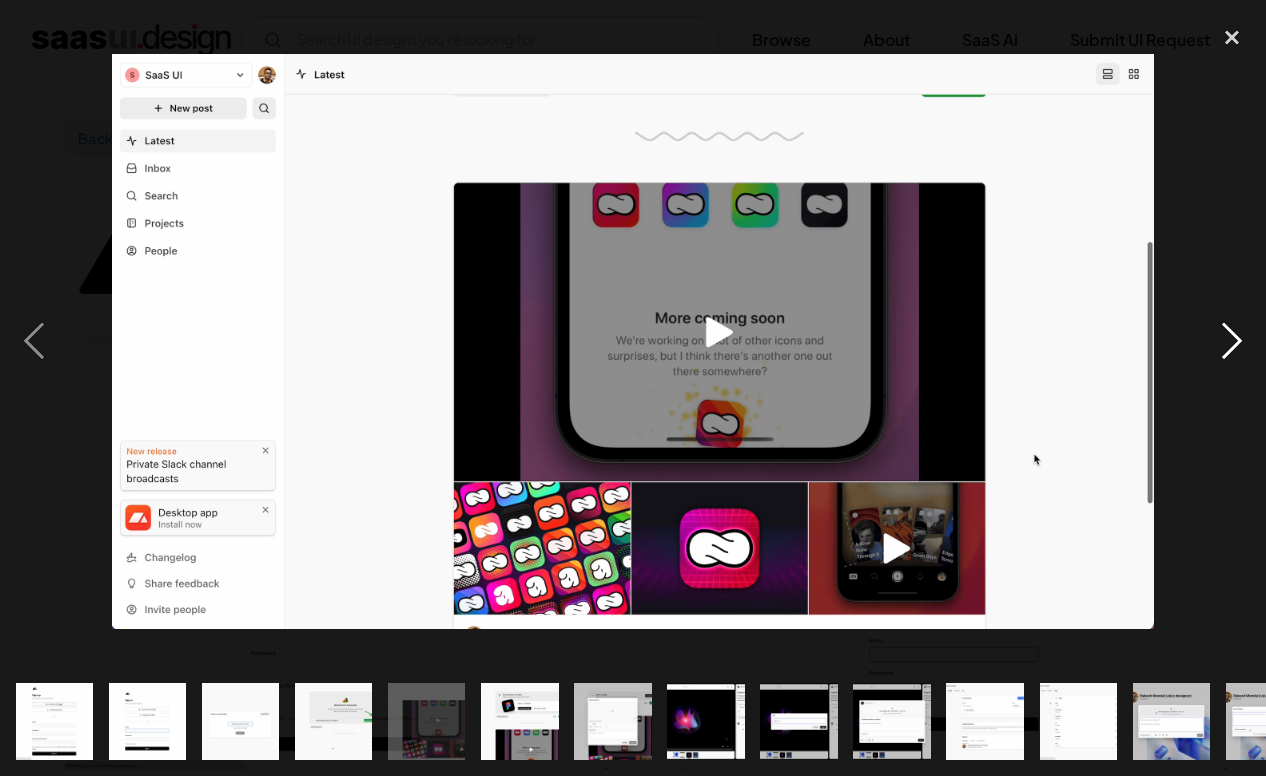 click at bounding box center (1232, 342) 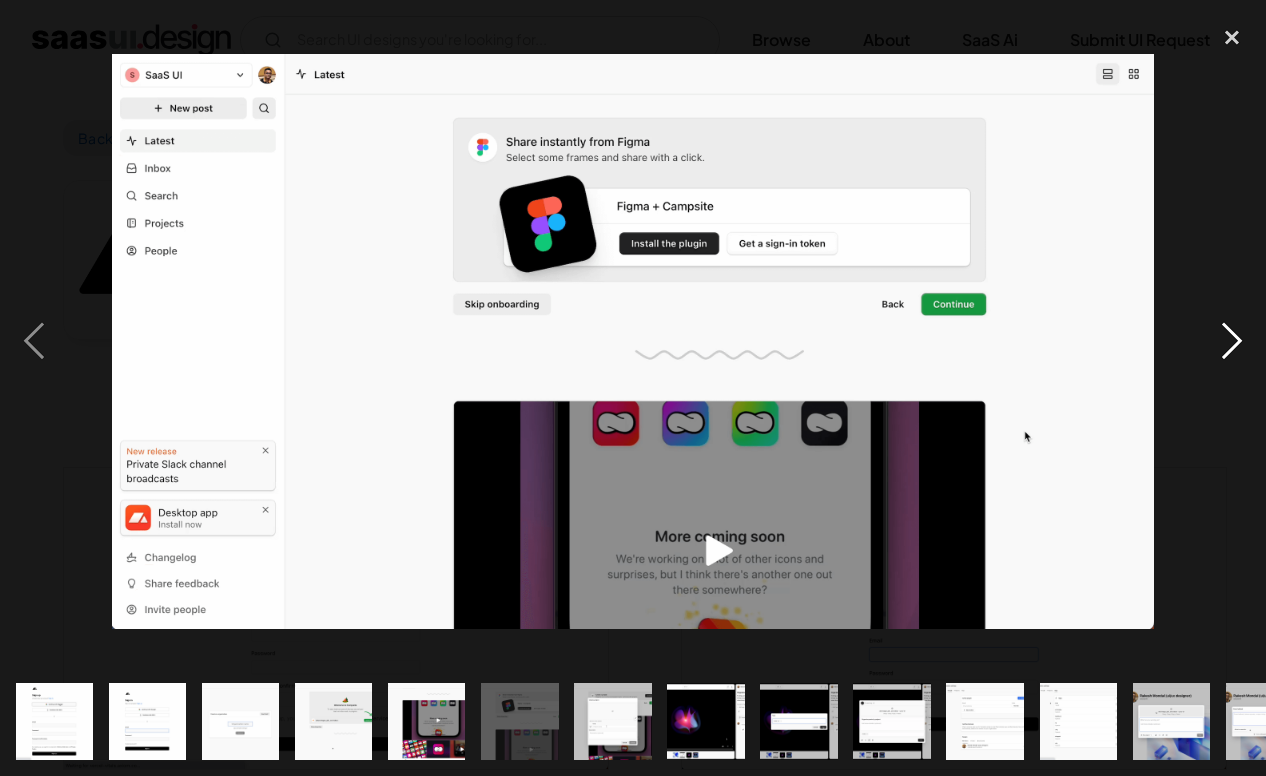 click at bounding box center (1232, 342) 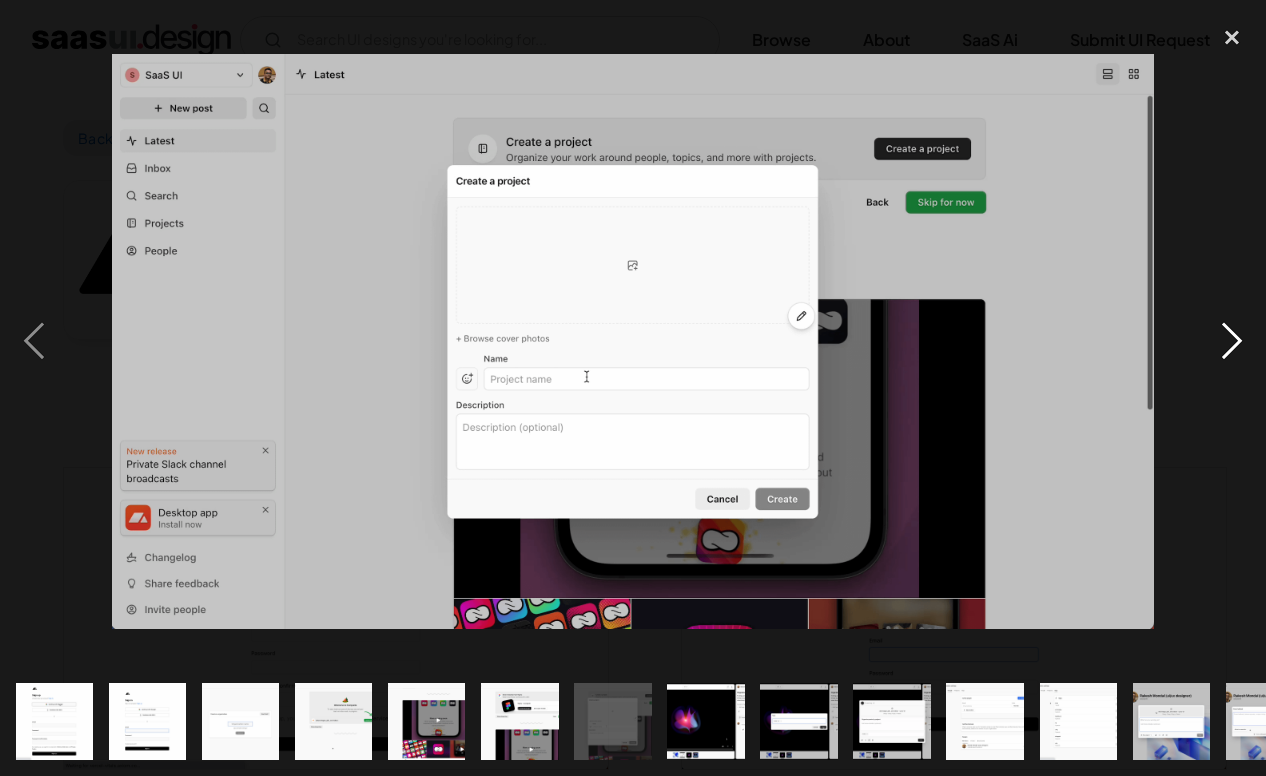 click at bounding box center [1232, 342] 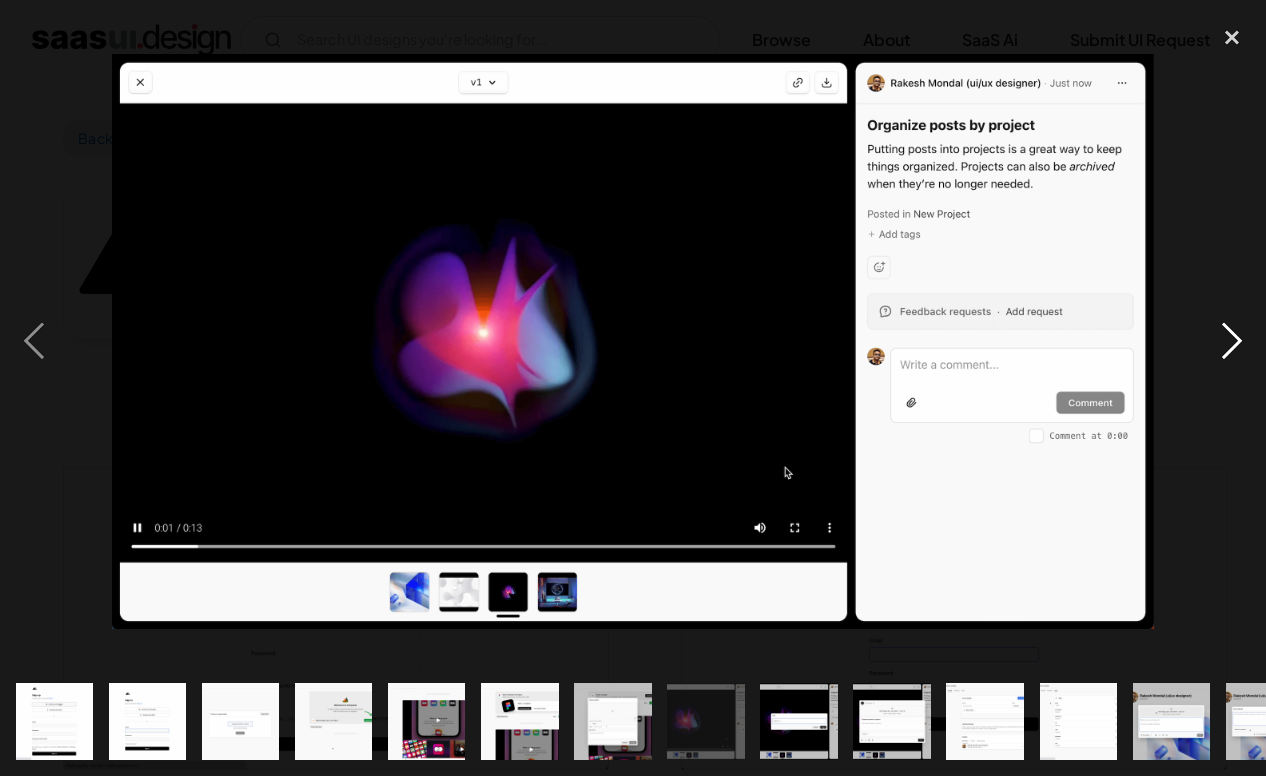 click at bounding box center (1232, 342) 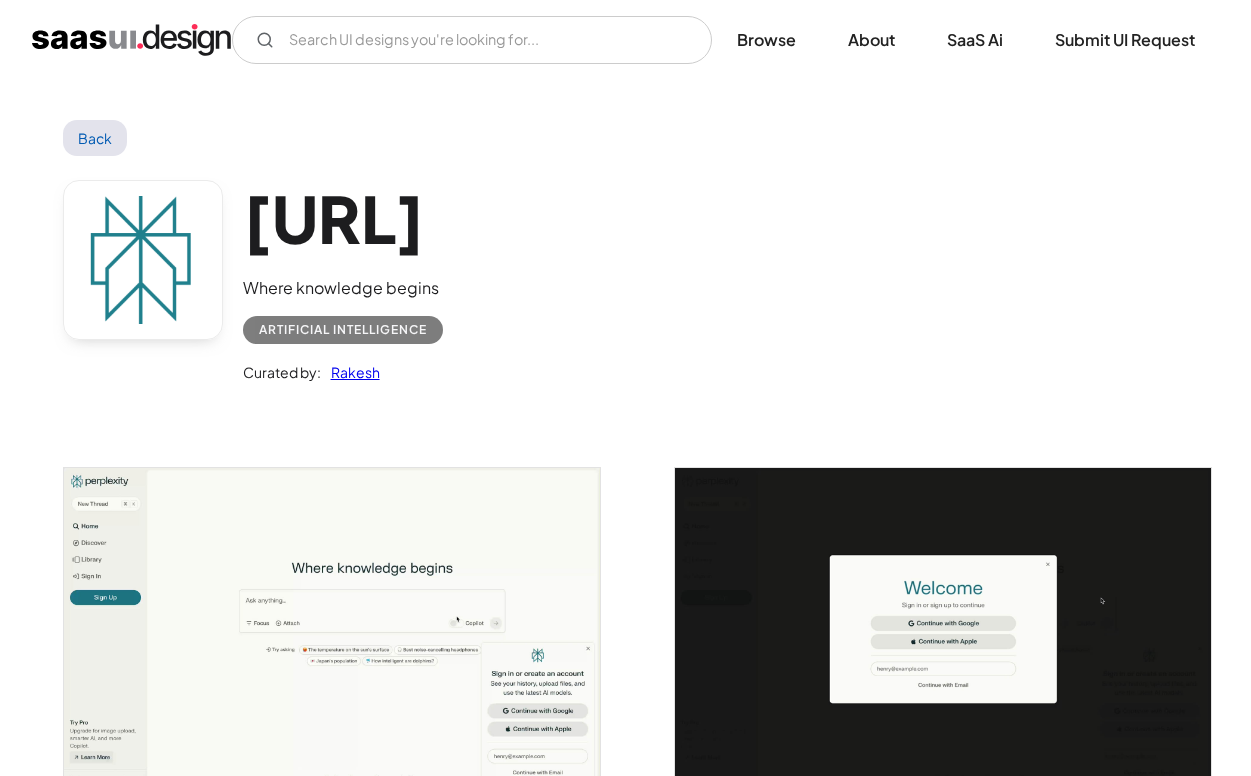 scroll, scrollTop: 0, scrollLeft: 0, axis: both 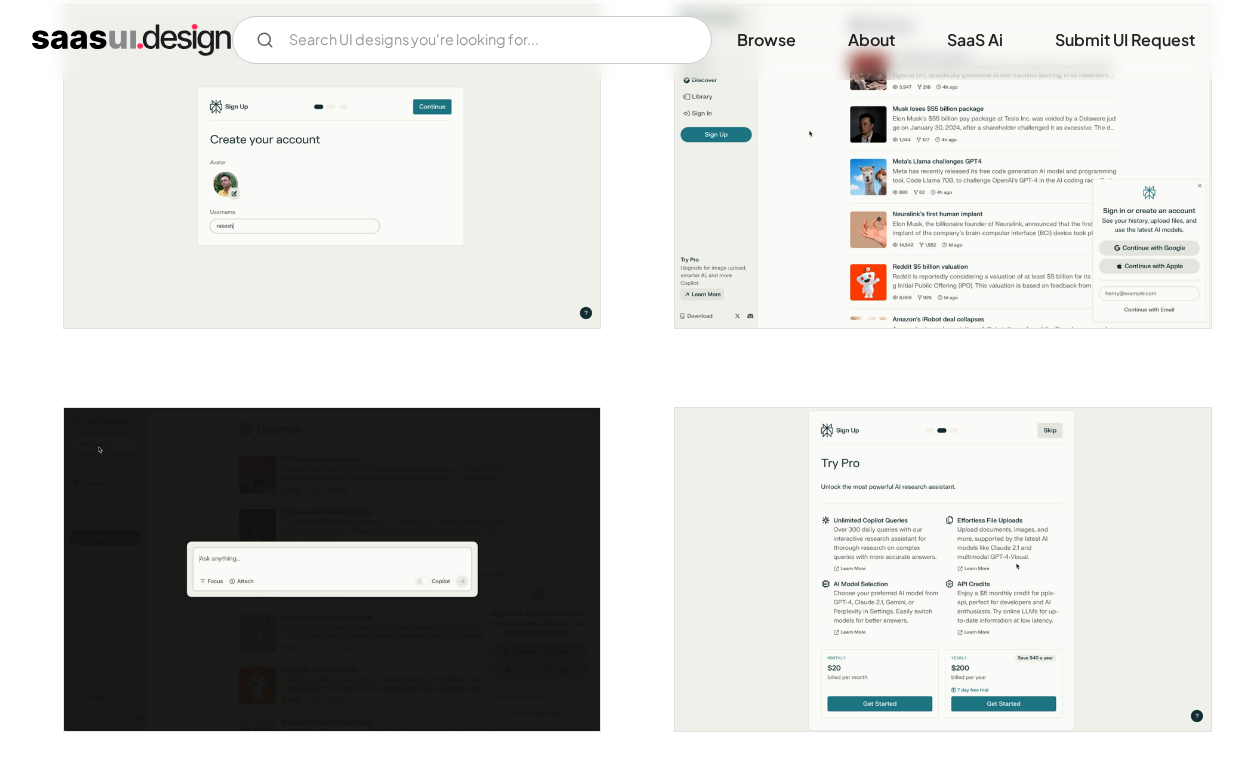 click at bounding box center [332, 166] 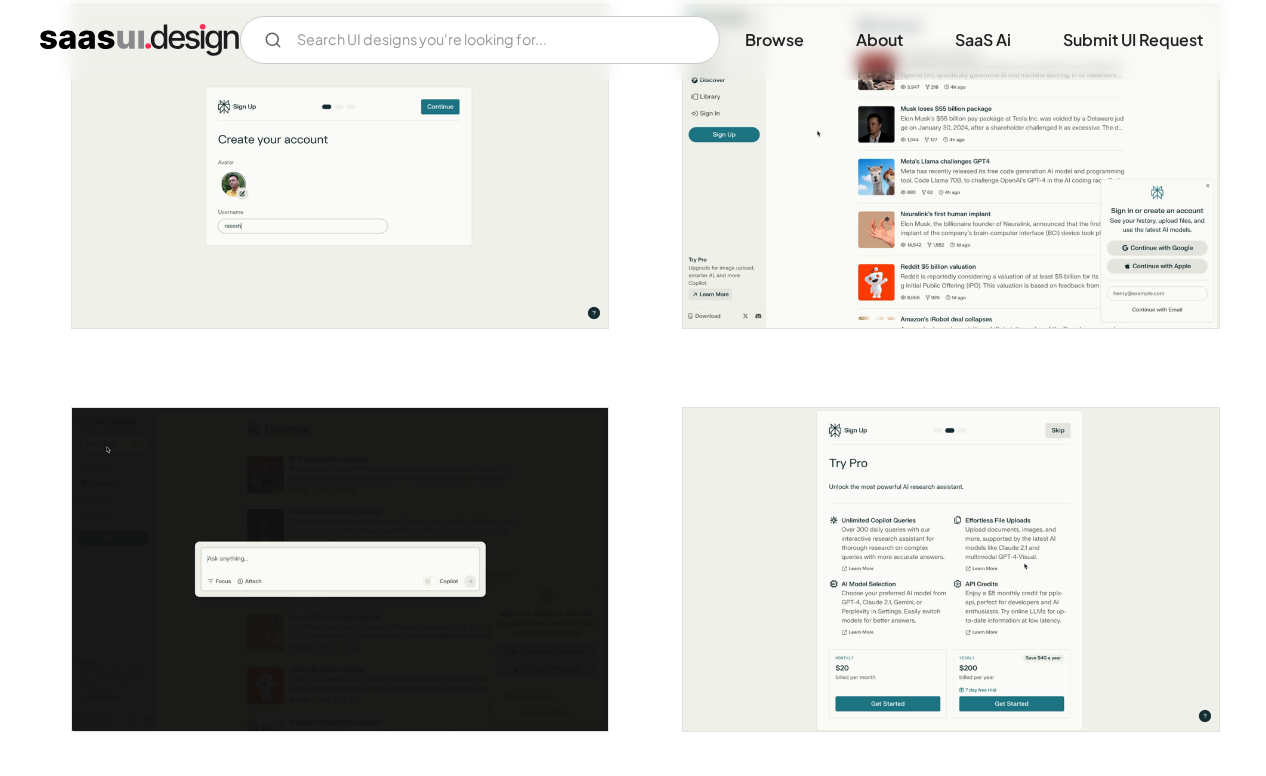 scroll, scrollTop: 857, scrollLeft: 0, axis: vertical 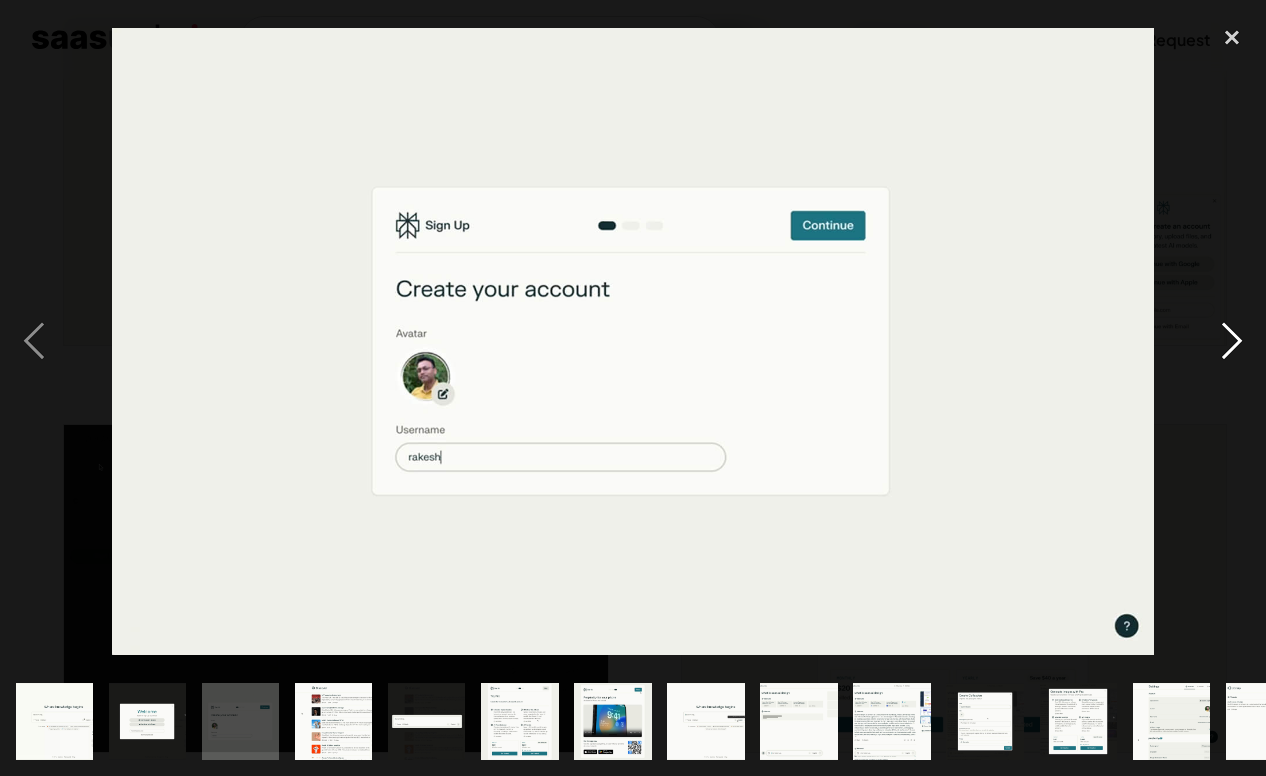 click at bounding box center [1232, 342] 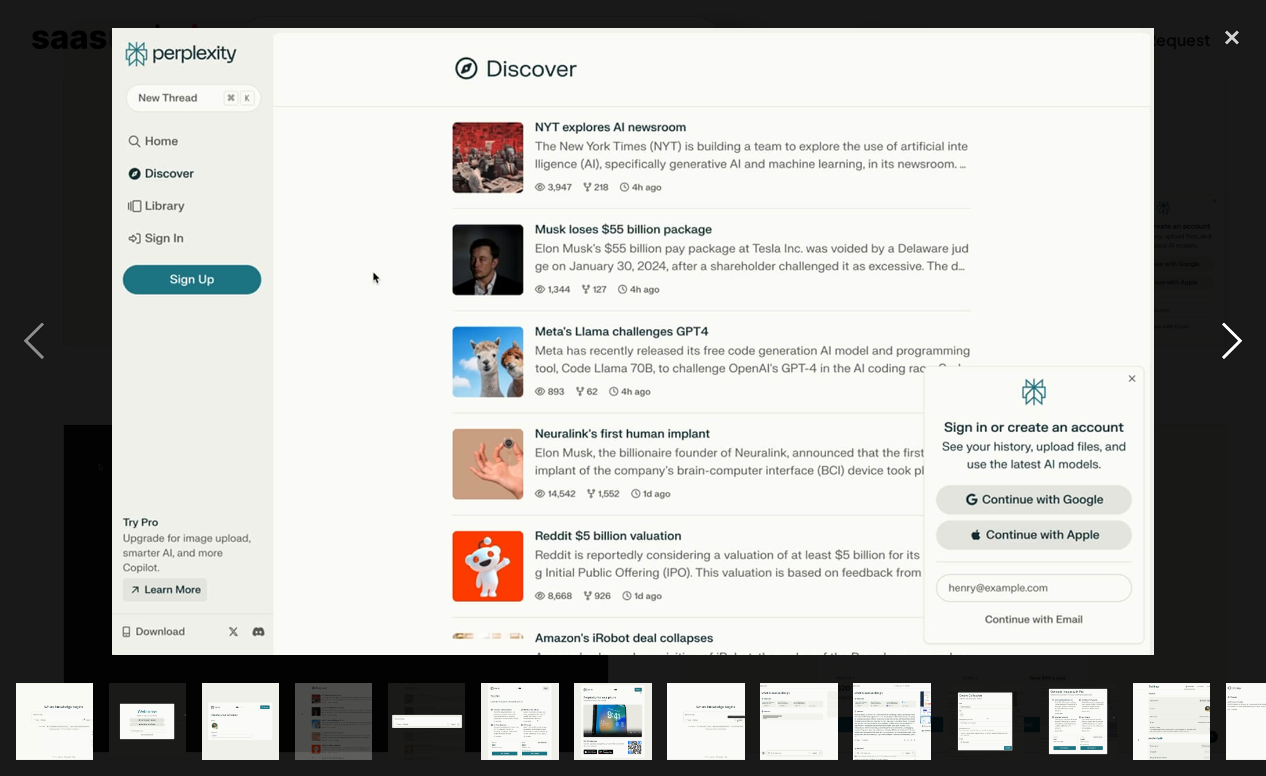 click at bounding box center [1232, 342] 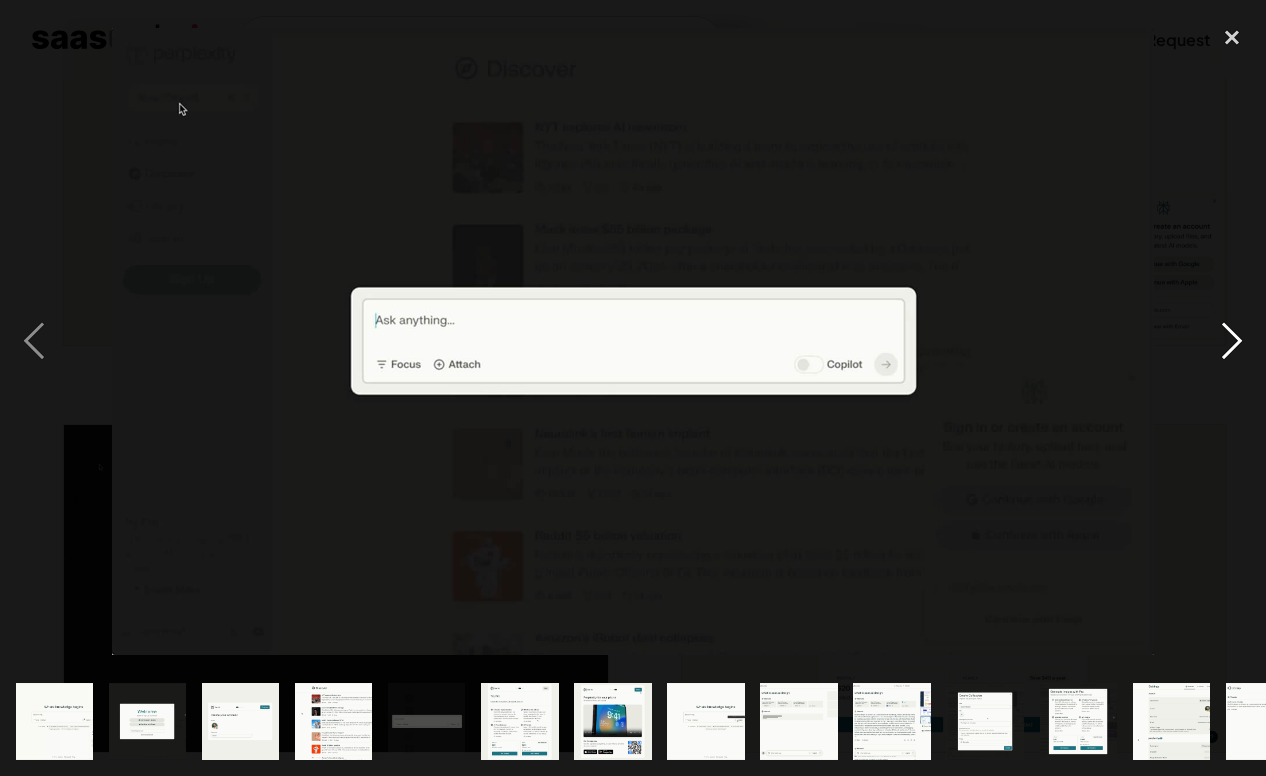 click at bounding box center [1232, 342] 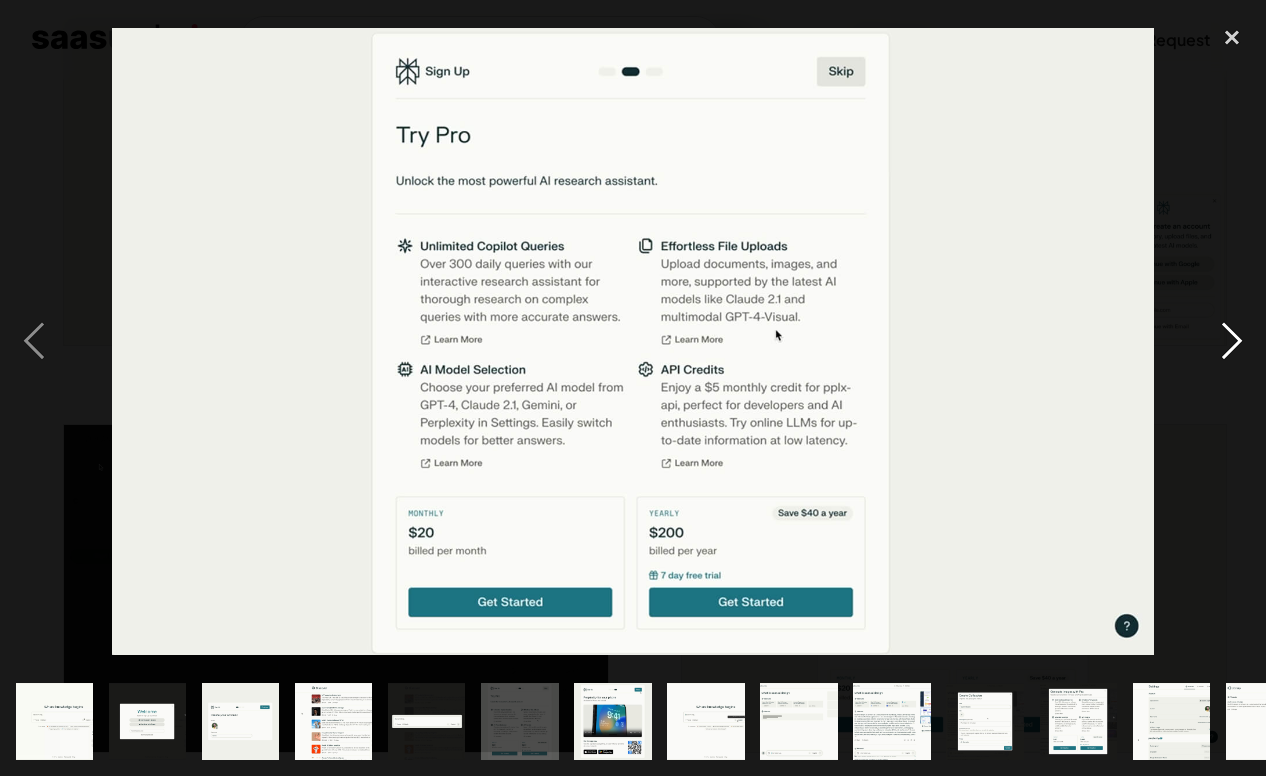 click at bounding box center [1232, 342] 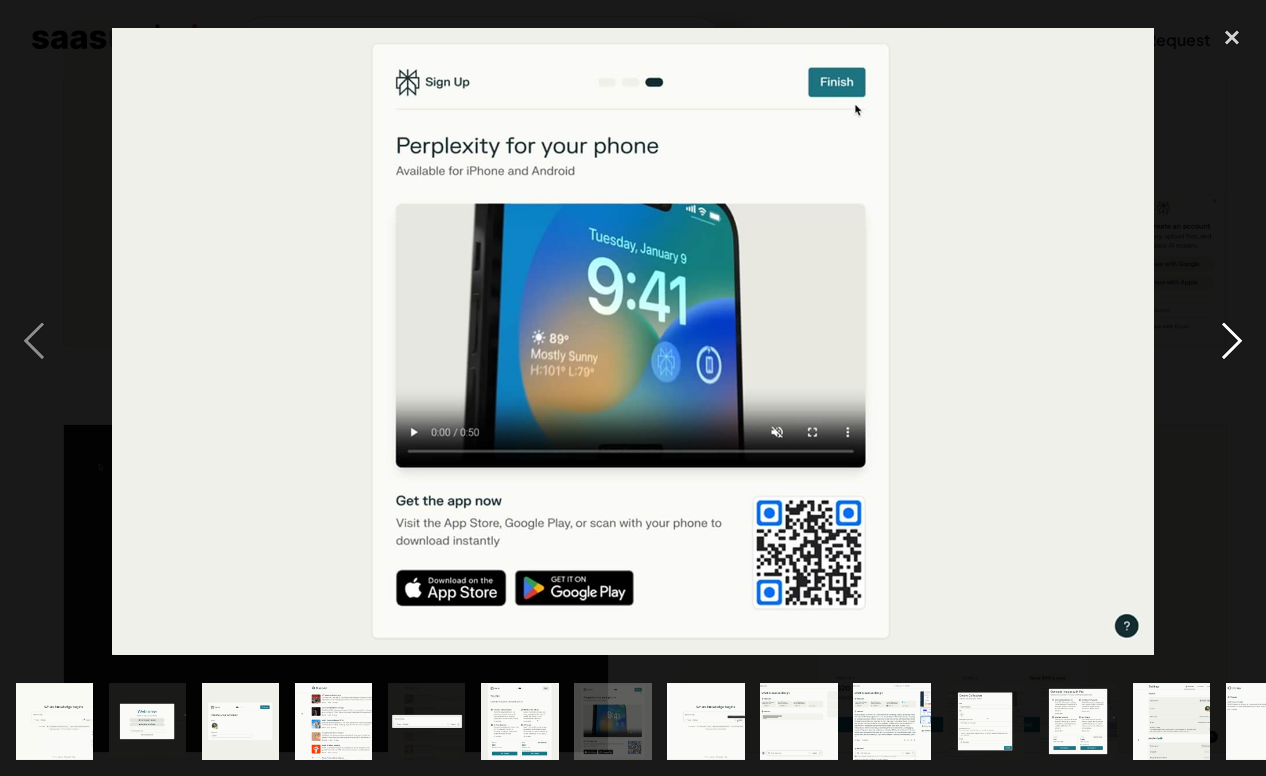 click at bounding box center [1232, 342] 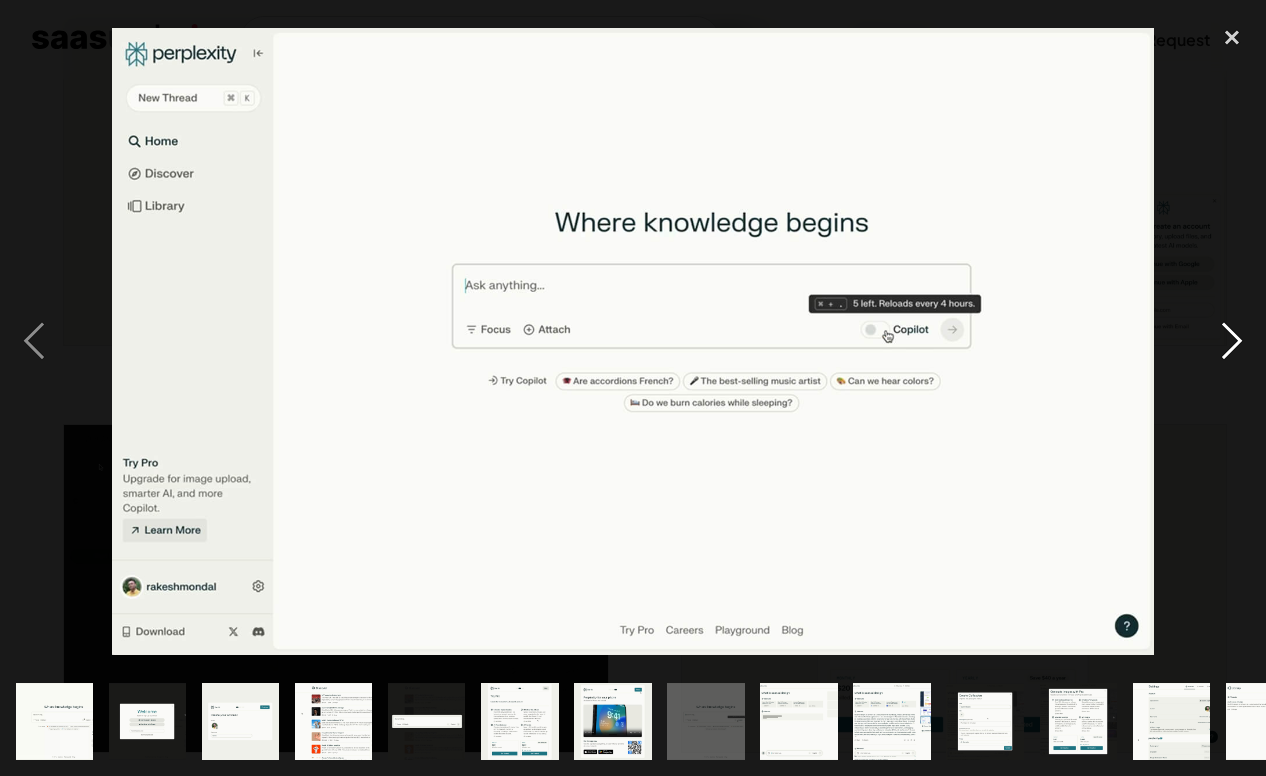click at bounding box center [1232, 342] 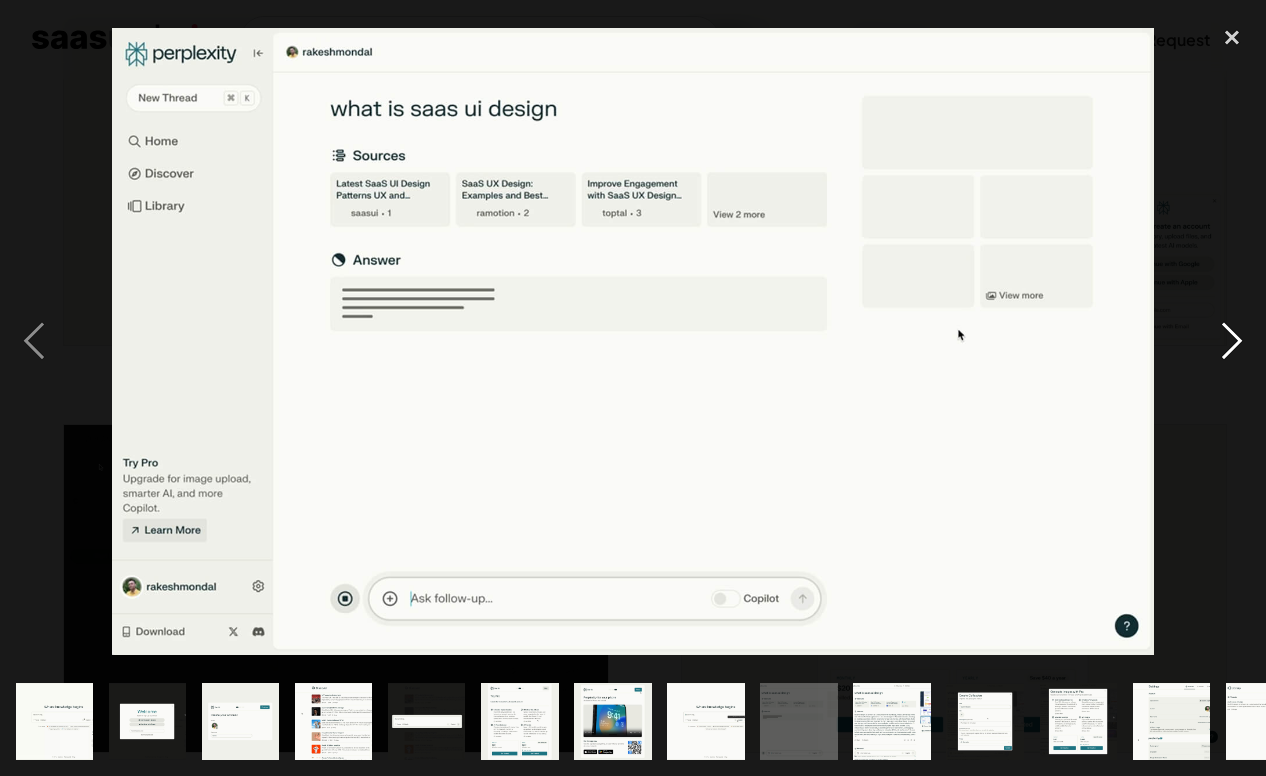 click at bounding box center (1232, 342) 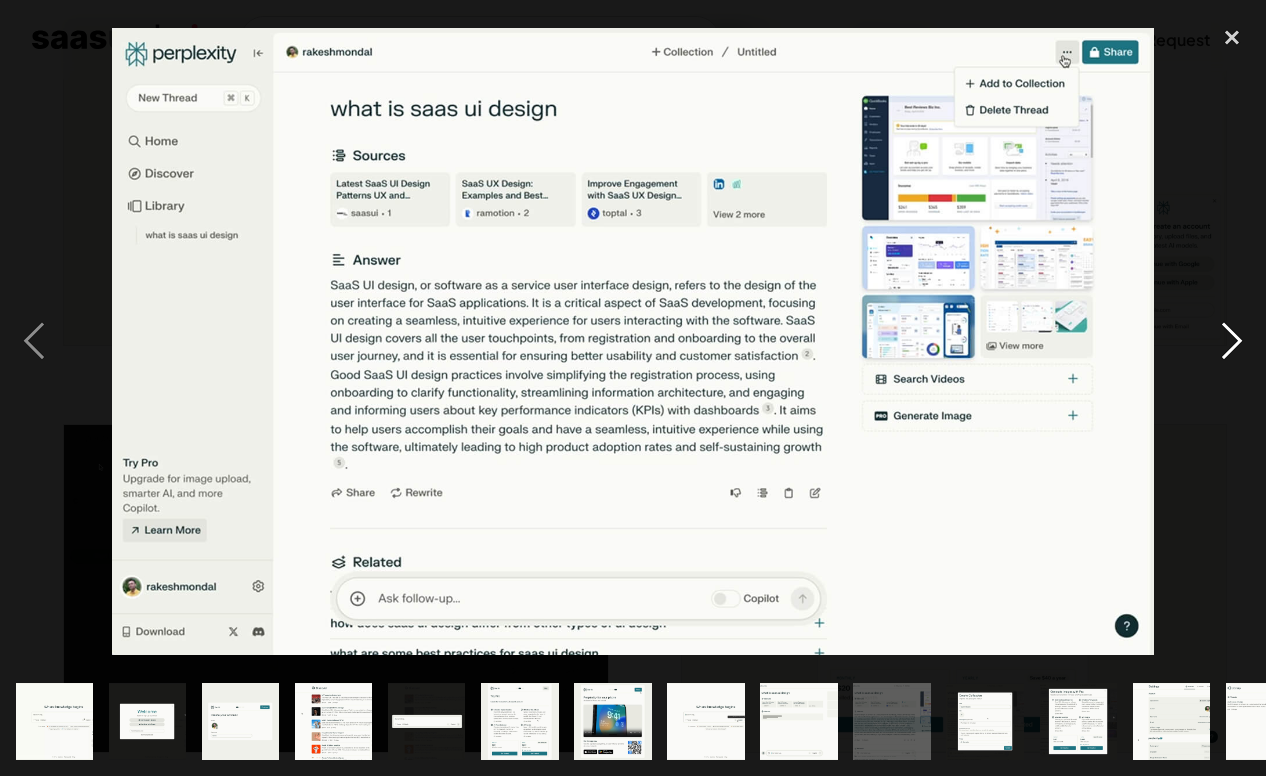 click at bounding box center (1232, 342) 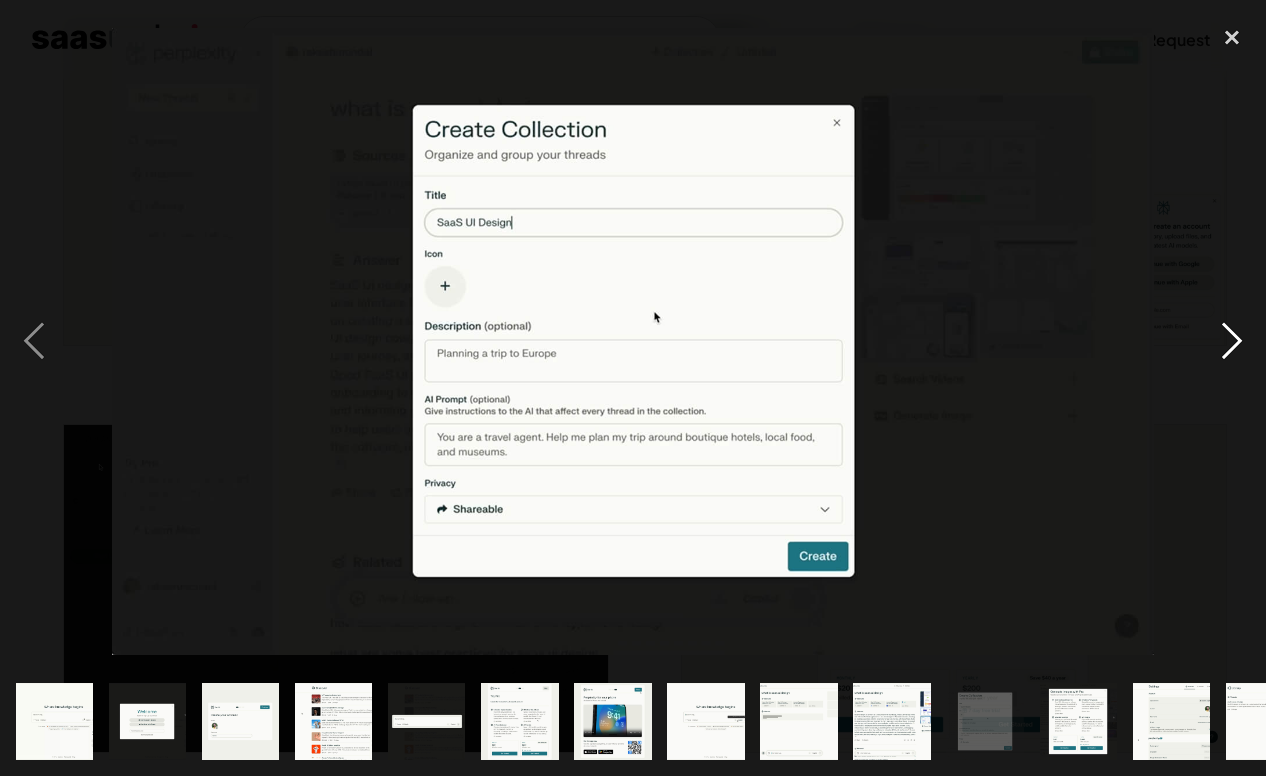 click at bounding box center [1232, 342] 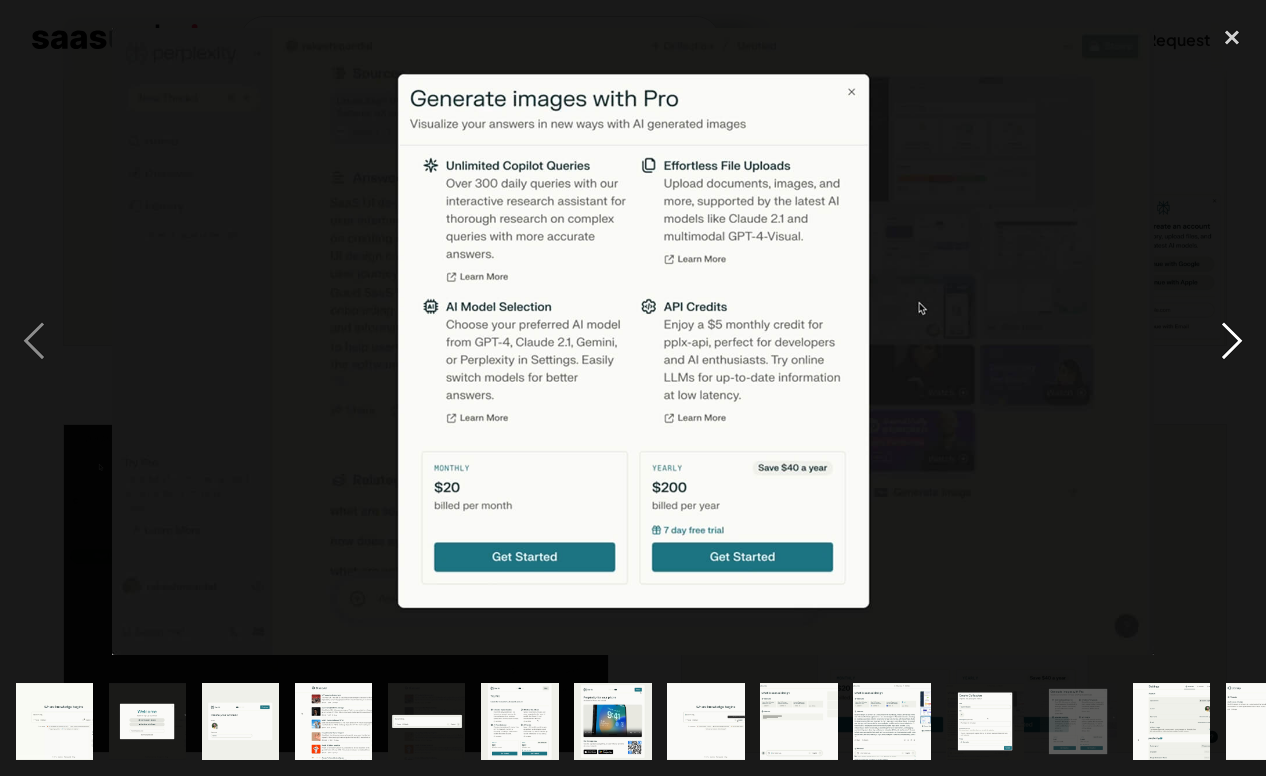click at bounding box center [1232, 342] 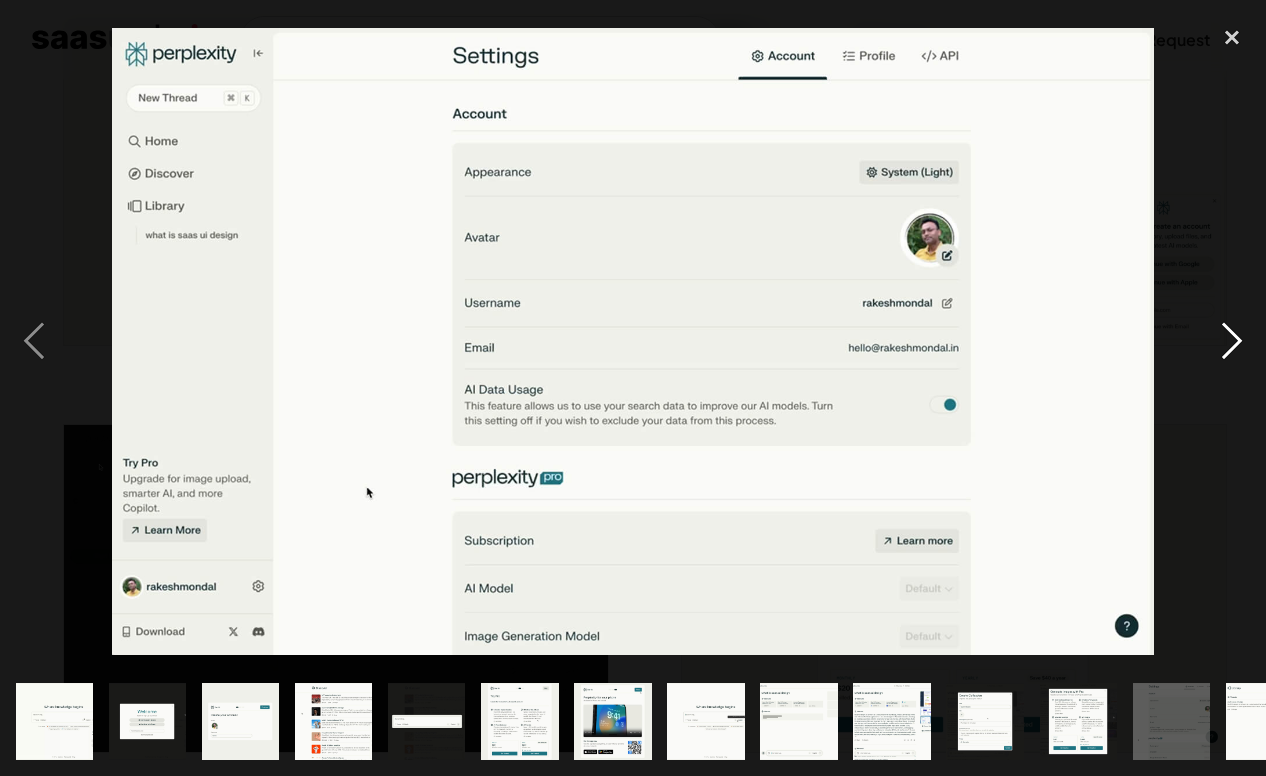 click at bounding box center [1232, 342] 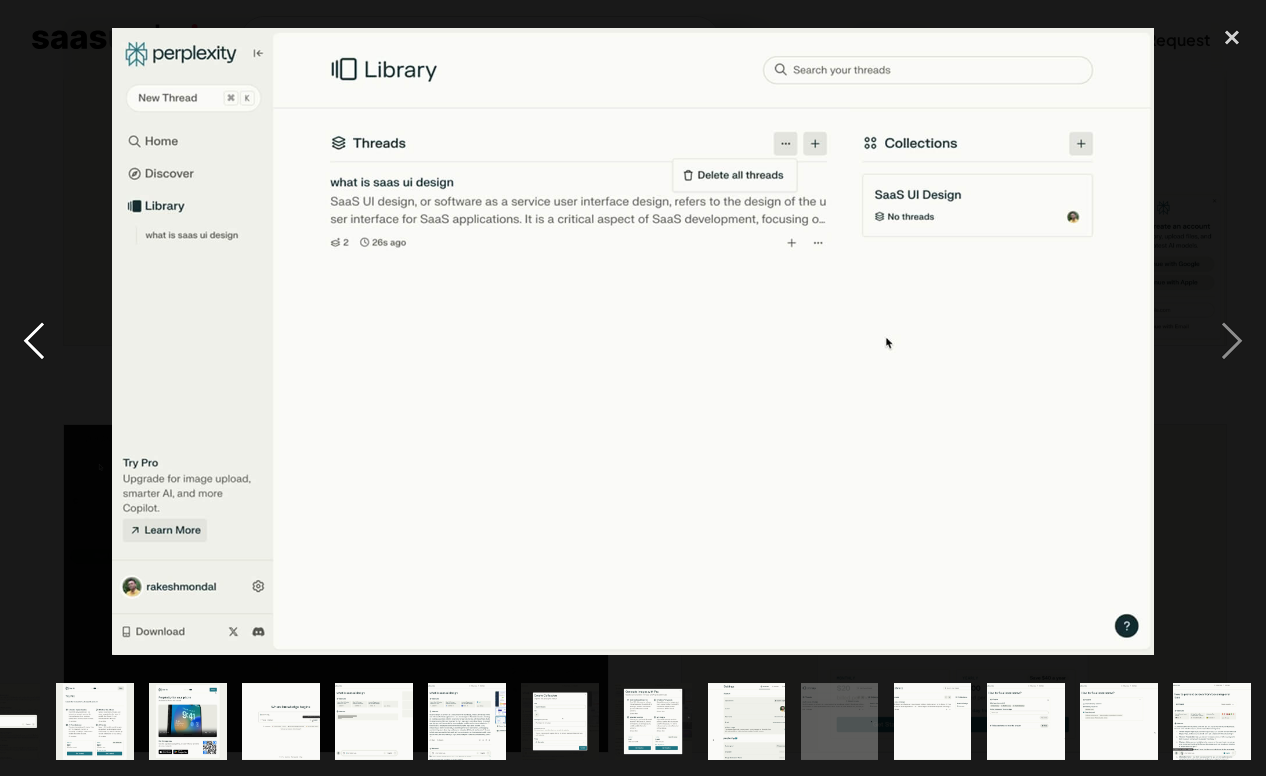 scroll, scrollTop: 0, scrollLeft: 425, axis: horizontal 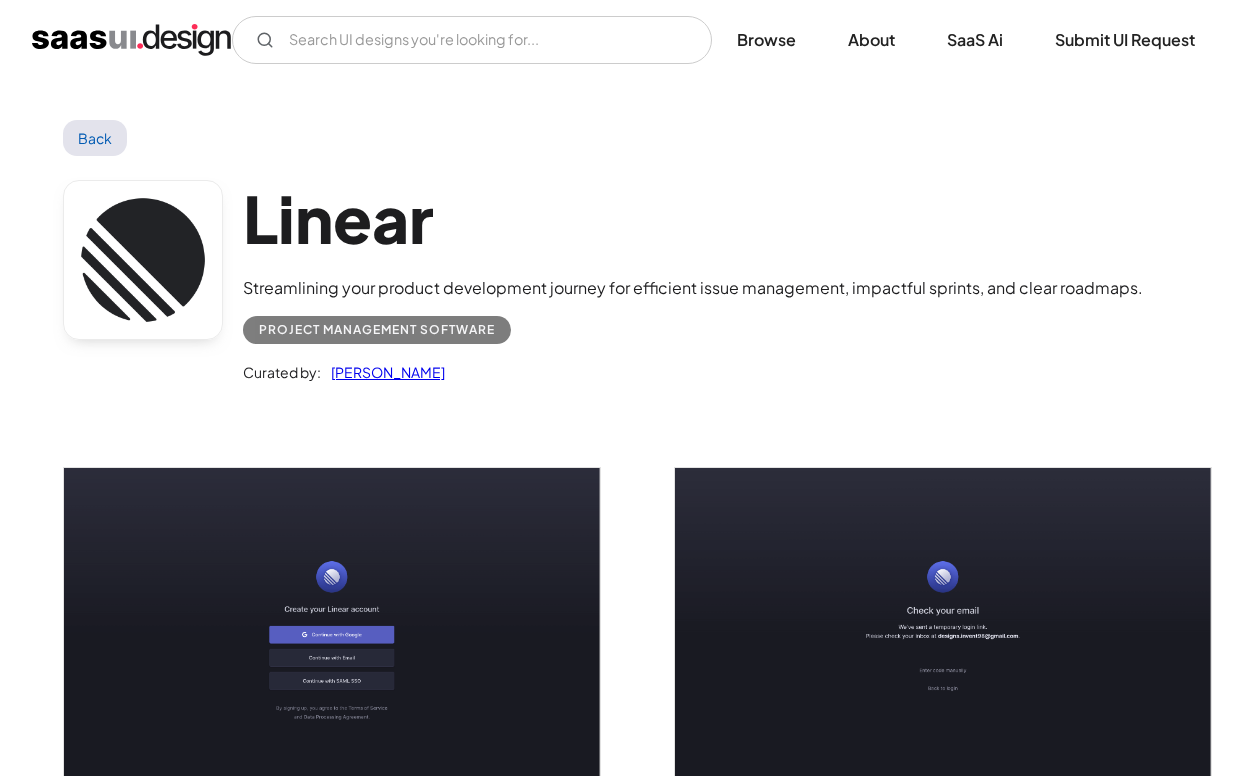 click at bounding box center [943, 636] 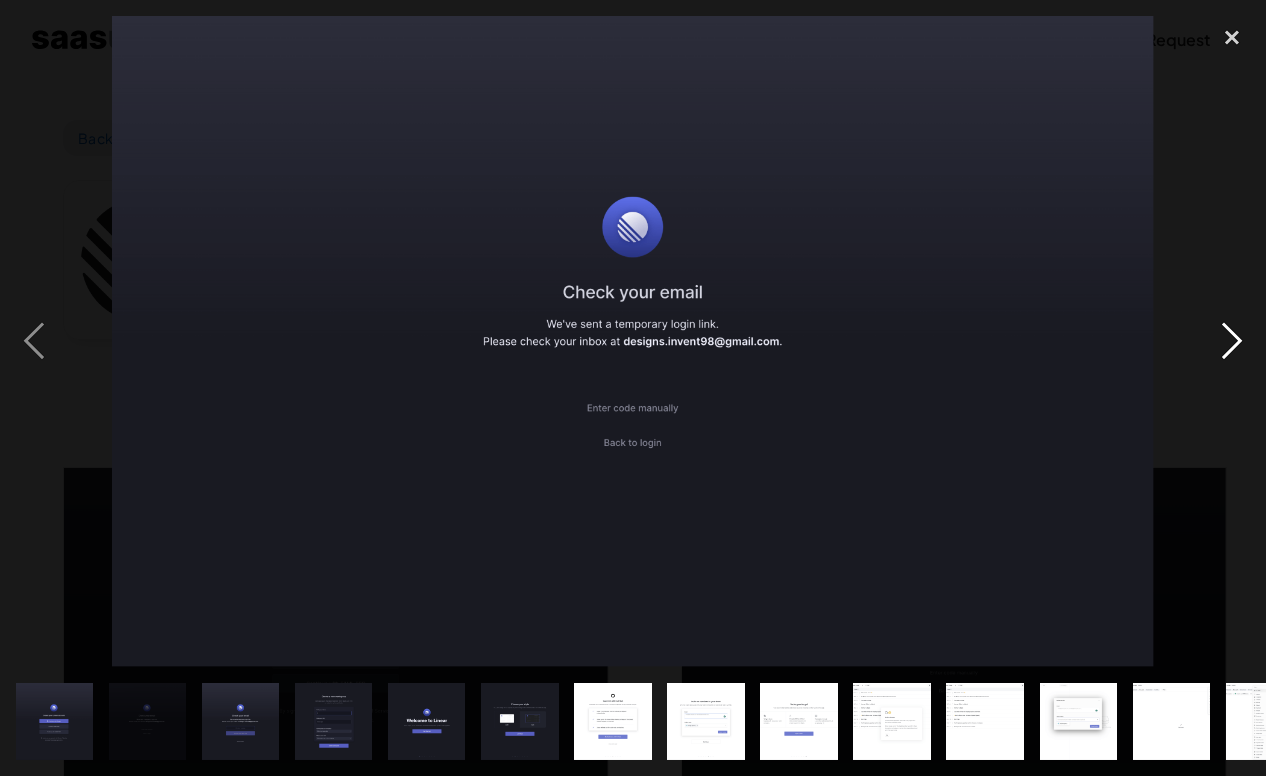 click at bounding box center (1232, 342) 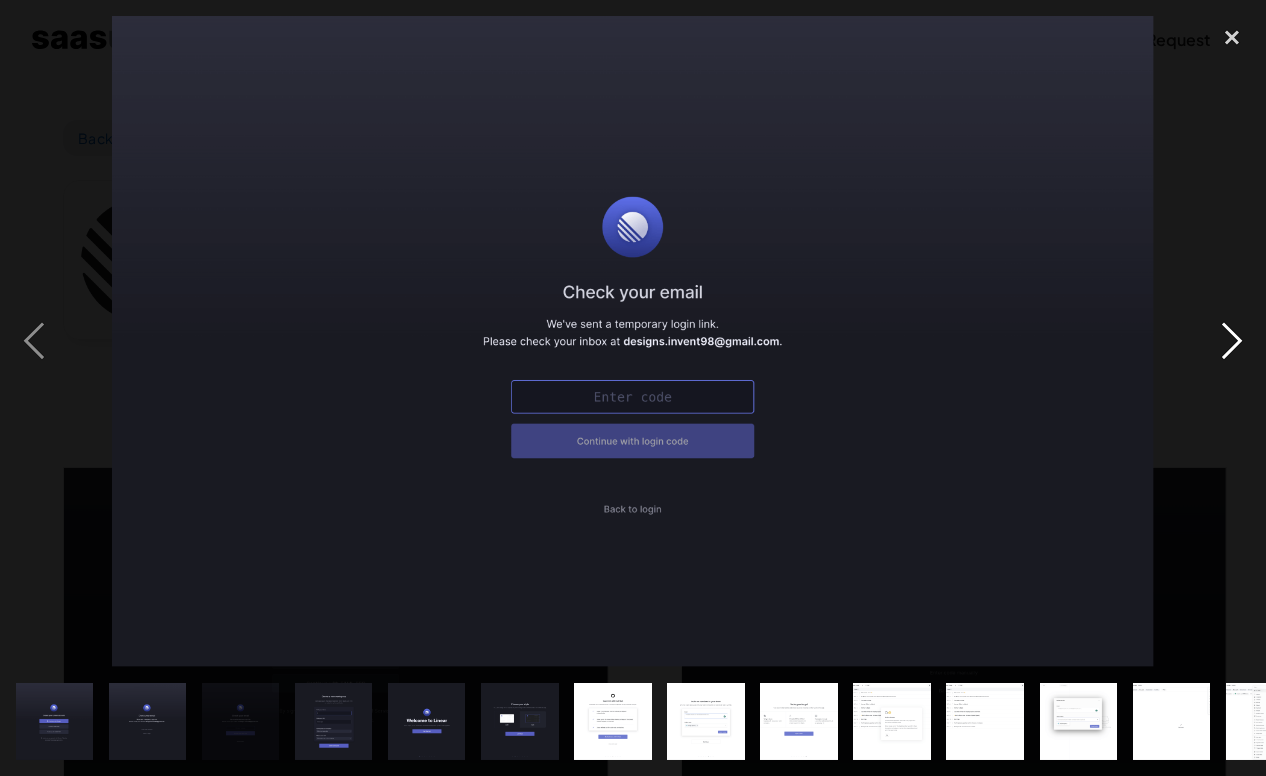 click at bounding box center (1232, 342) 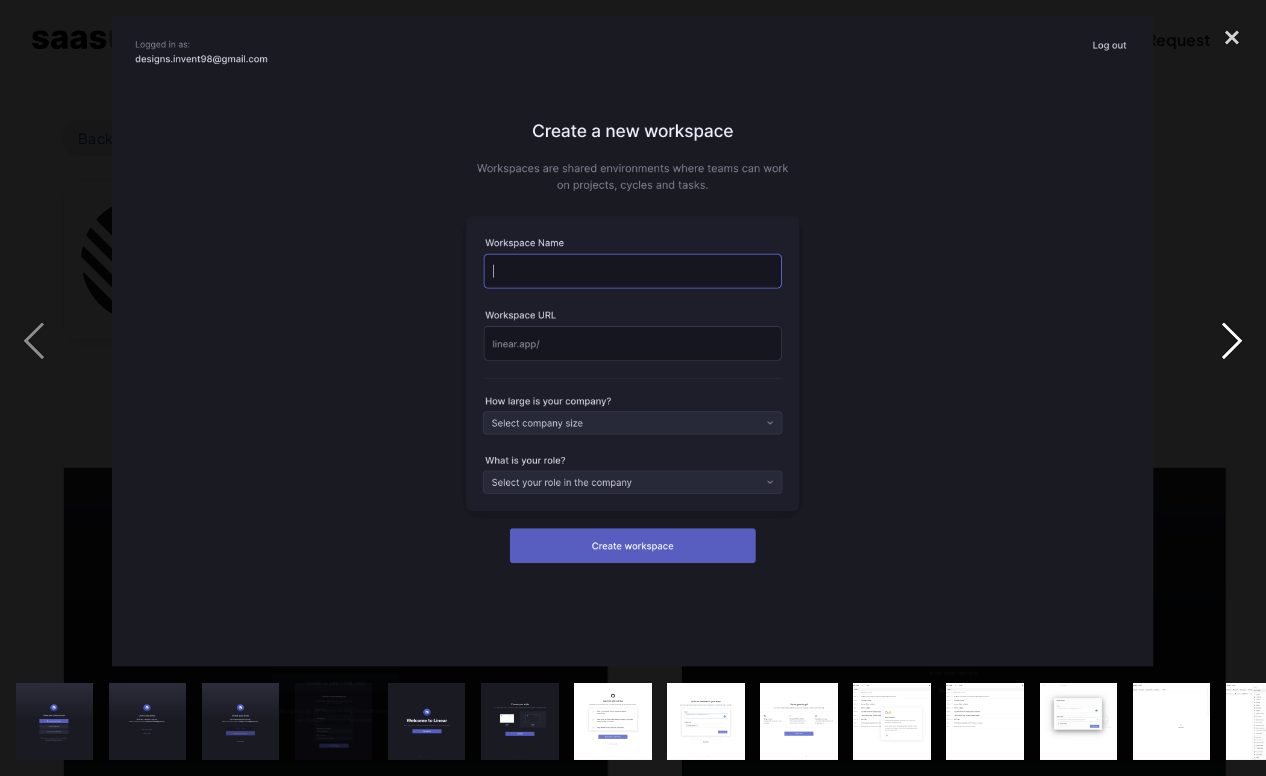 click at bounding box center [1232, 342] 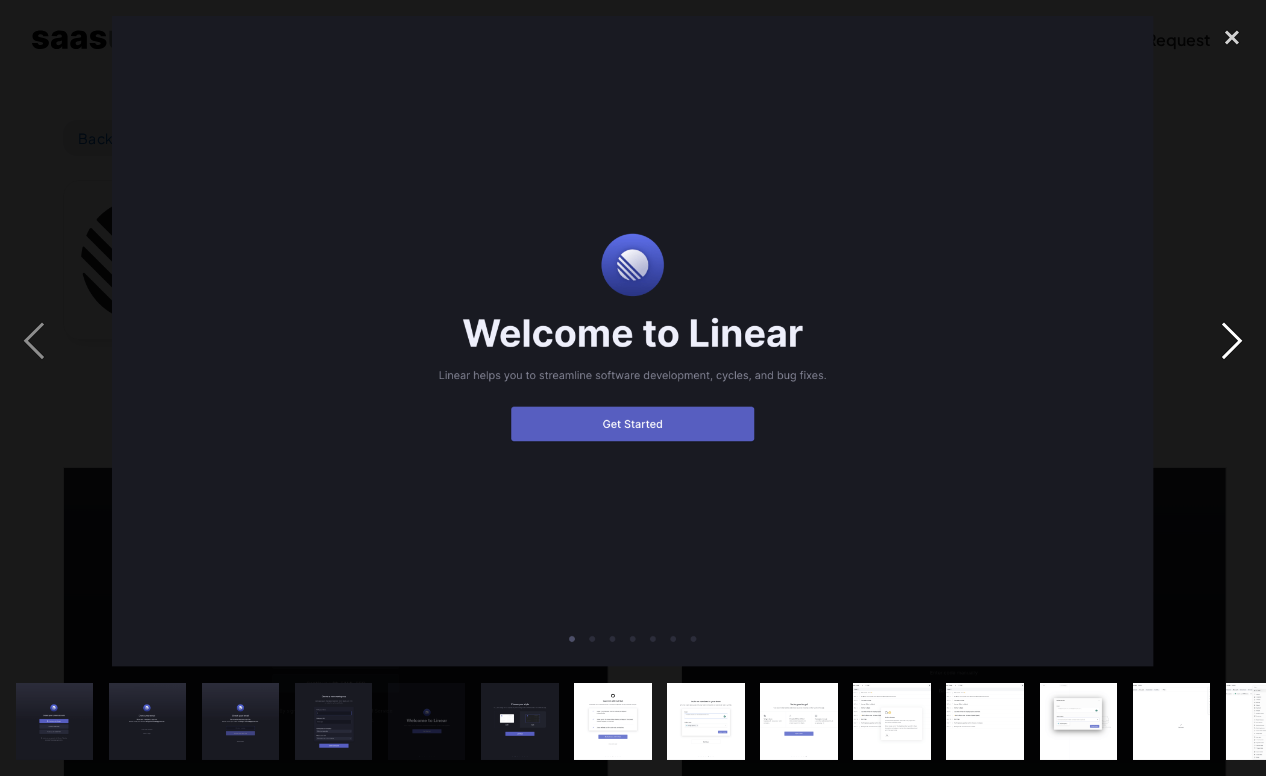 click at bounding box center [1232, 342] 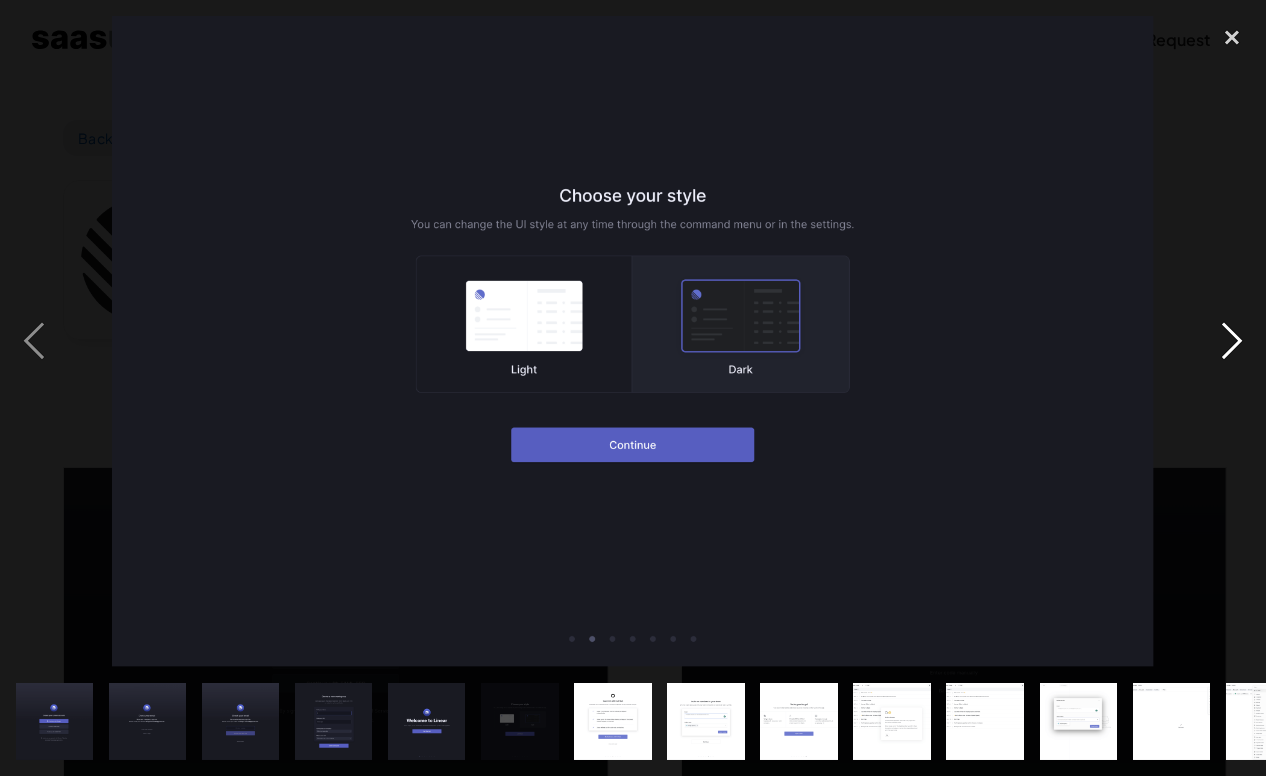 click at bounding box center [1232, 342] 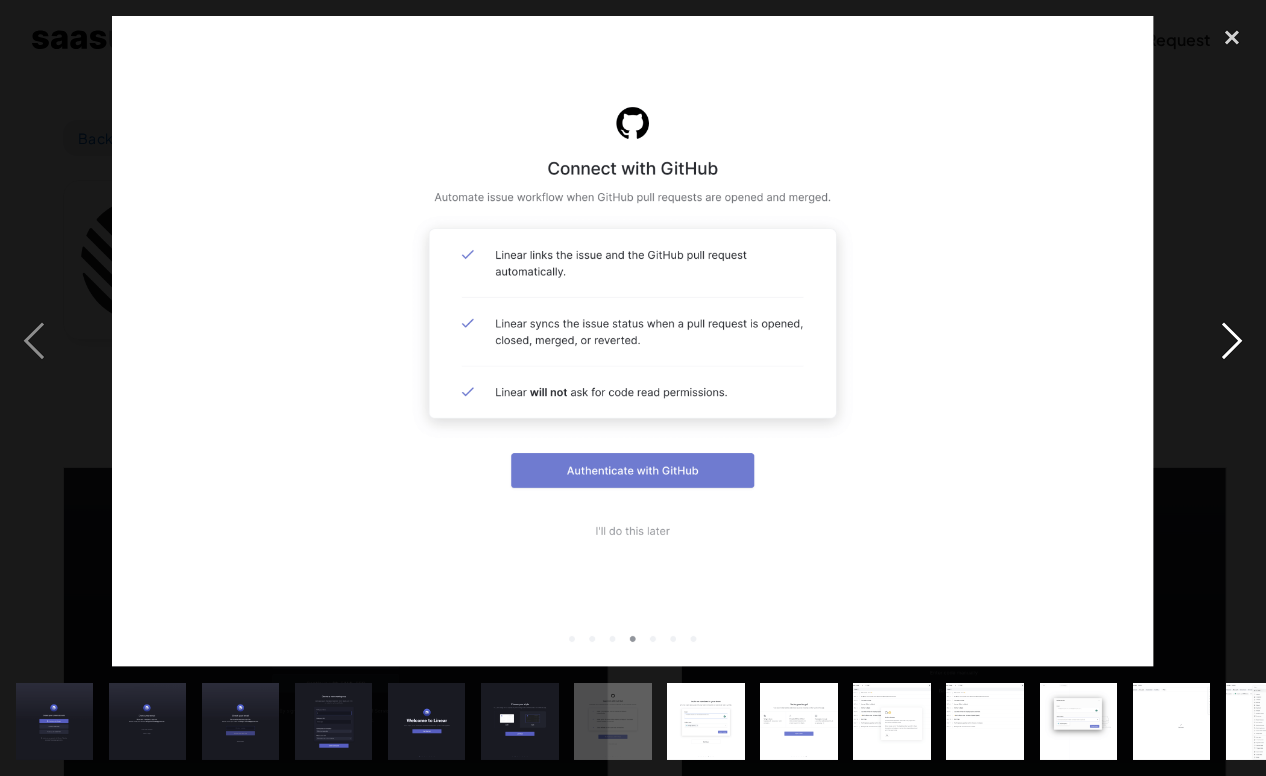 click at bounding box center (1232, 342) 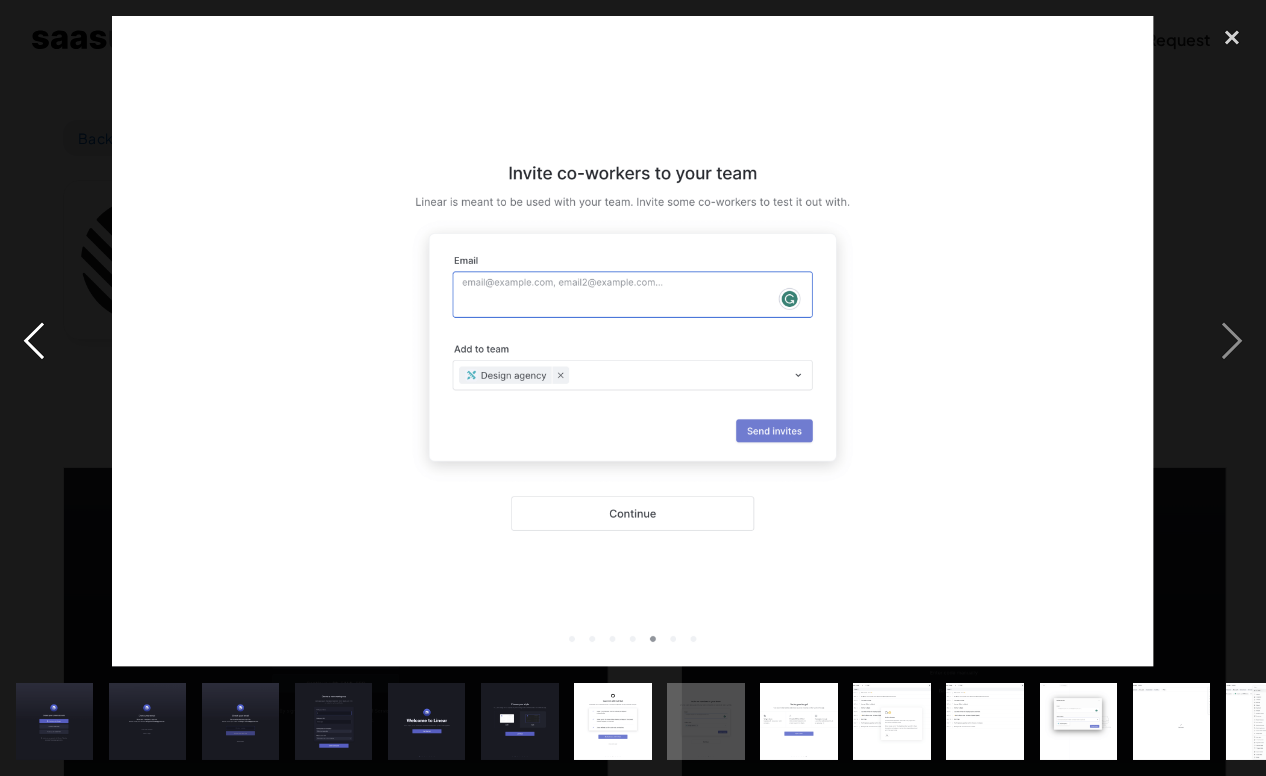click at bounding box center (34, 342) 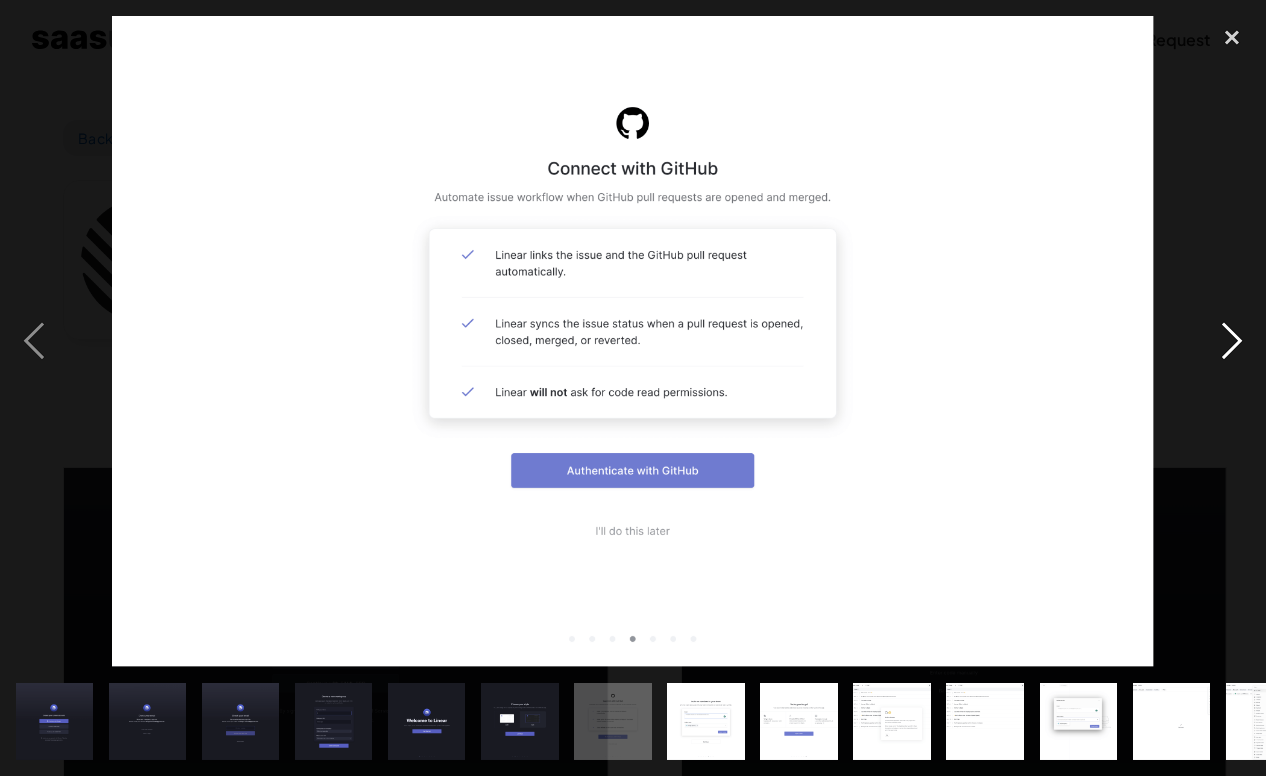 click at bounding box center (1232, 342) 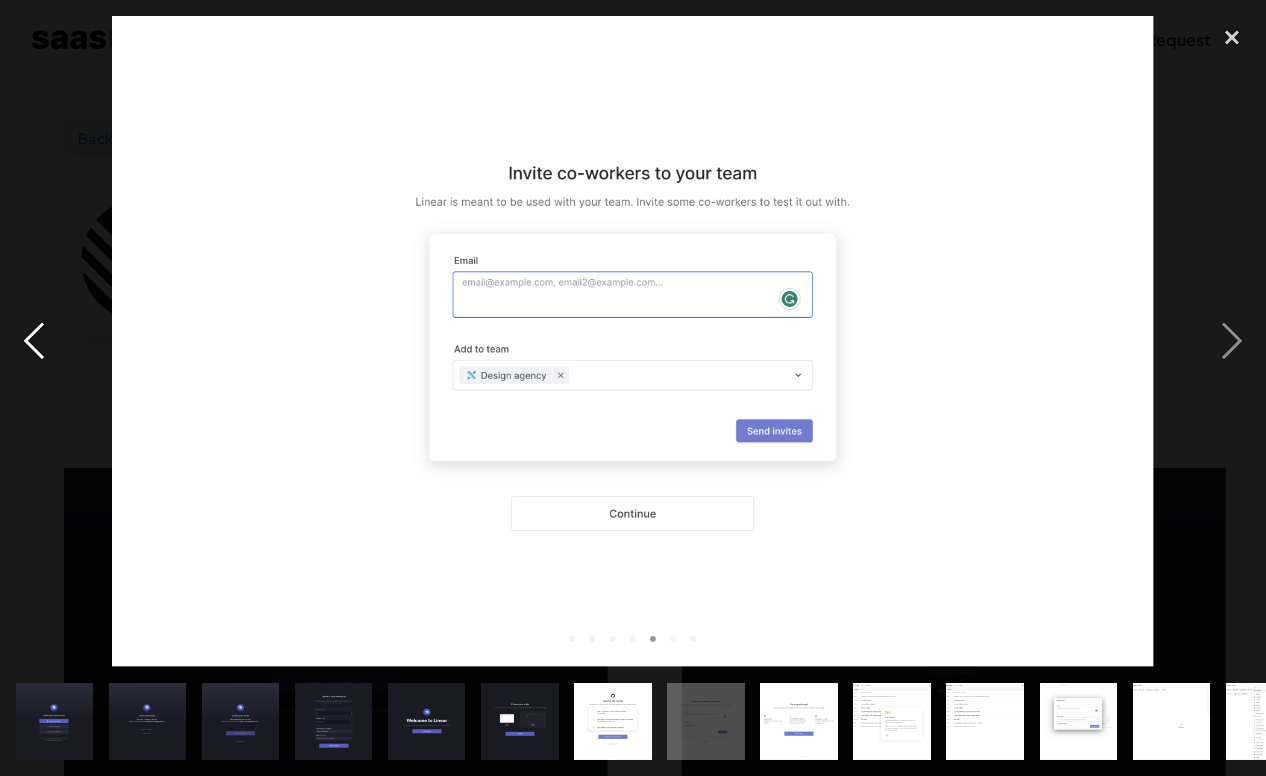 click at bounding box center (34, 342) 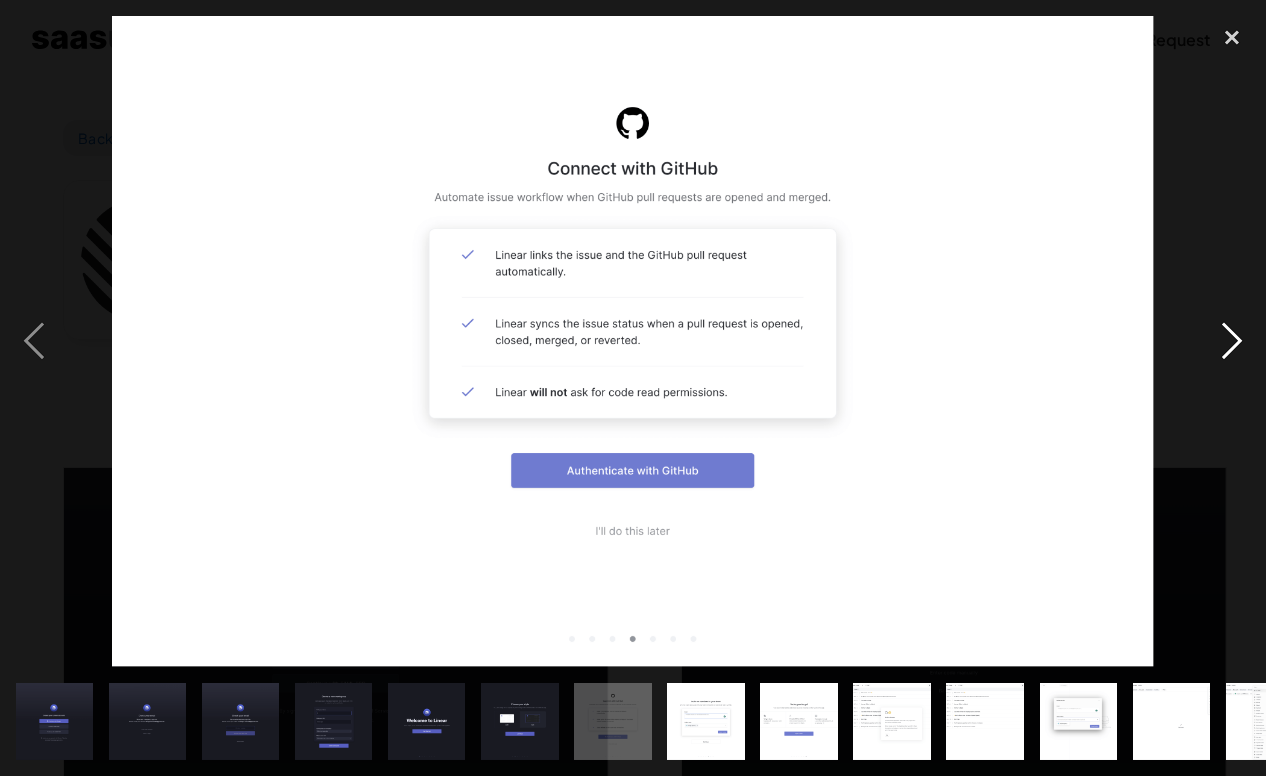 click at bounding box center (1232, 342) 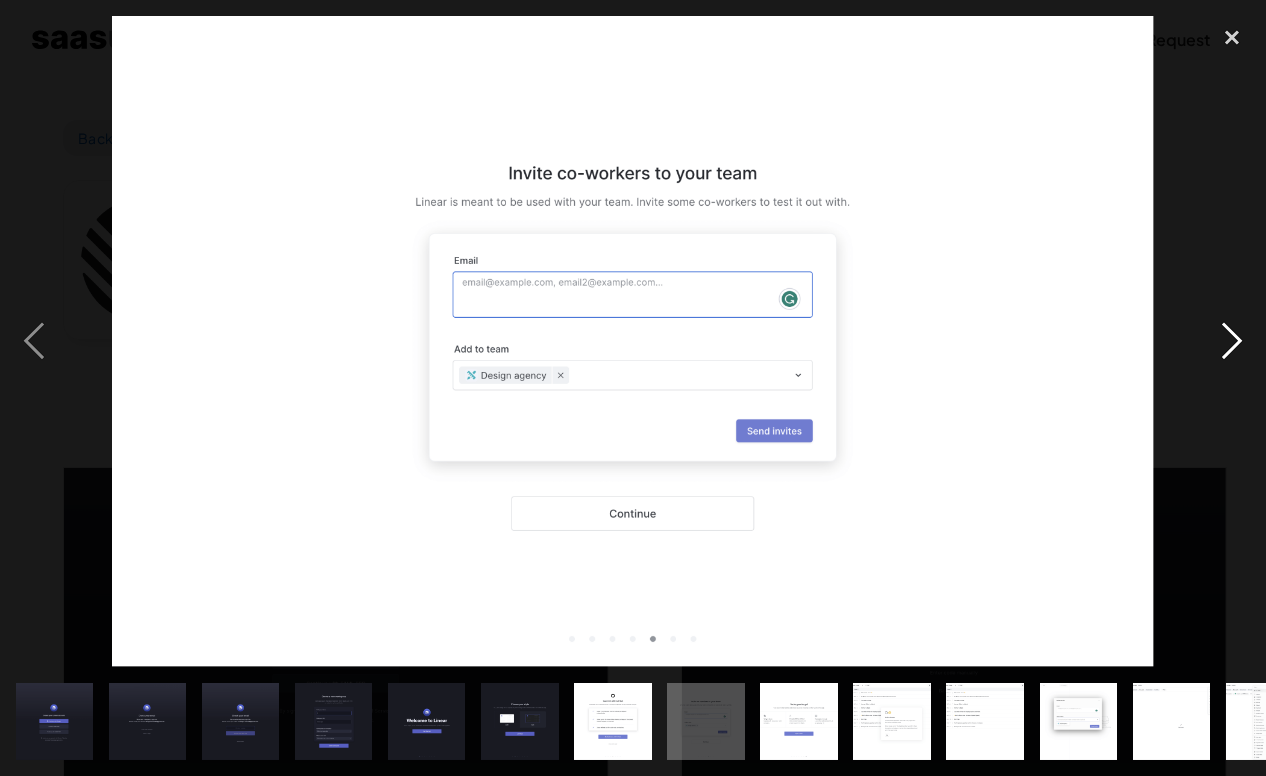 click at bounding box center [1232, 342] 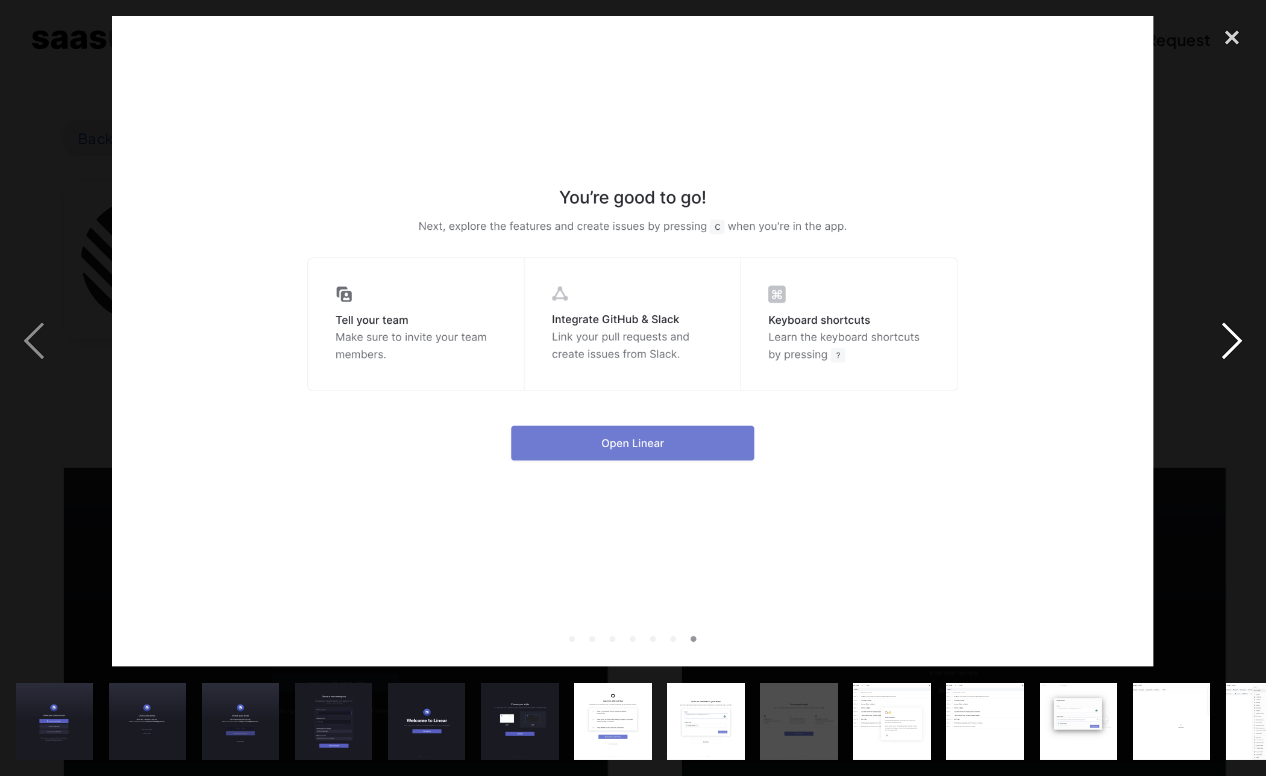 click at bounding box center [1232, 342] 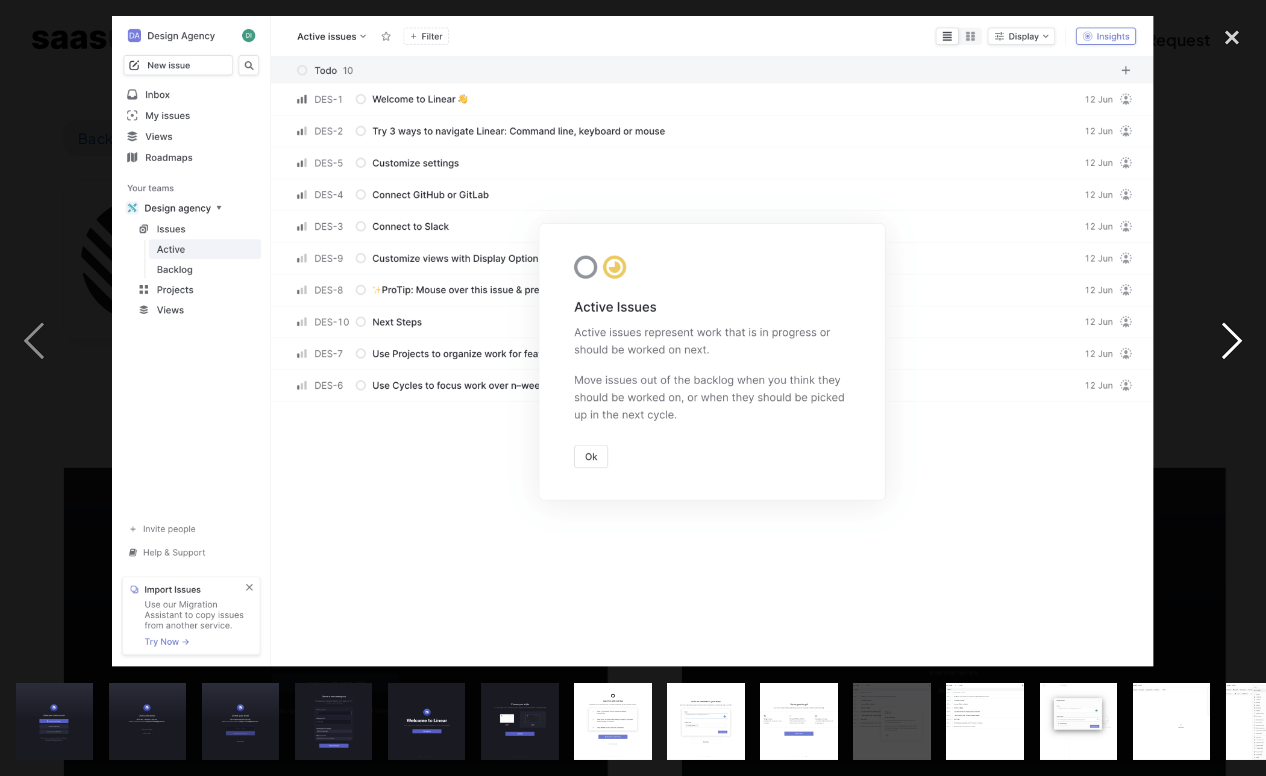 click at bounding box center (1232, 342) 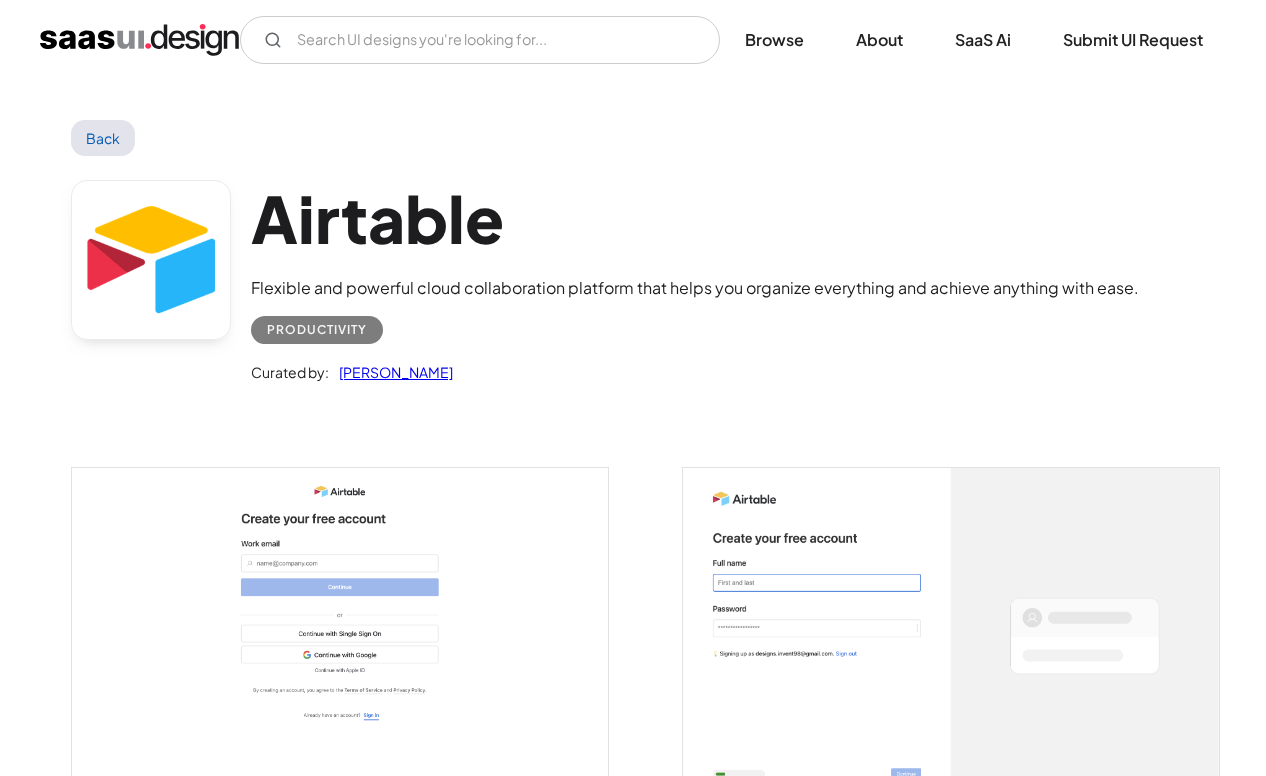 scroll, scrollTop: 0, scrollLeft: 0, axis: both 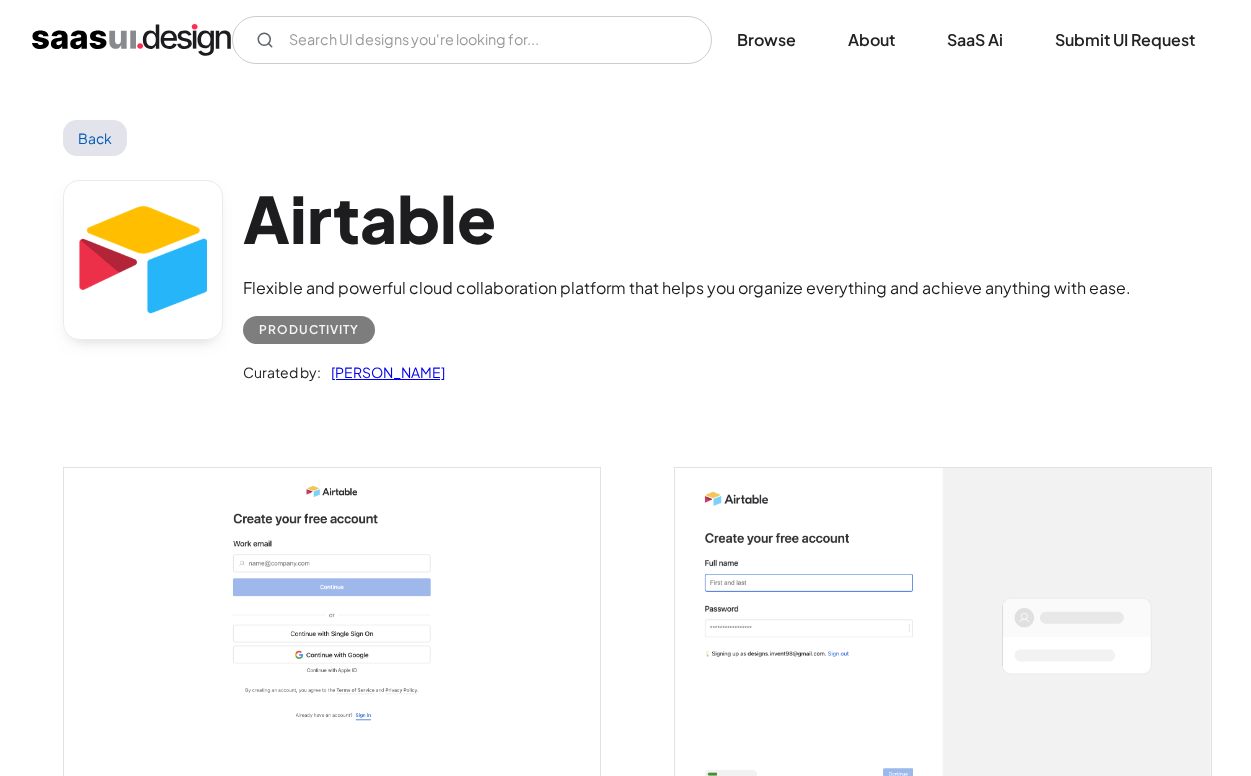click at bounding box center [943, 635] 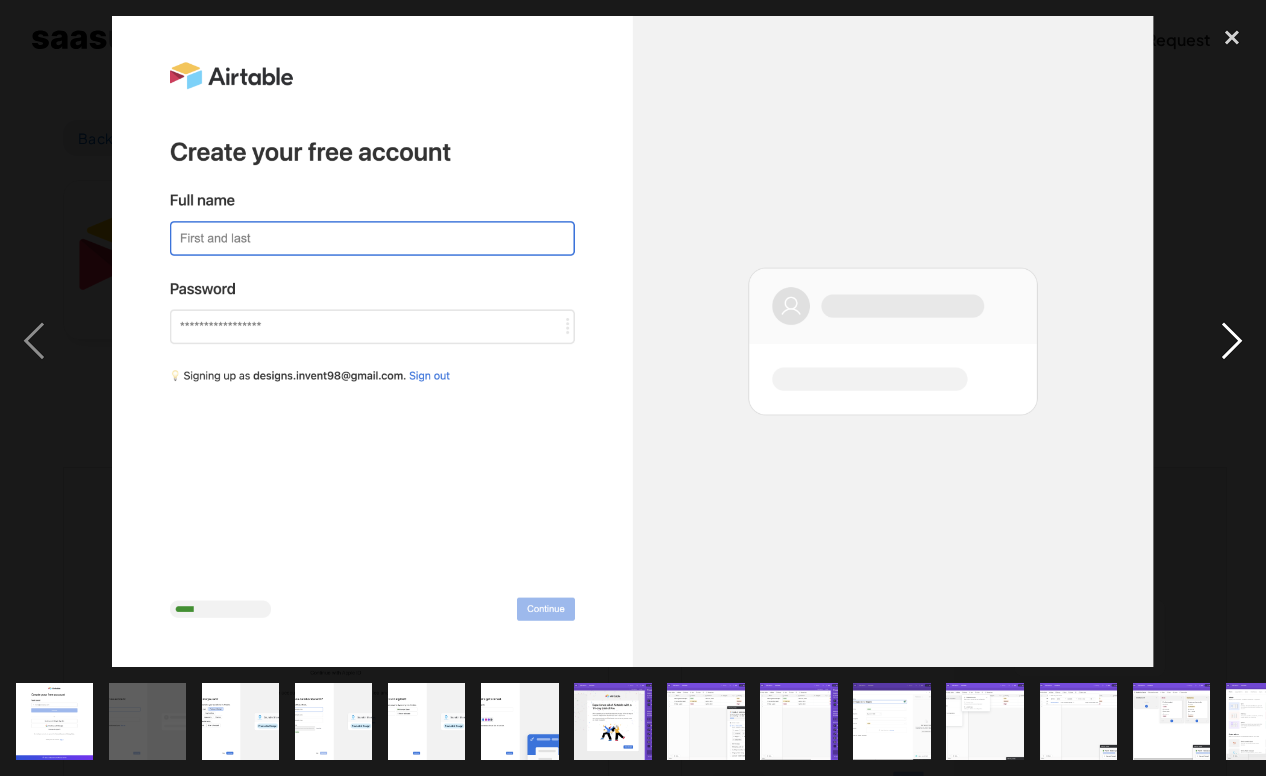 click at bounding box center [1232, 342] 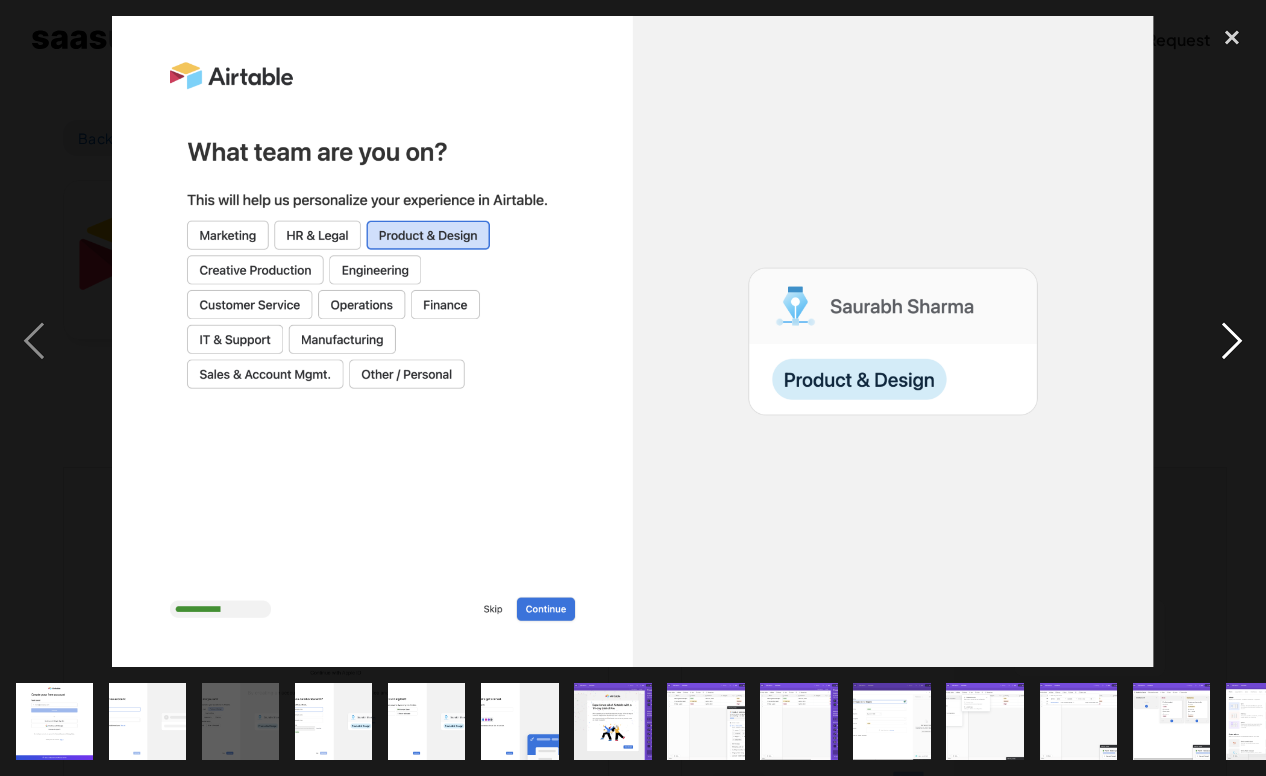 click at bounding box center [1232, 342] 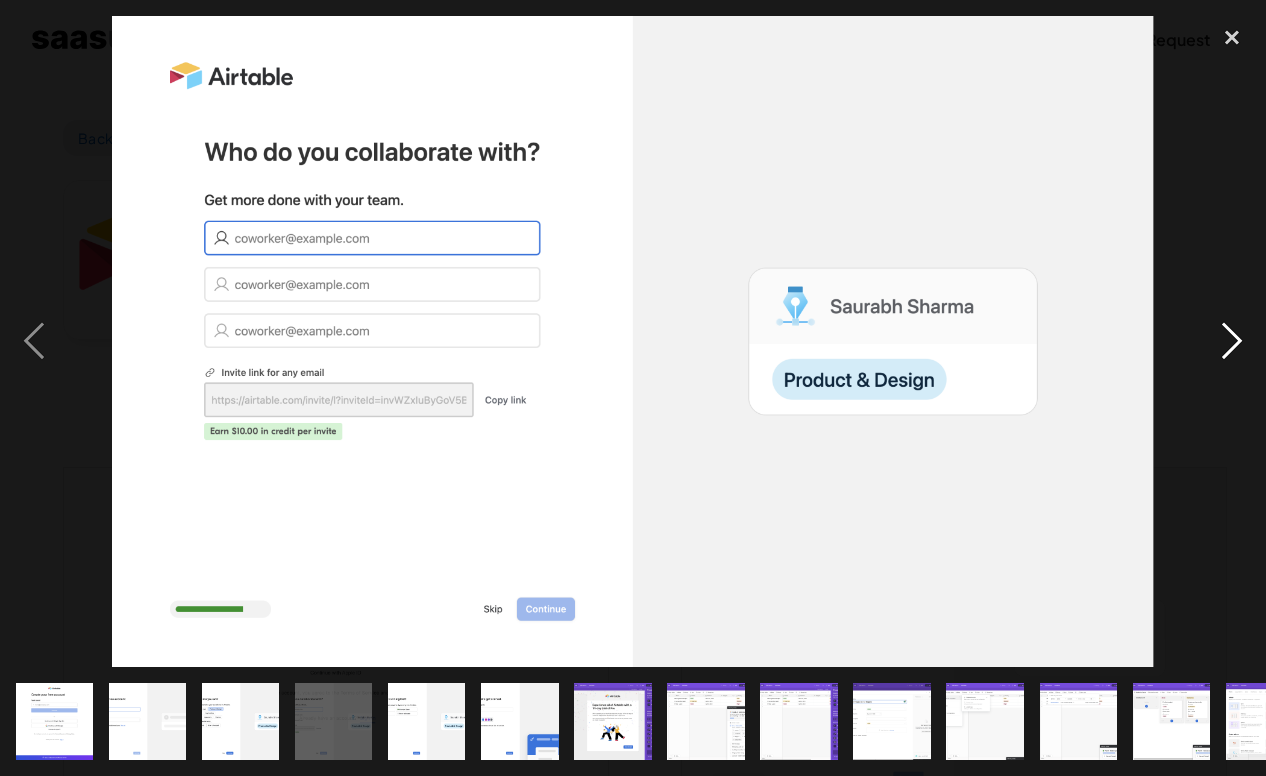 click at bounding box center (1232, 342) 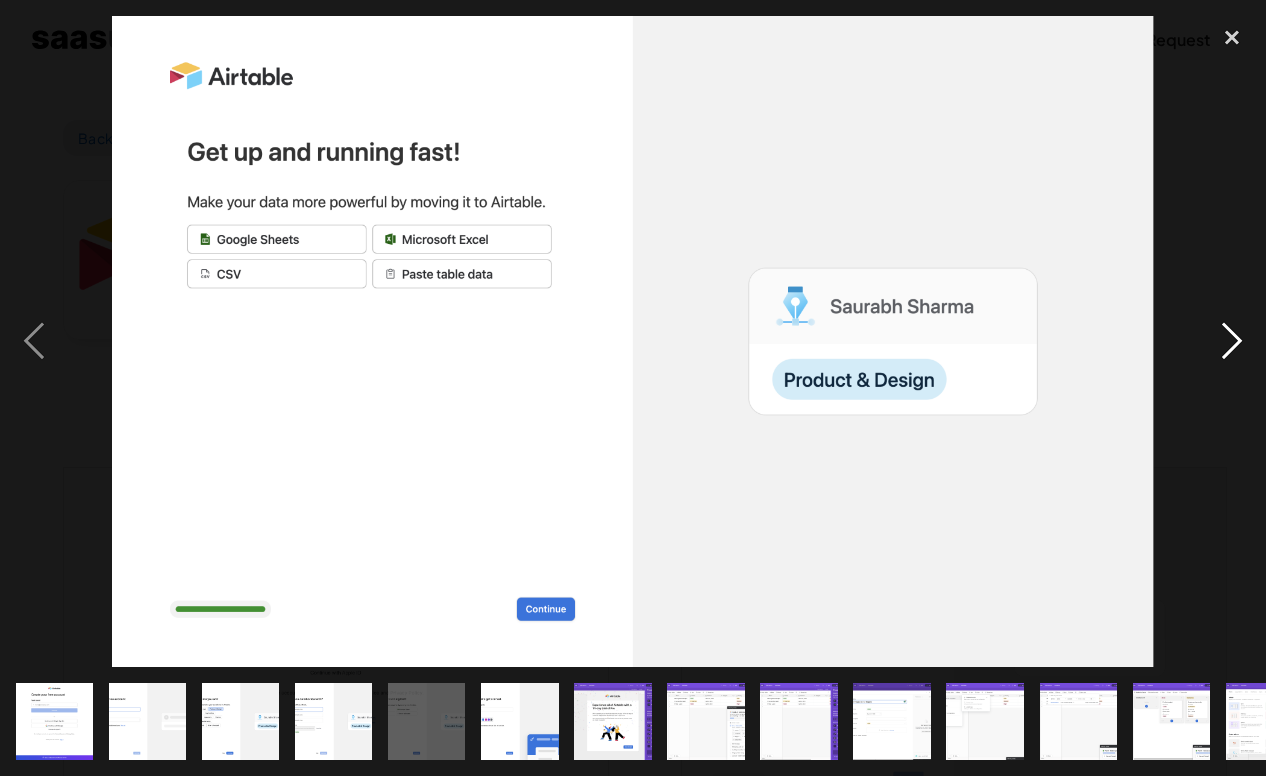 click at bounding box center (1232, 342) 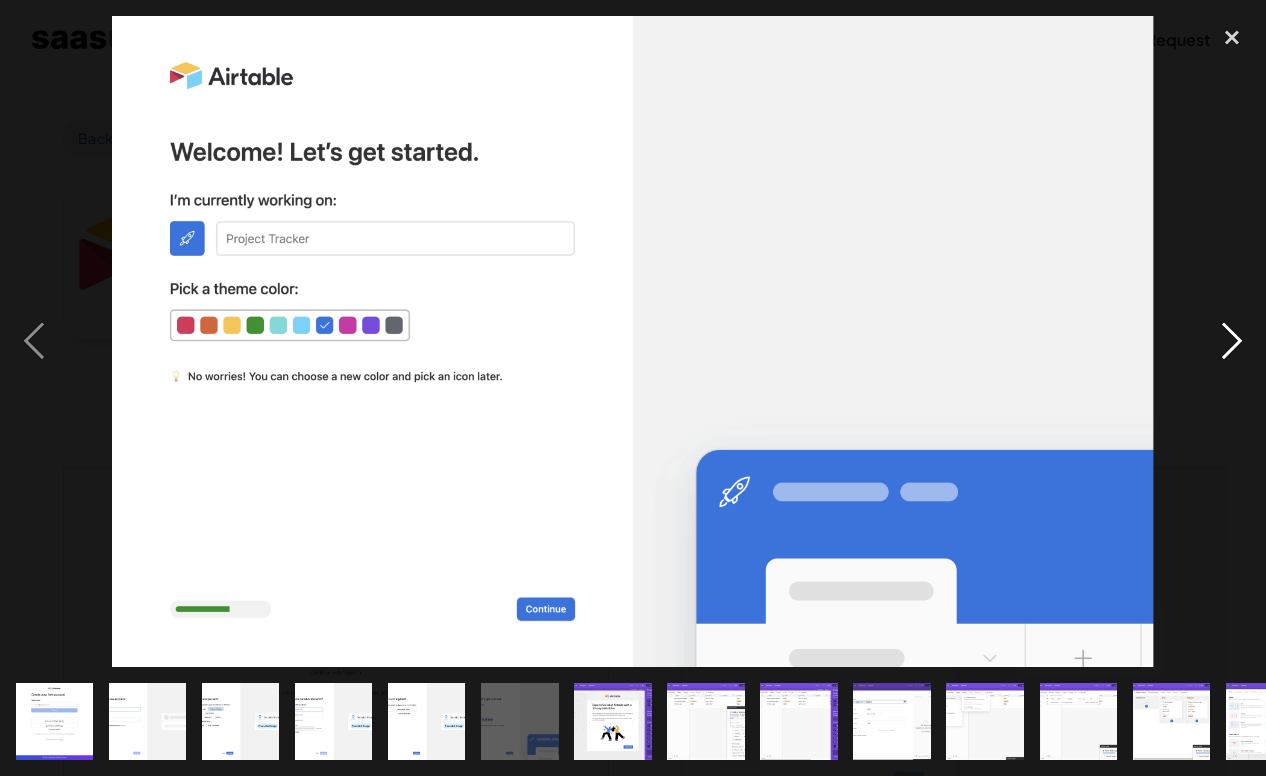 click at bounding box center (1232, 342) 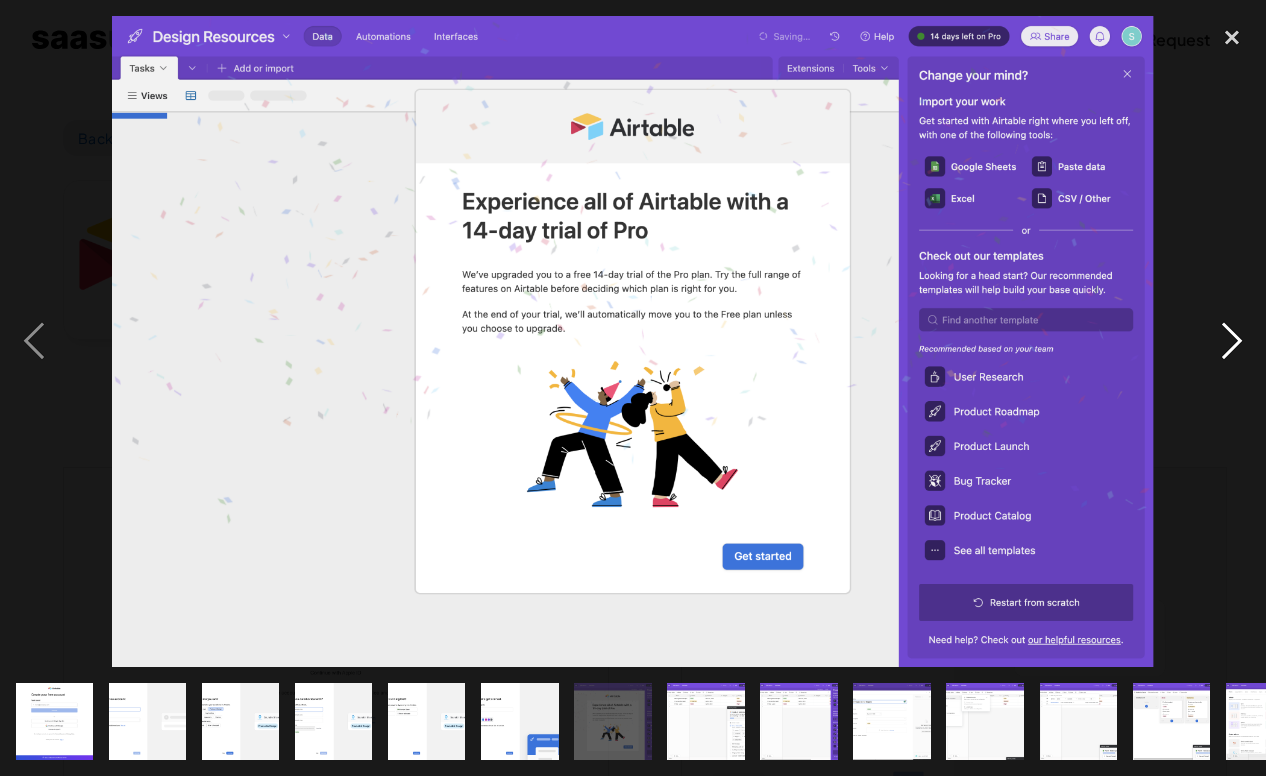 click at bounding box center (1232, 342) 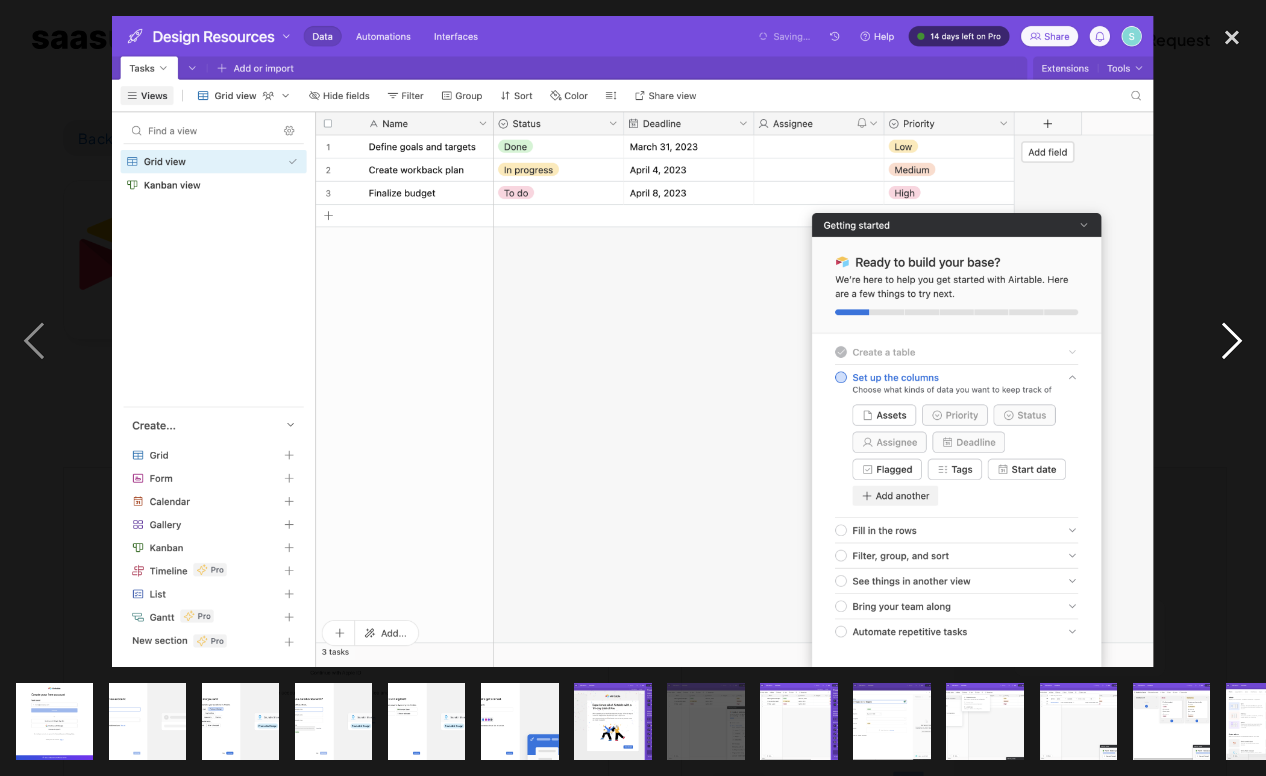 click at bounding box center (1232, 342) 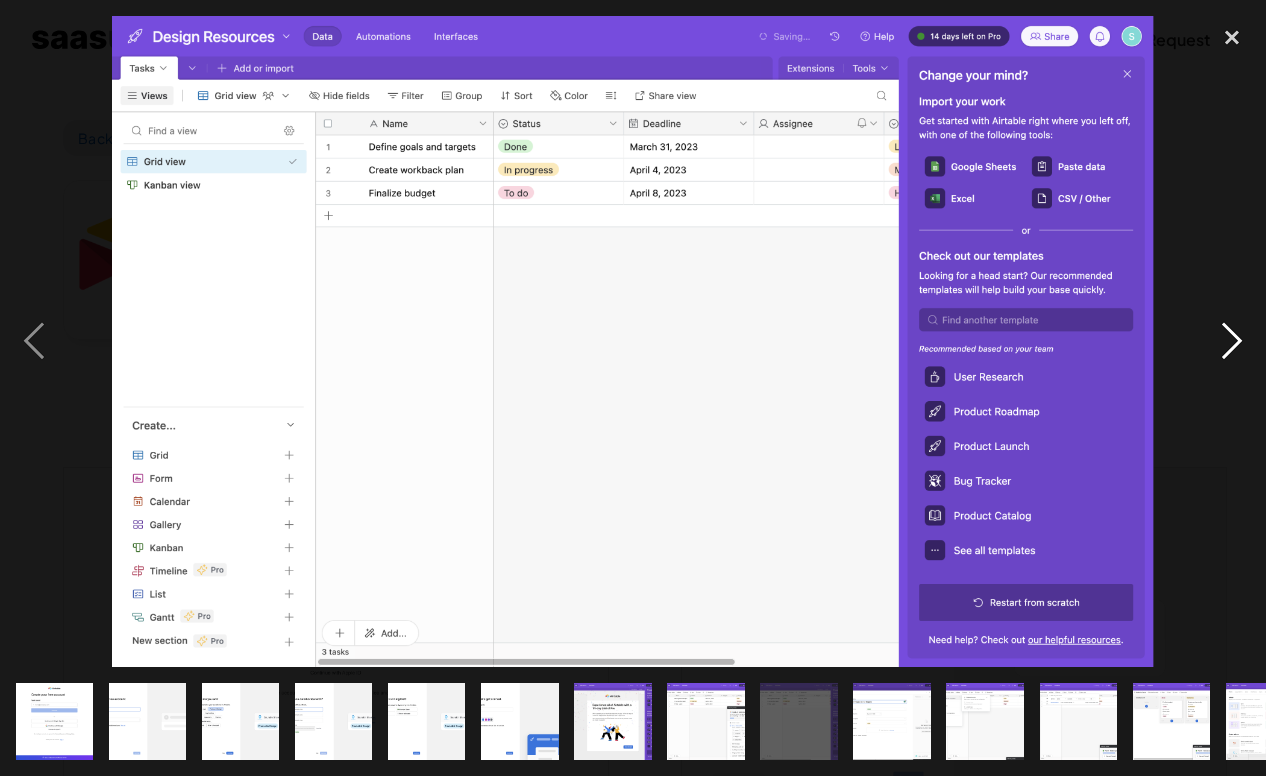 click at bounding box center [1232, 342] 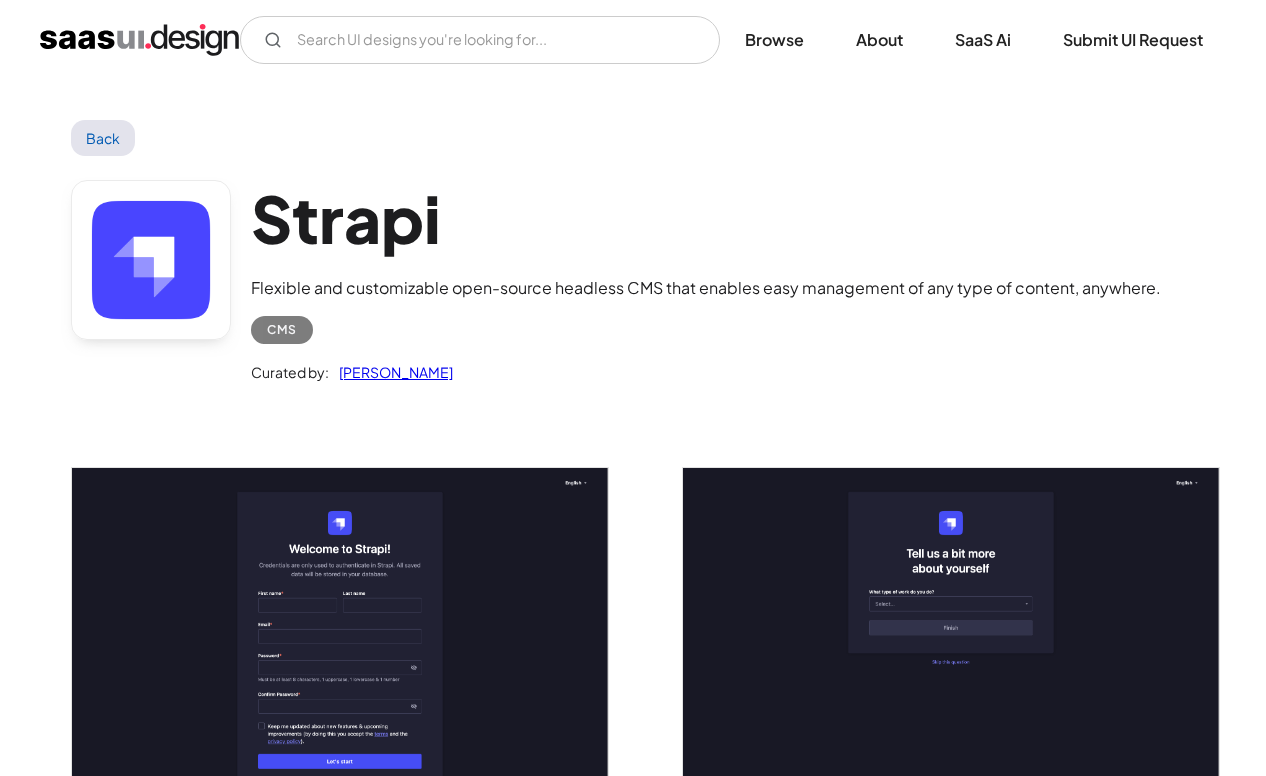 scroll, scrollTop: 0, scrollLeft: 0, axis: both 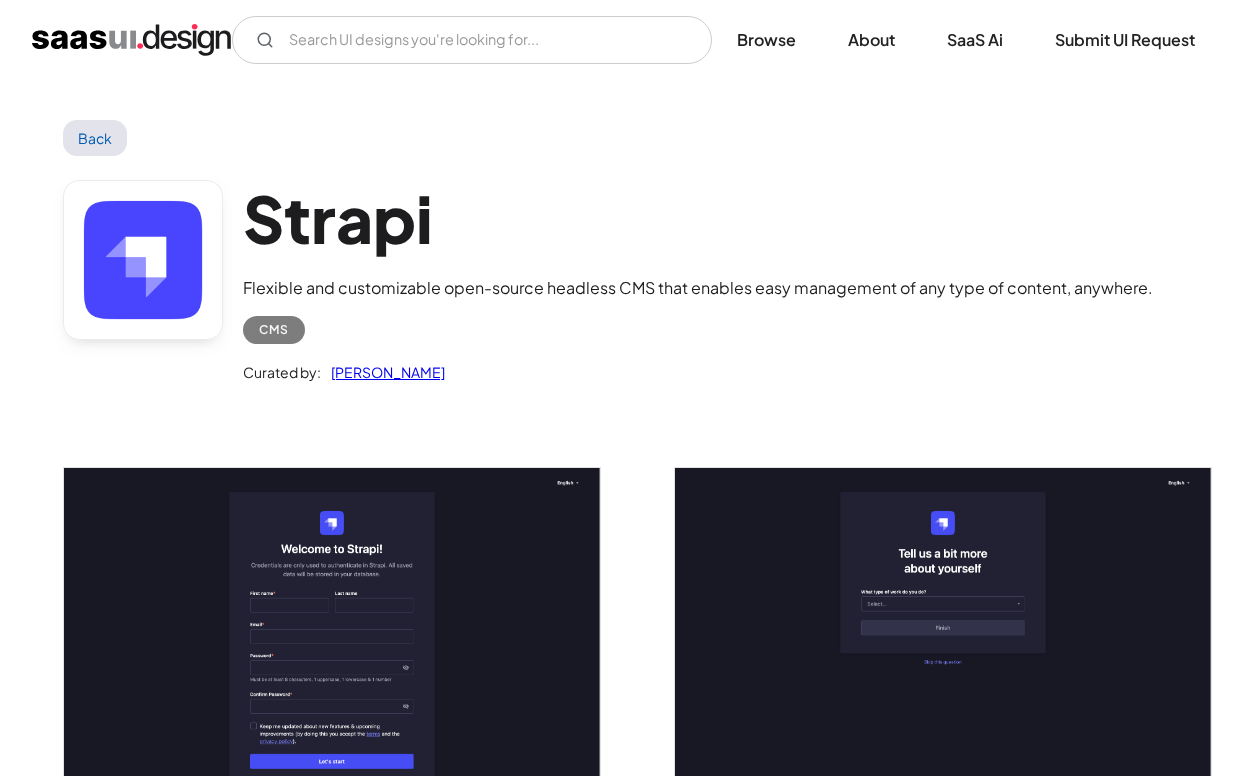 click at bounding box center (943, 635) 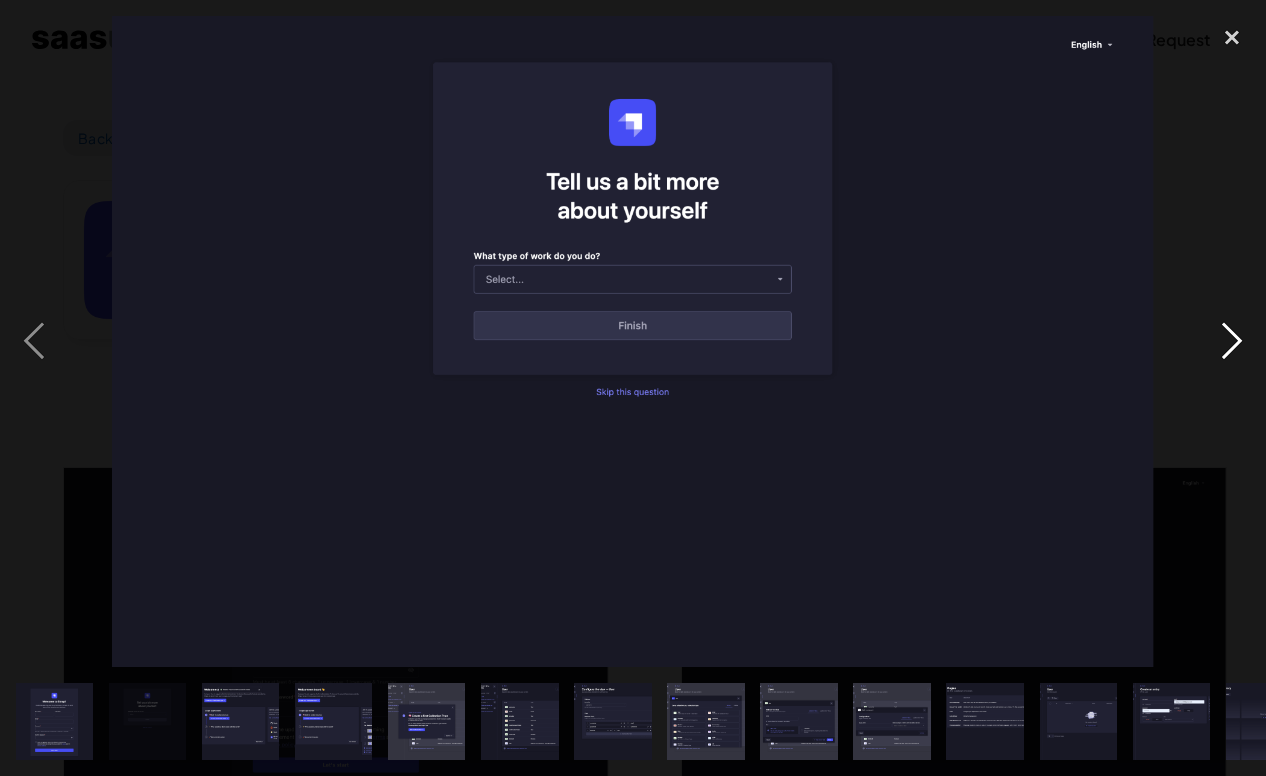 click at bounding box center [1232, 342] 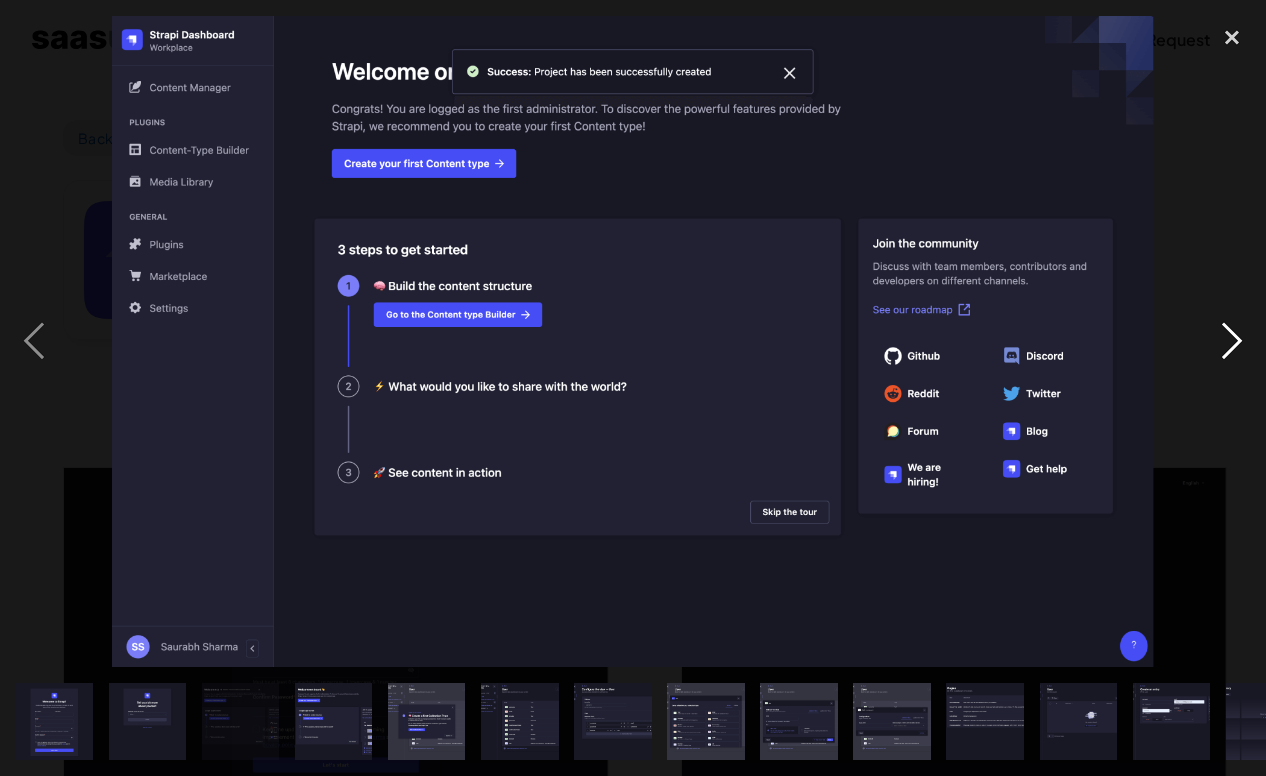 click at bounding box center (1232, 342) 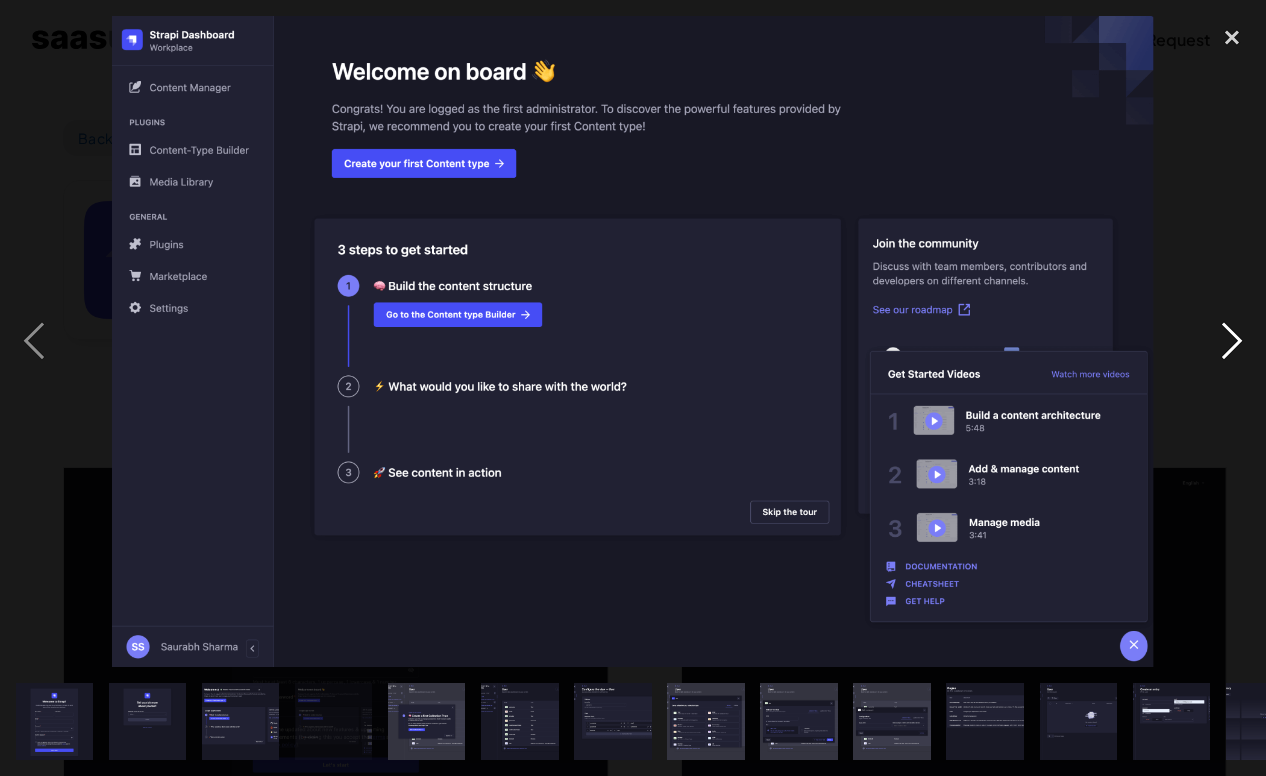 click at bounding box center [1232, 342] 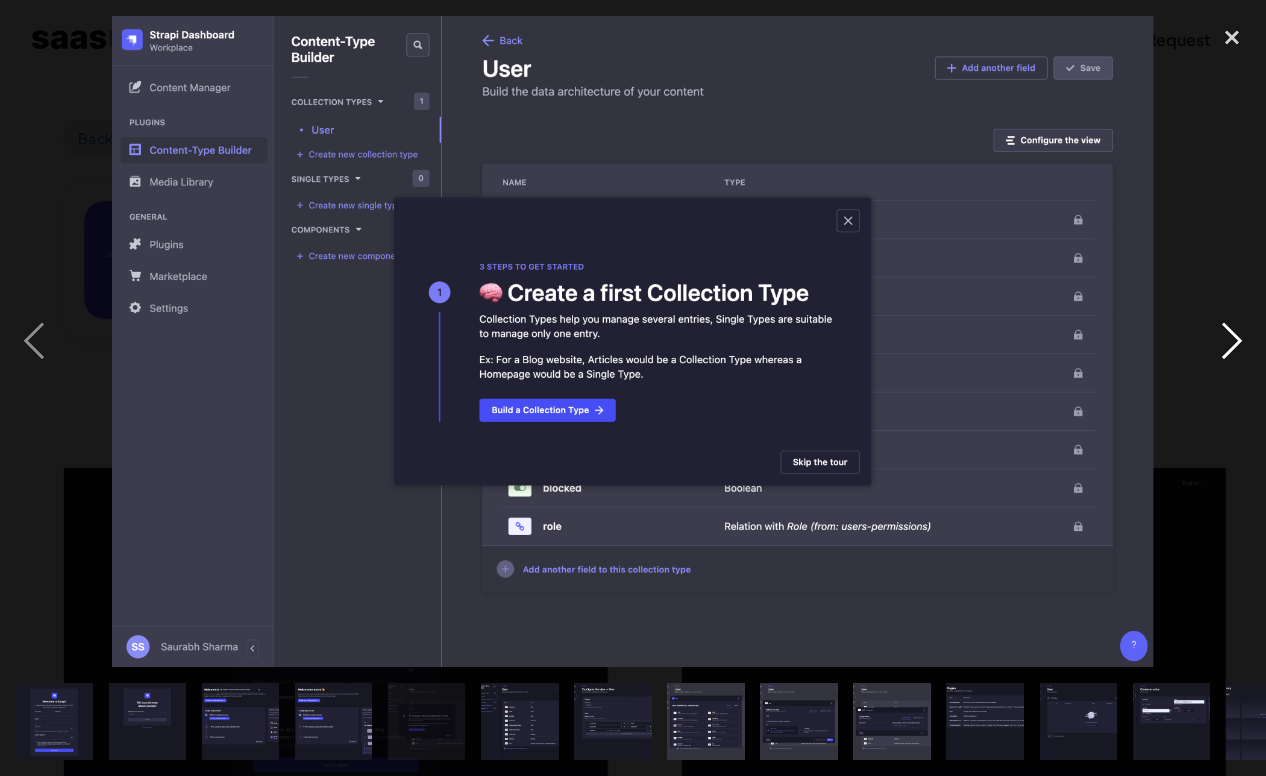click at bounding box center (1232, 342) 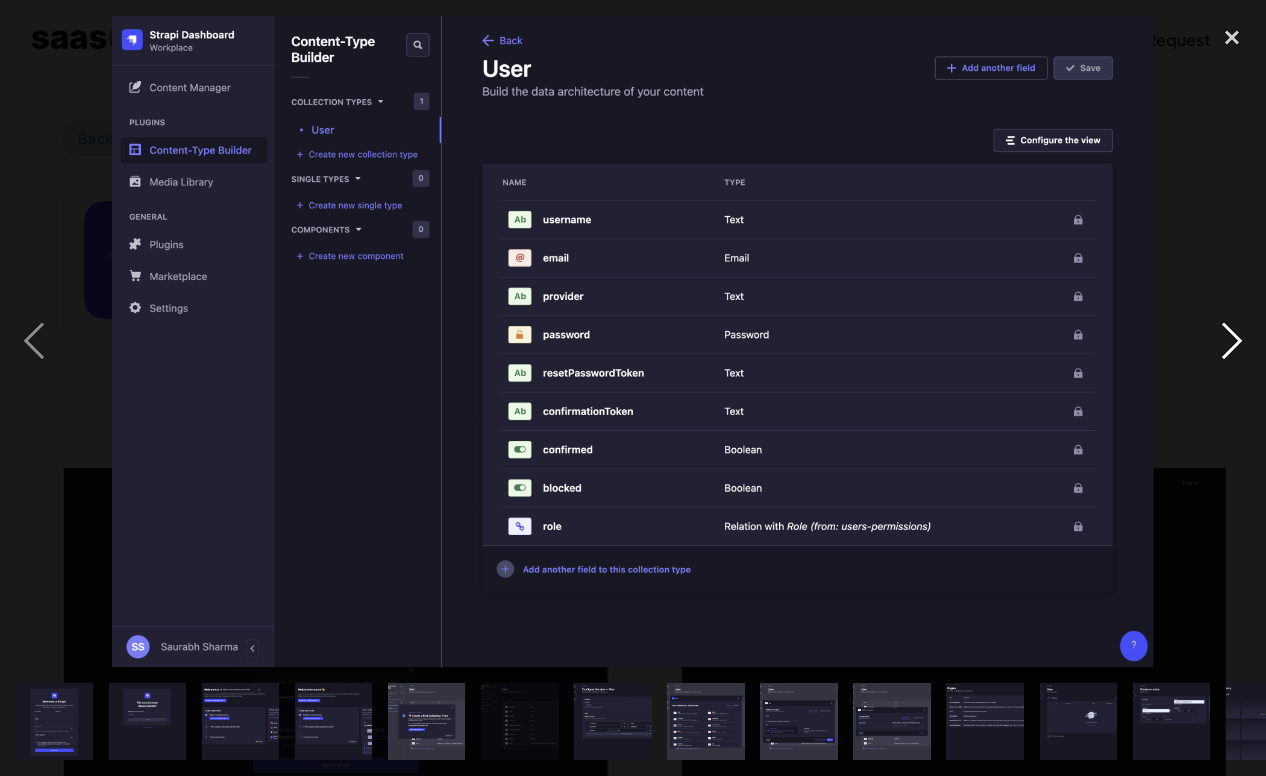 click at bounding box center (1232, 342) 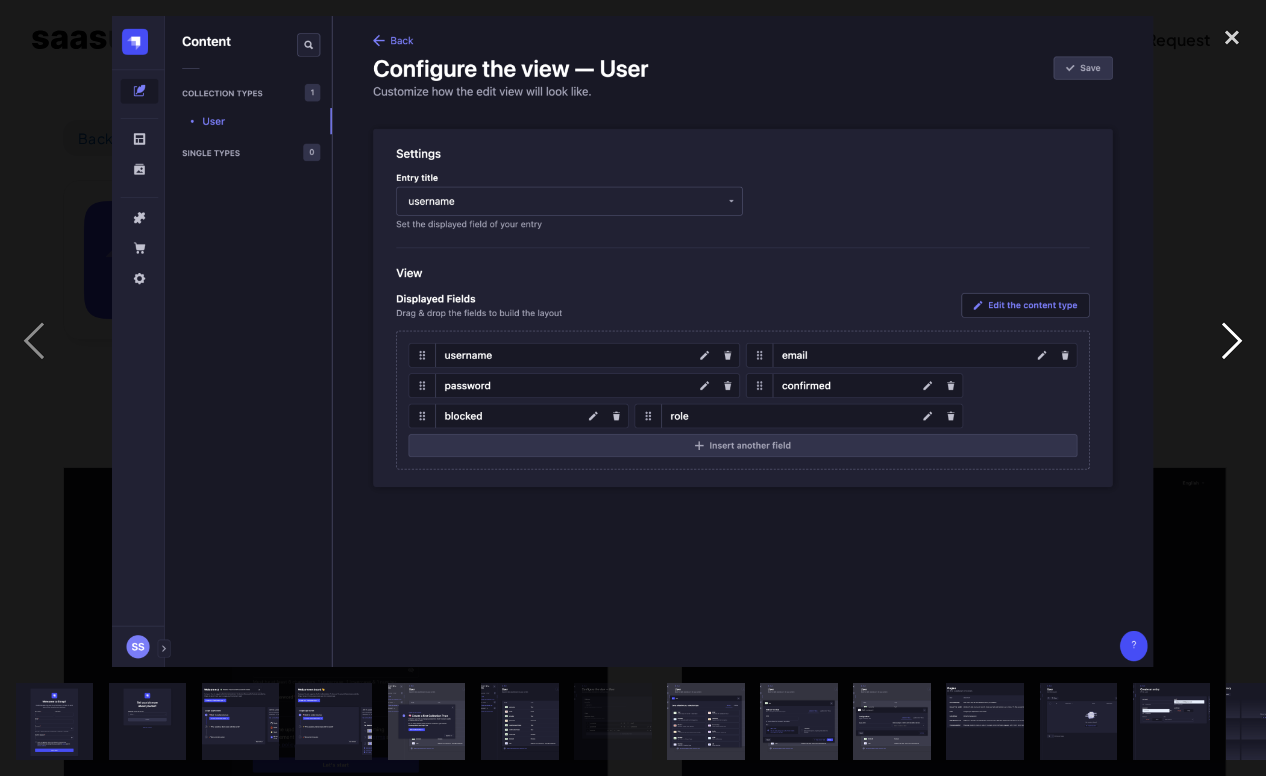 click at bounding box center [1232, 342] 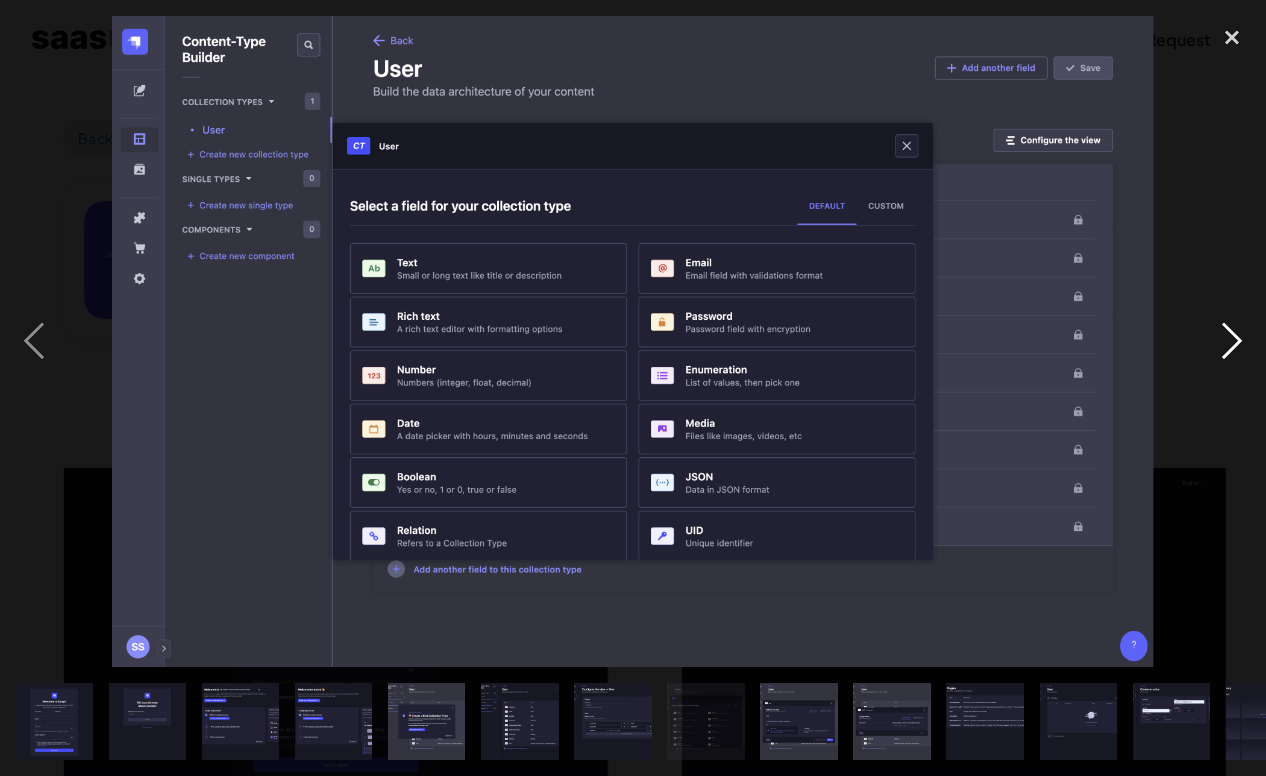 click at bounding box center (1232, 342) 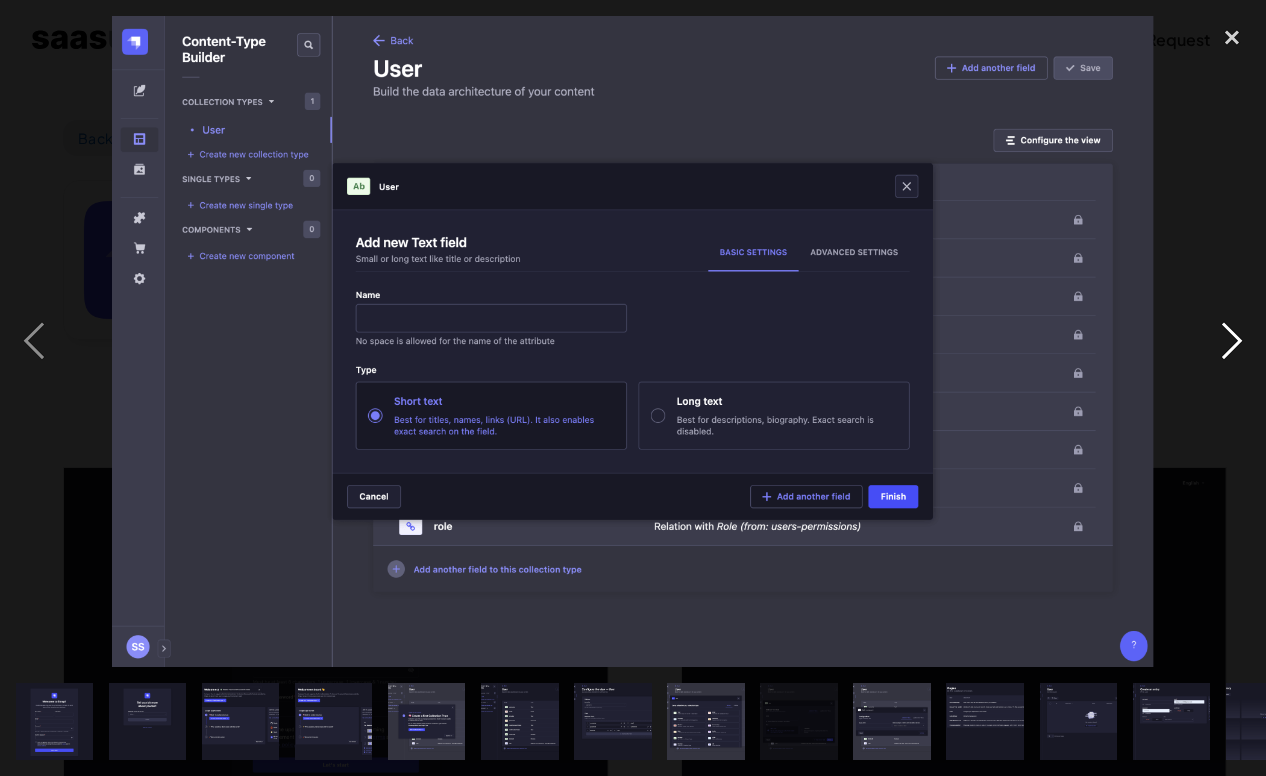 click at bounding box center [1232, 342] 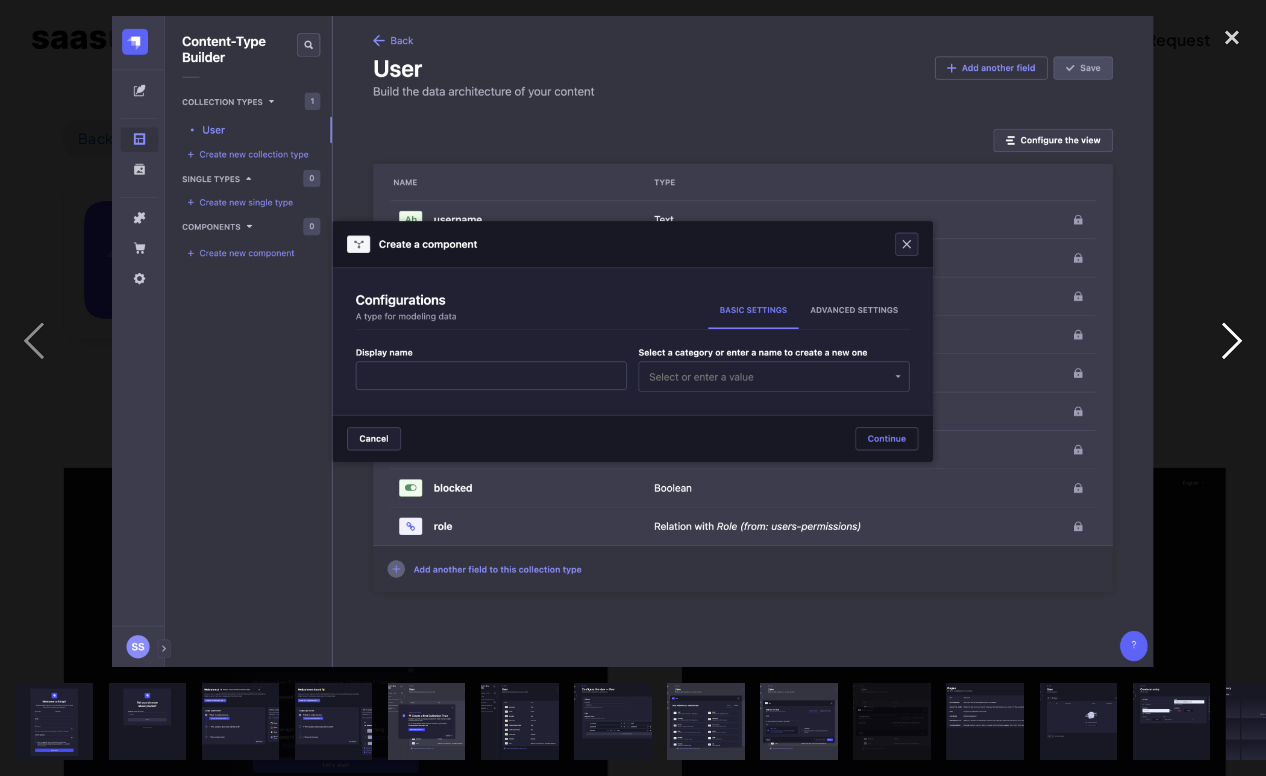 click at bounding box center (1232, 342) 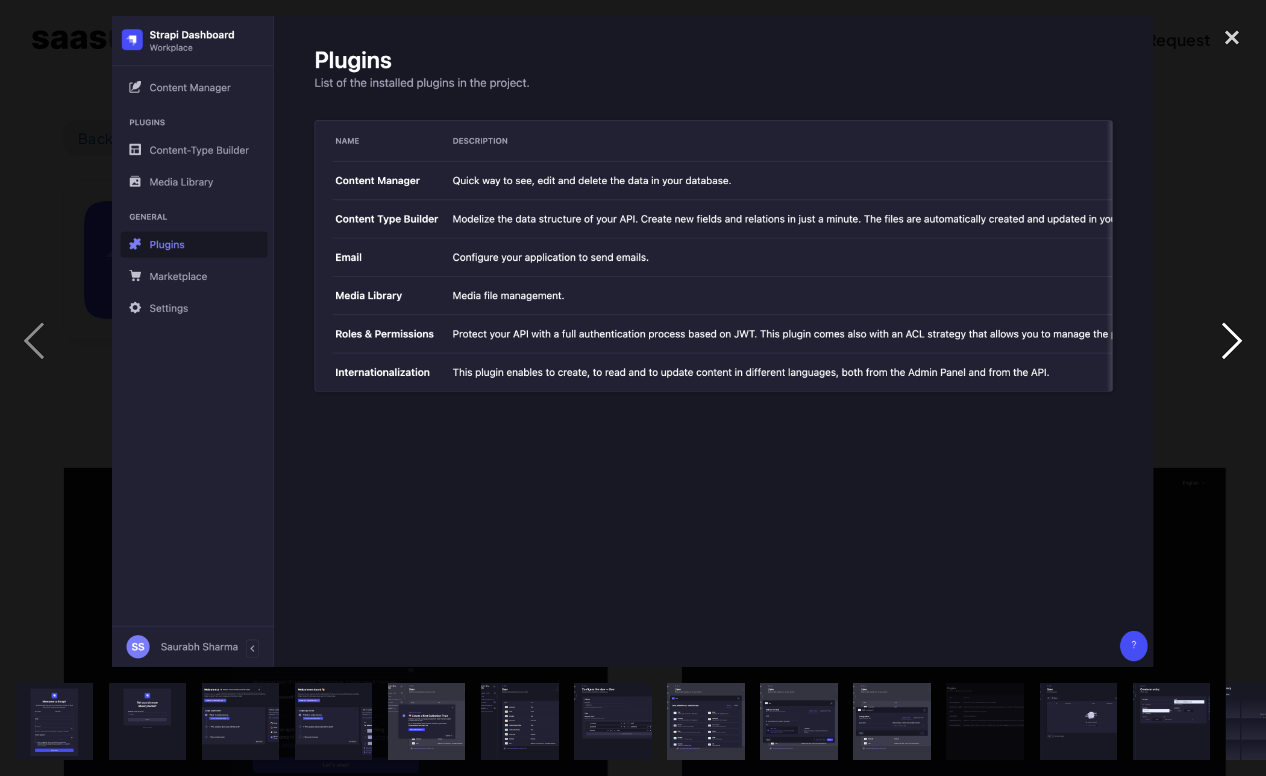 click at bounding box center [1232, 342] 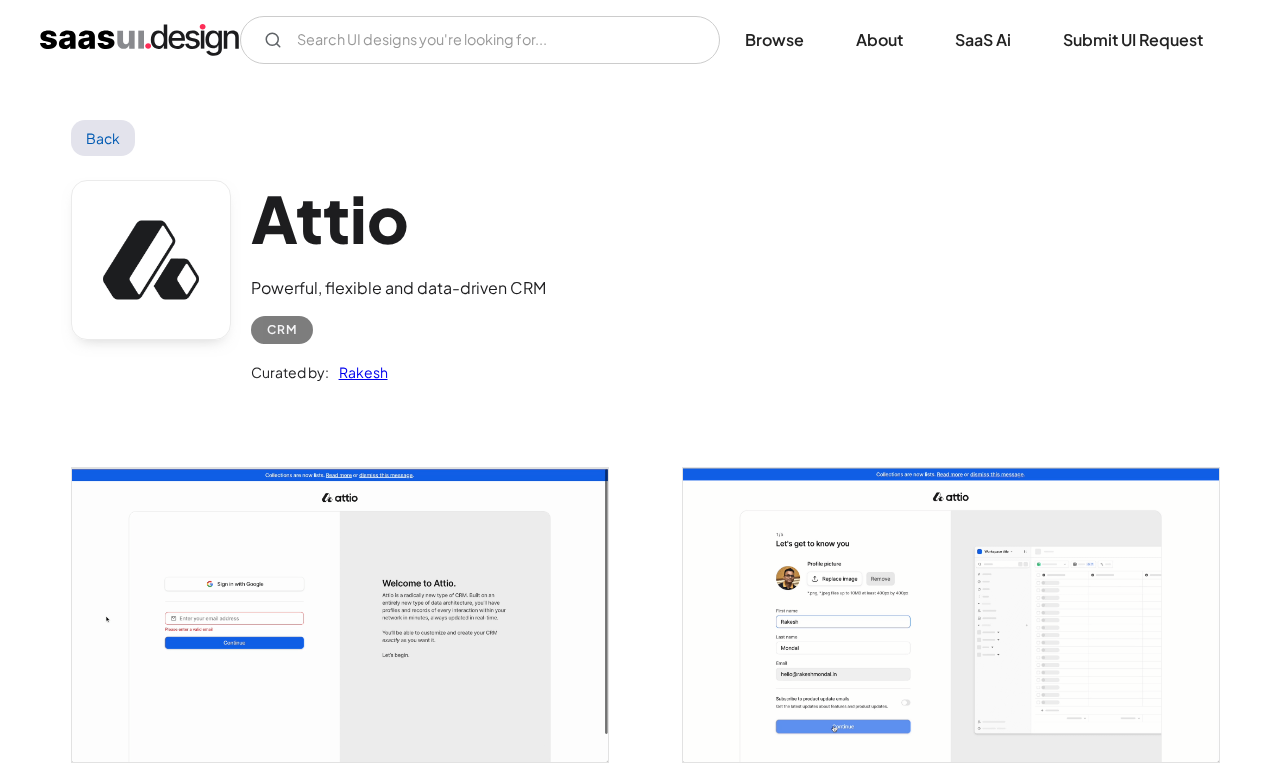 scroll, scrollTop: 0, scrollLeft: 0, axis: both 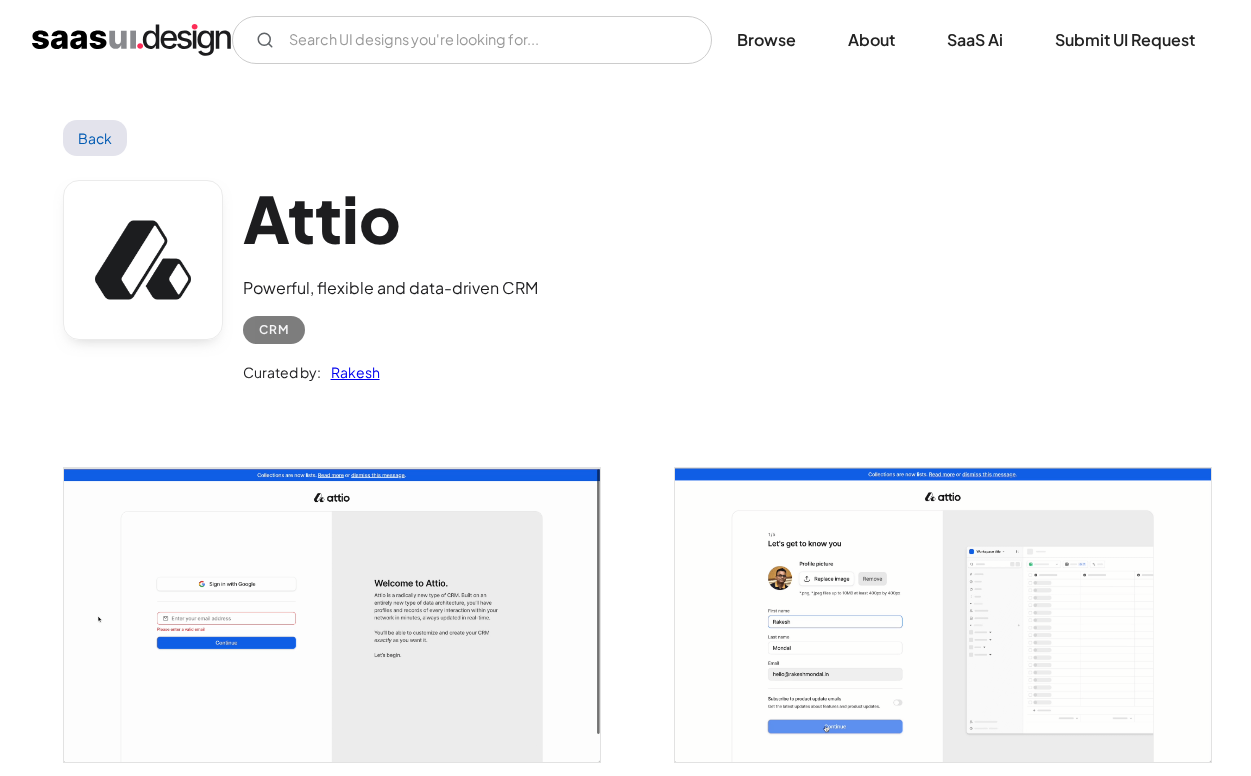 click at bounding box center [943, 615] 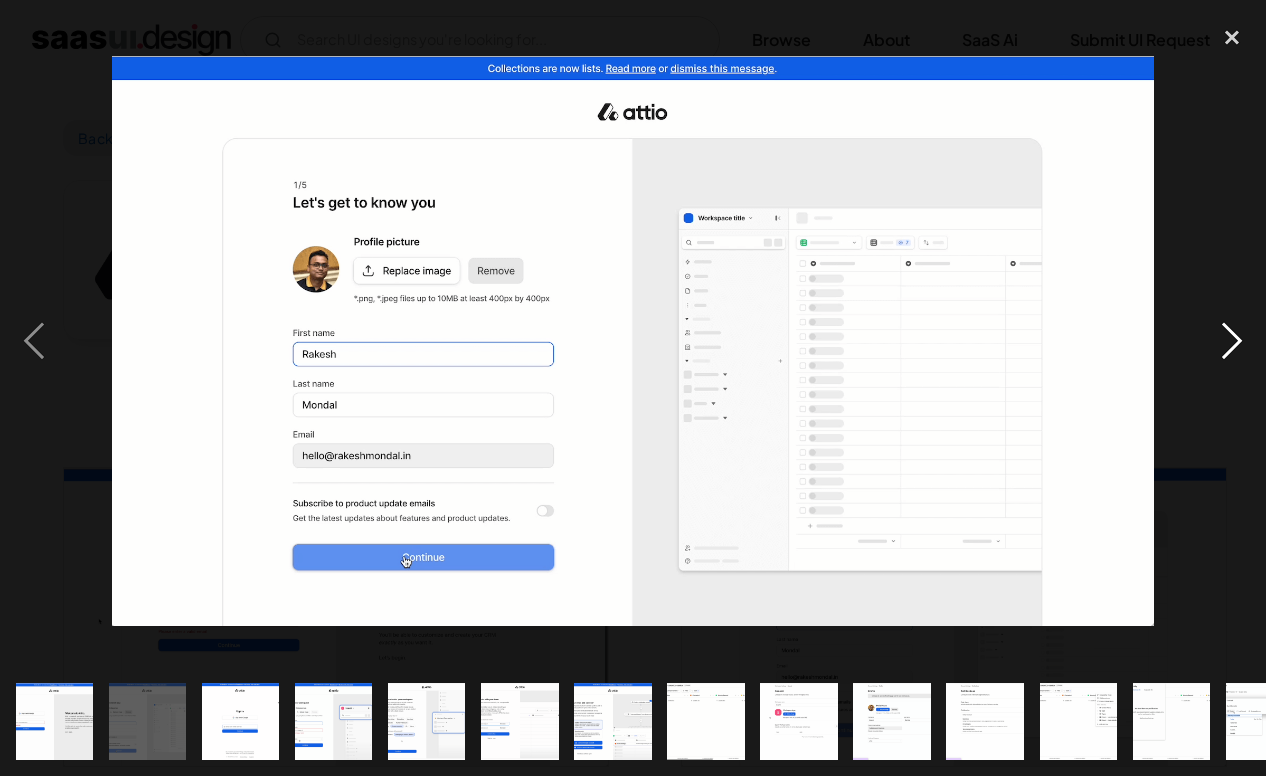 click at bounding box center (1232, 342) 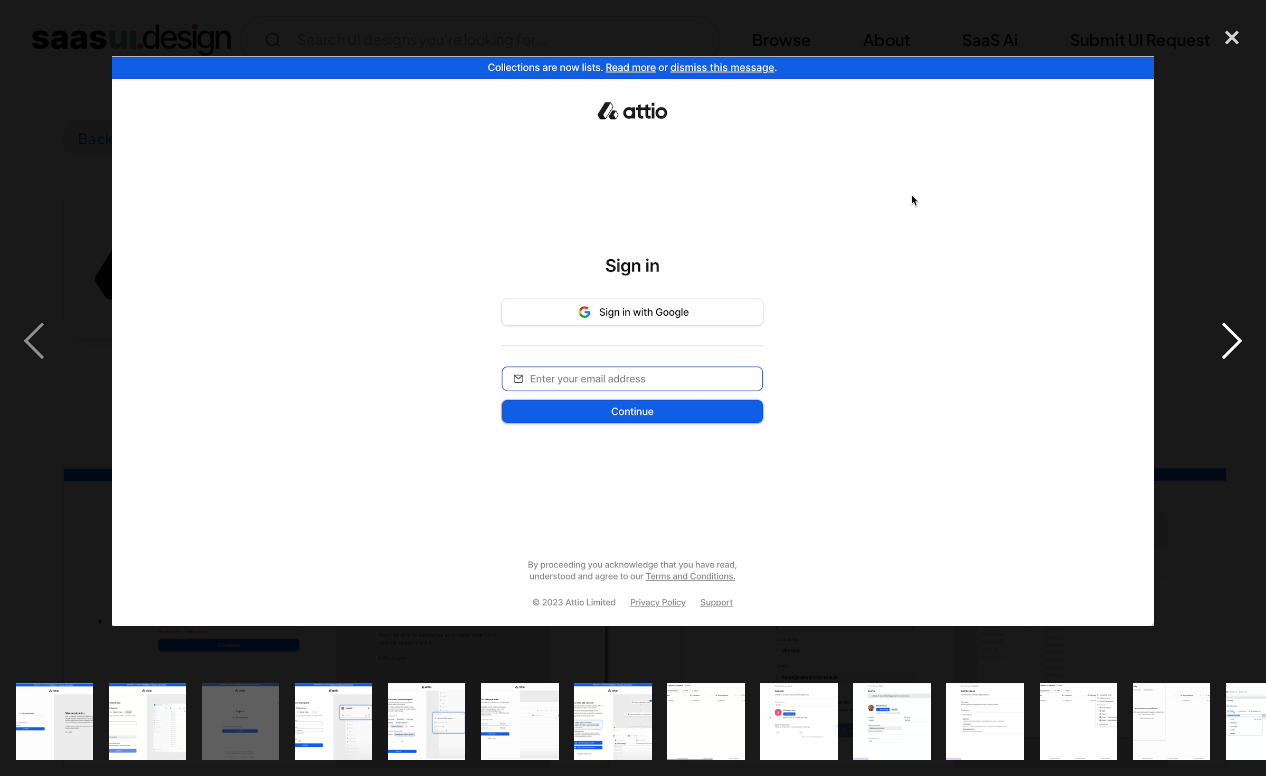 click at bounding box center (1232, 342) 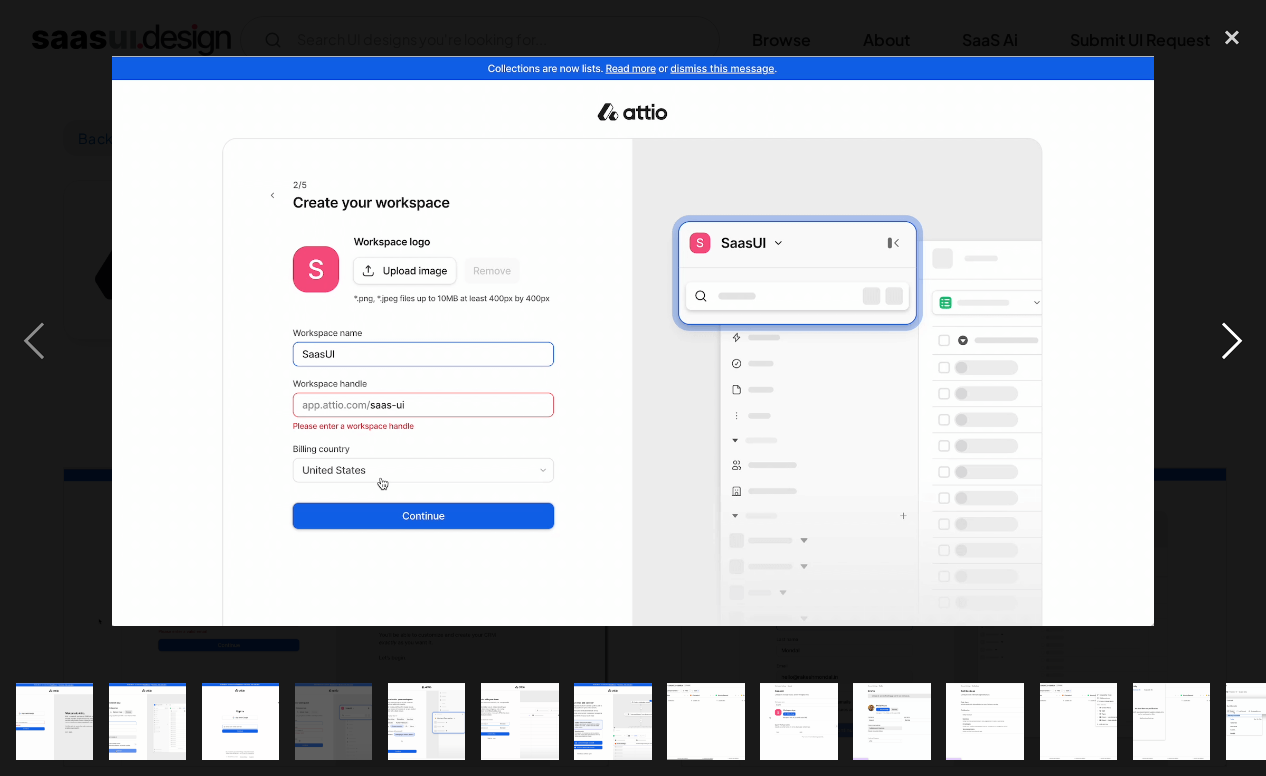 click at bounding box center (1232, 342) 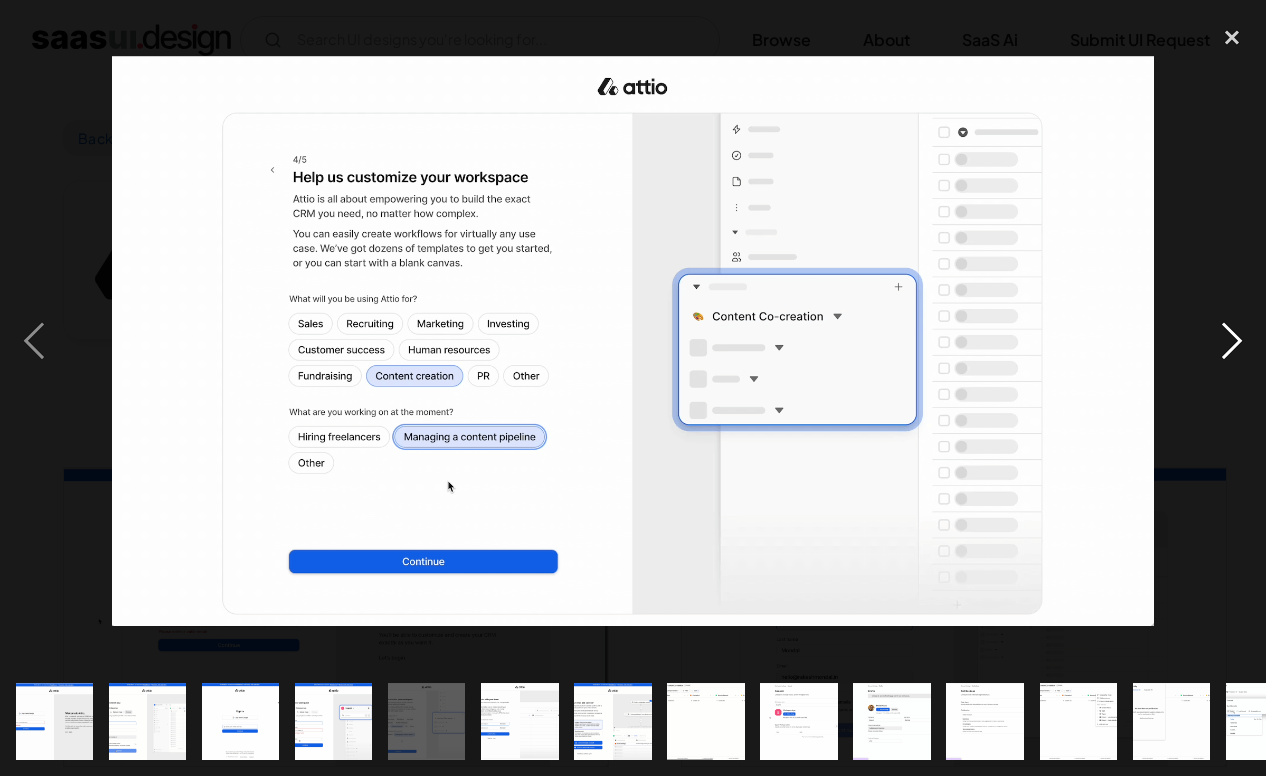 click at bounding box center [1232, 342] 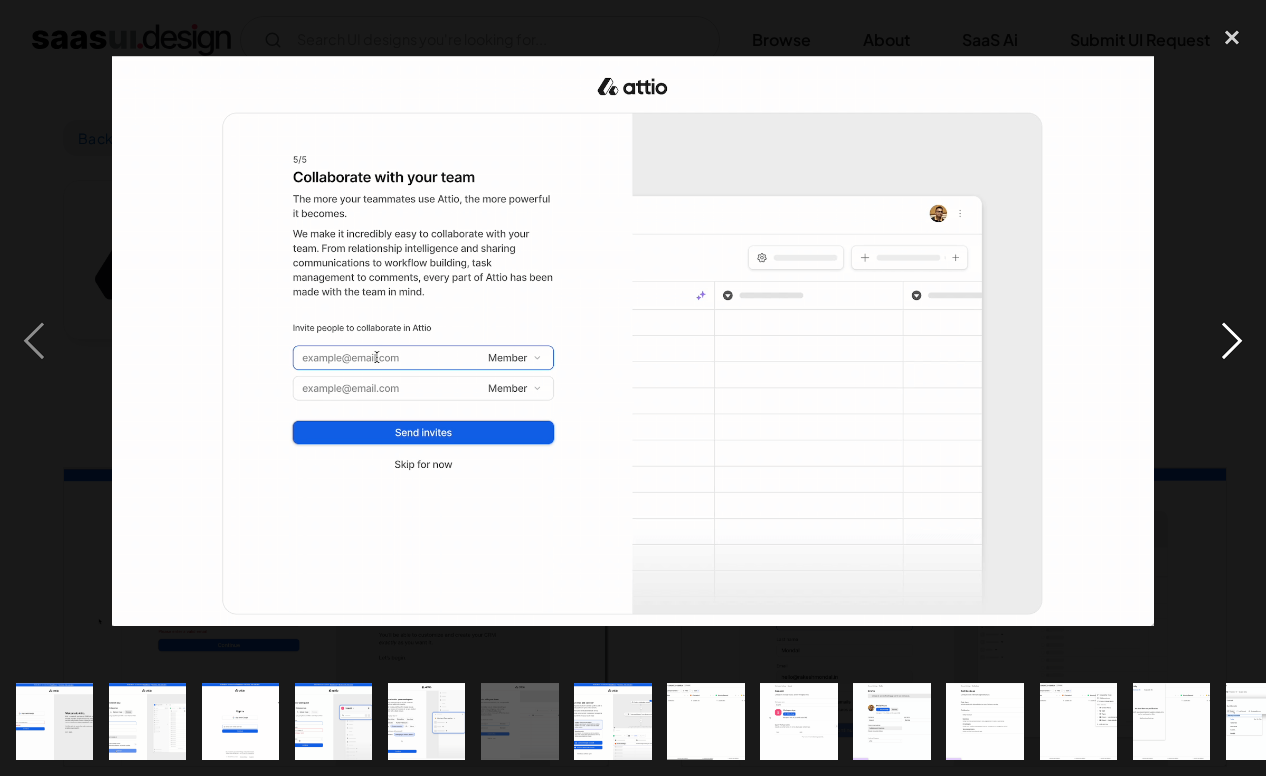 click at bounding box center (1232, 342) 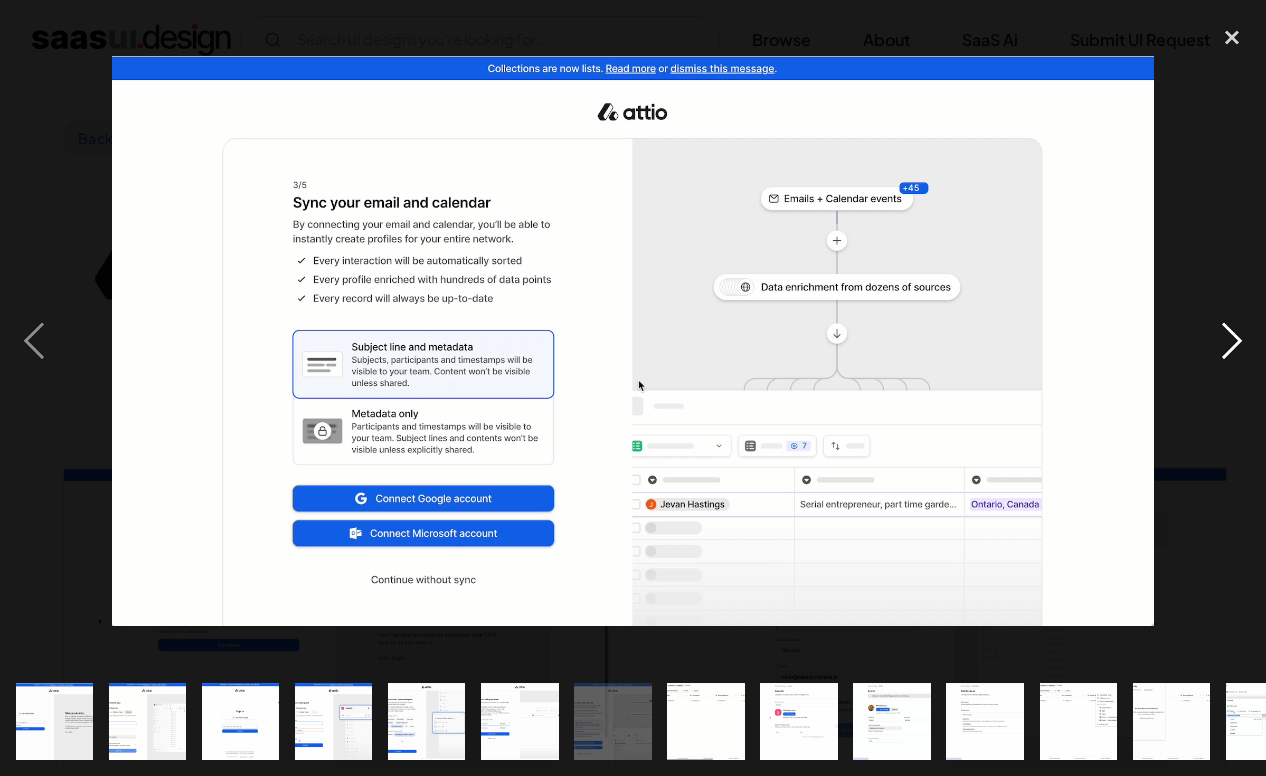 click at bounding box center [1232, 342] 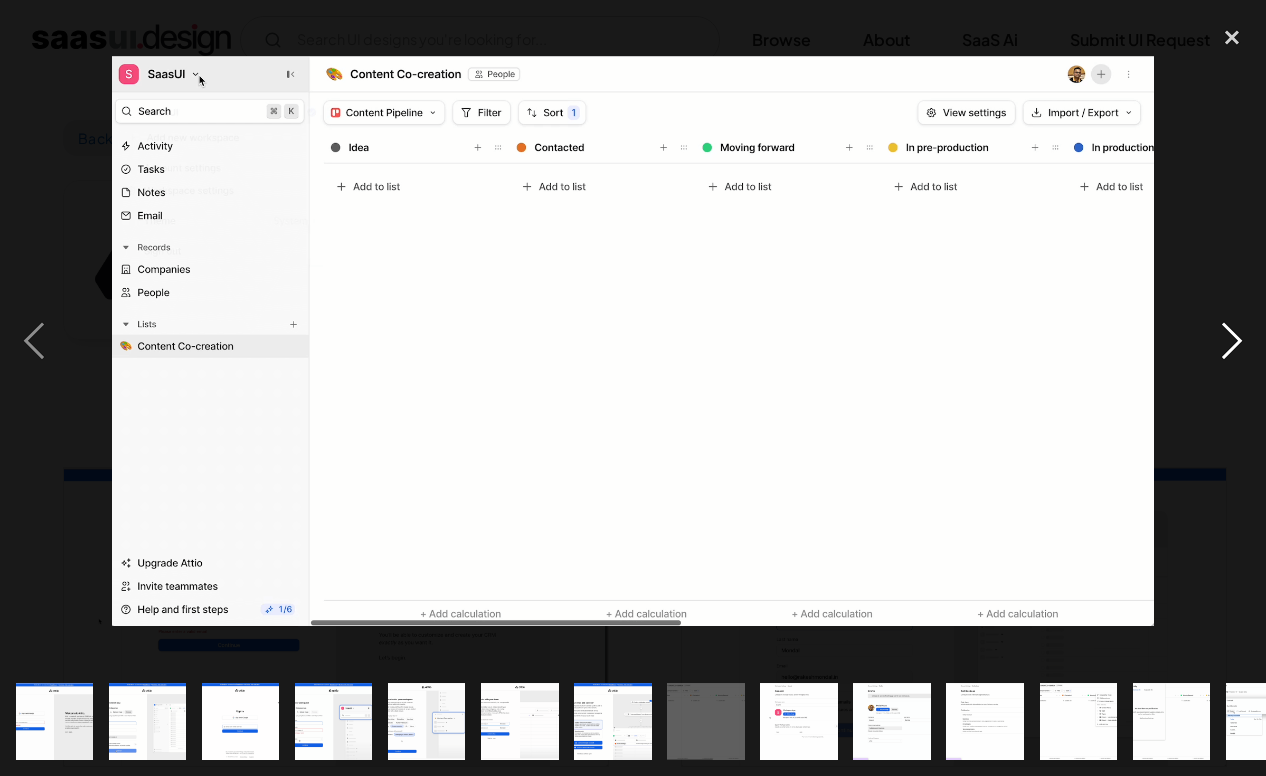 click at bounding box center (1232, 342) 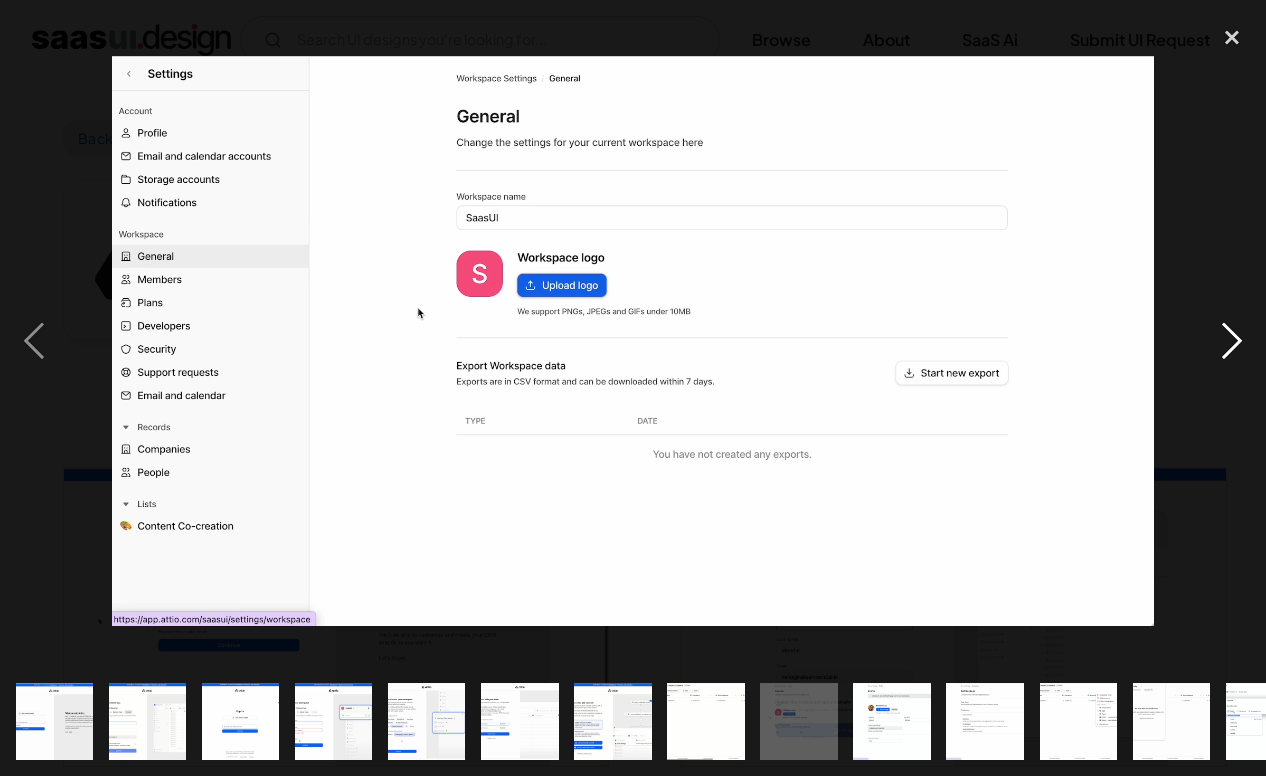 click at bounding box center [1232, 342] 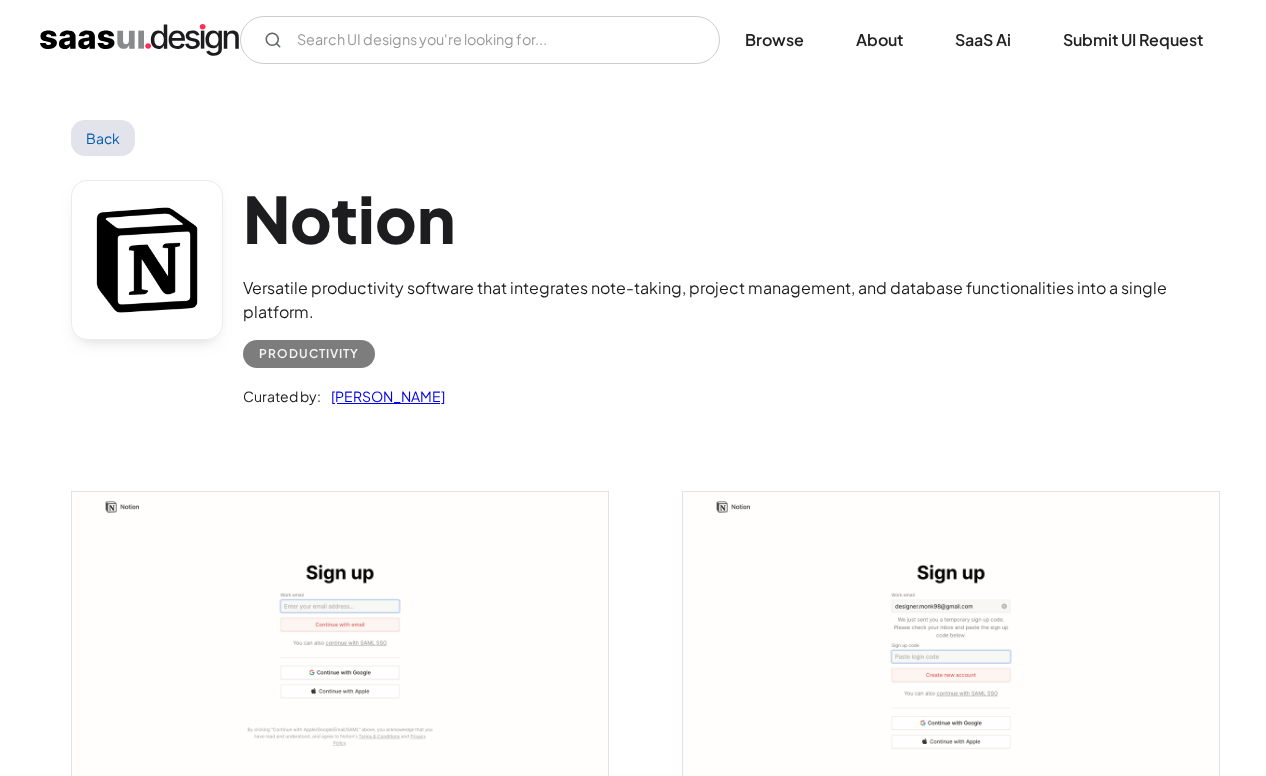 scroll, scrollTop: 0, scrollLeft: 0, axis: both 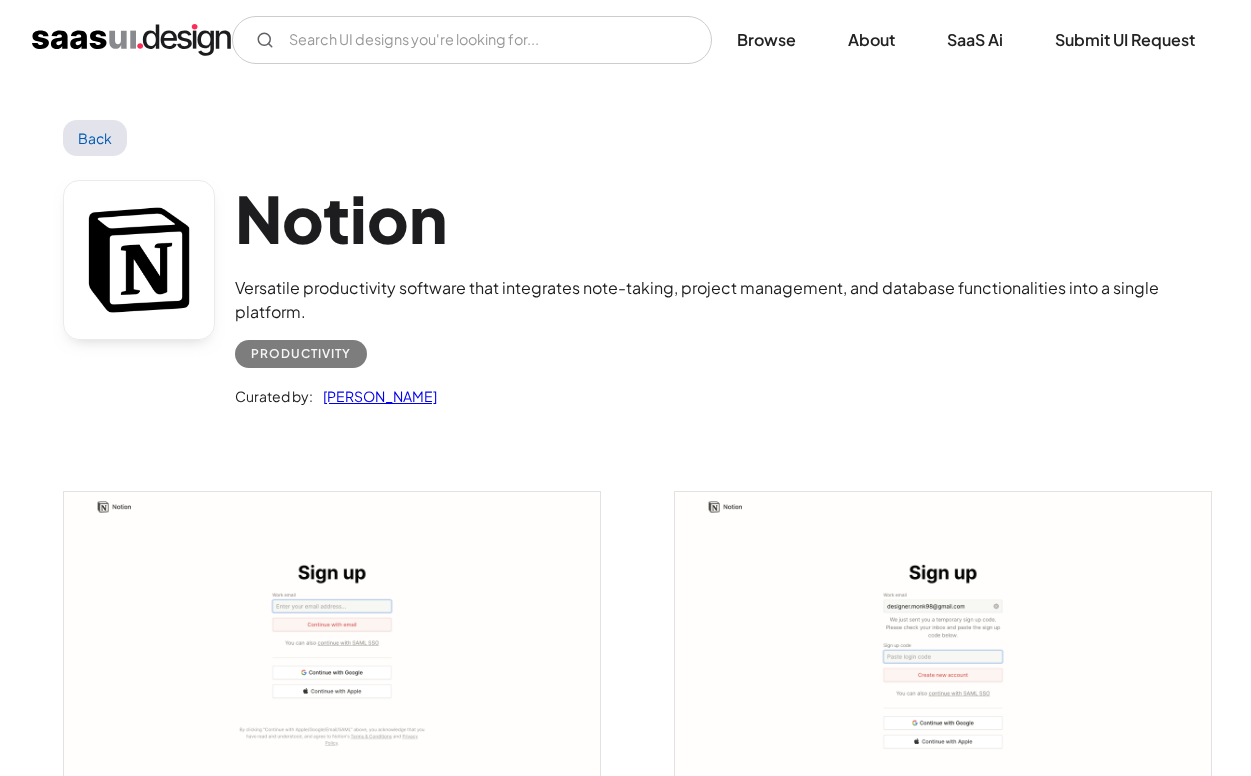 click at bounding box center (943, 660) 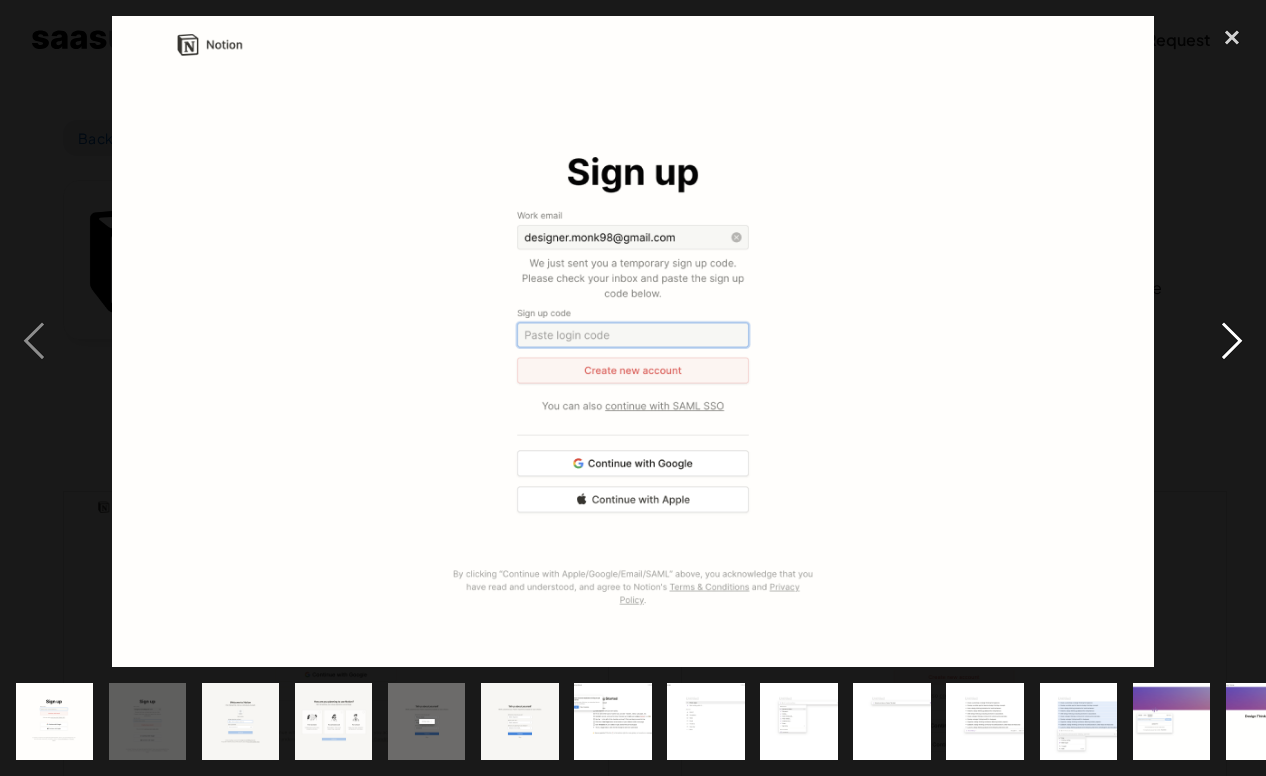 click at bounding box center [1232, 342] 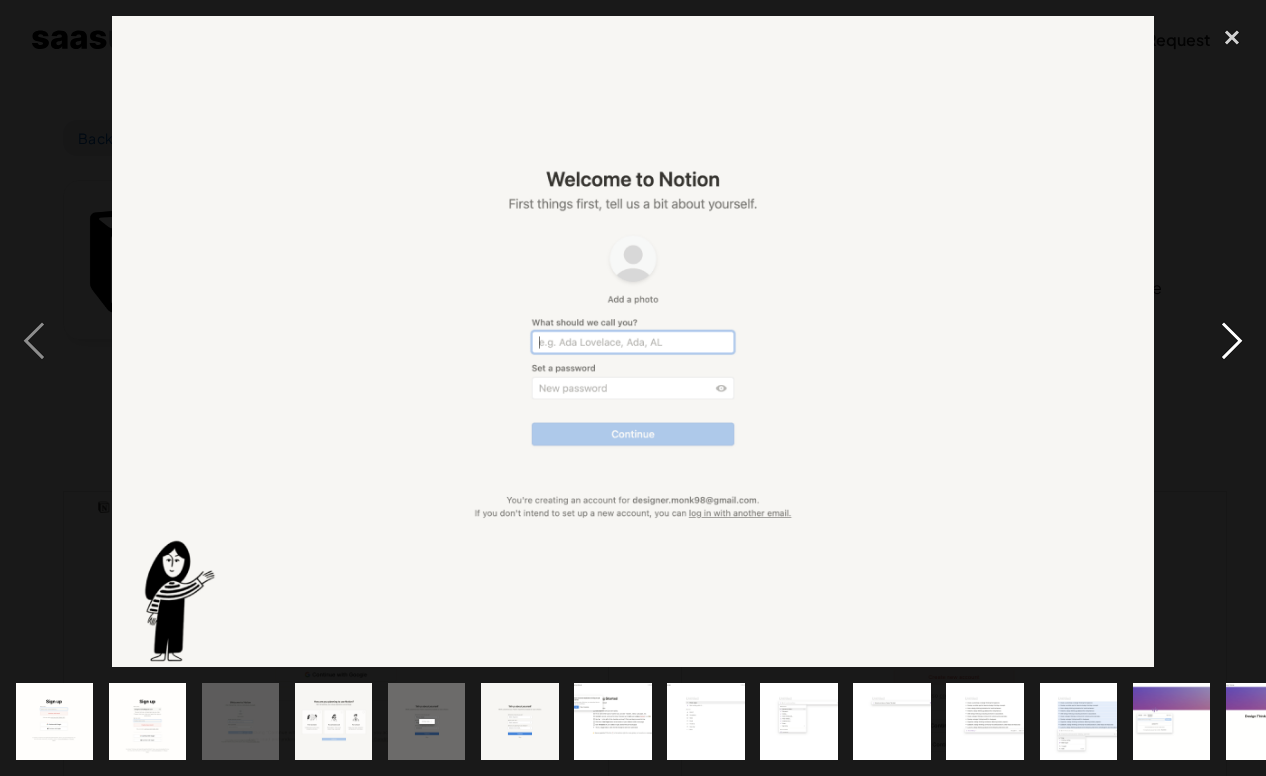 click at bounding box center (1232, 342) 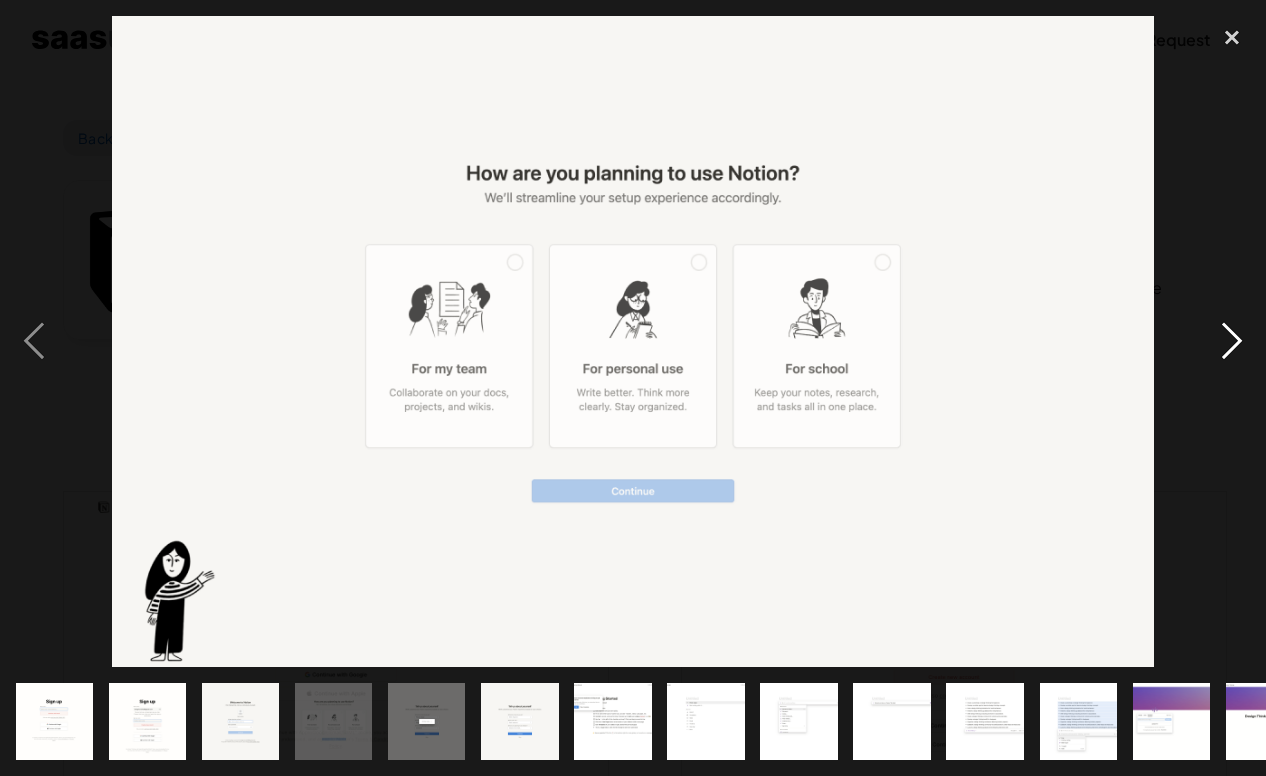 click at bounding box center [1232, 342] 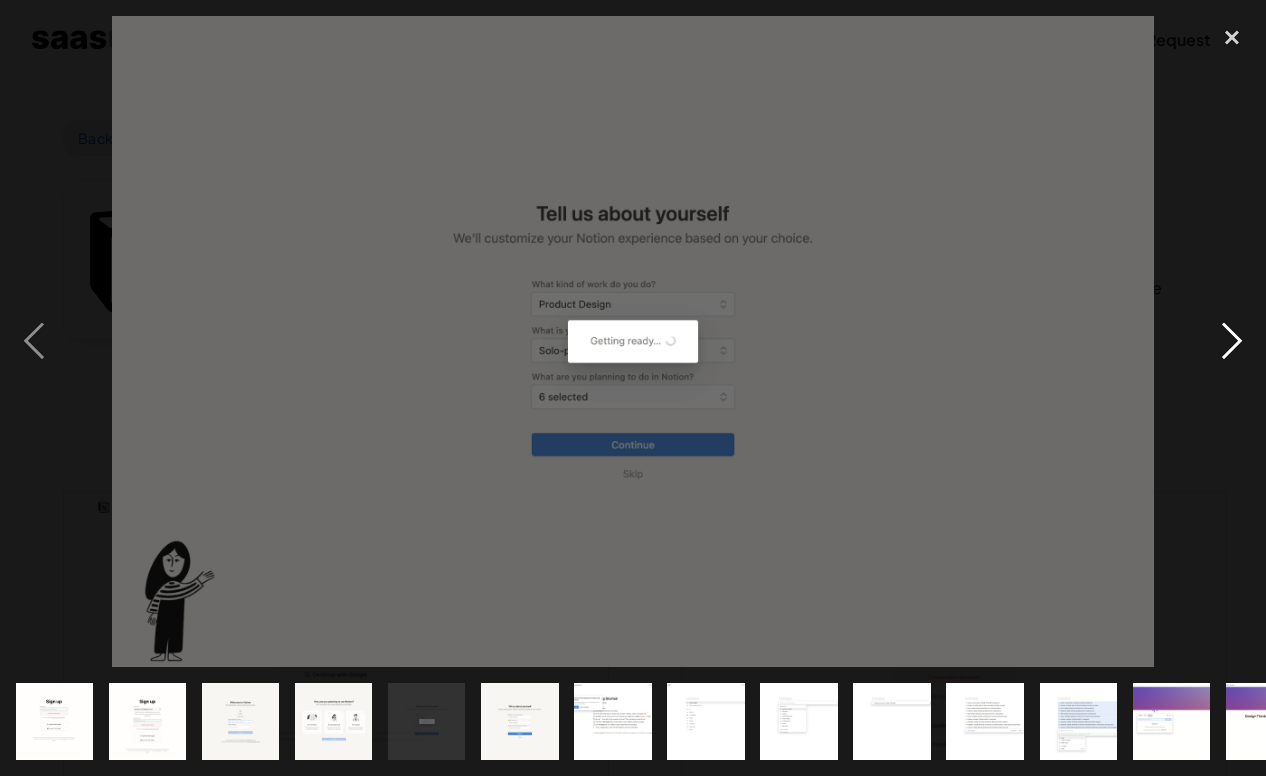 click at bounding box center (1232, 342) 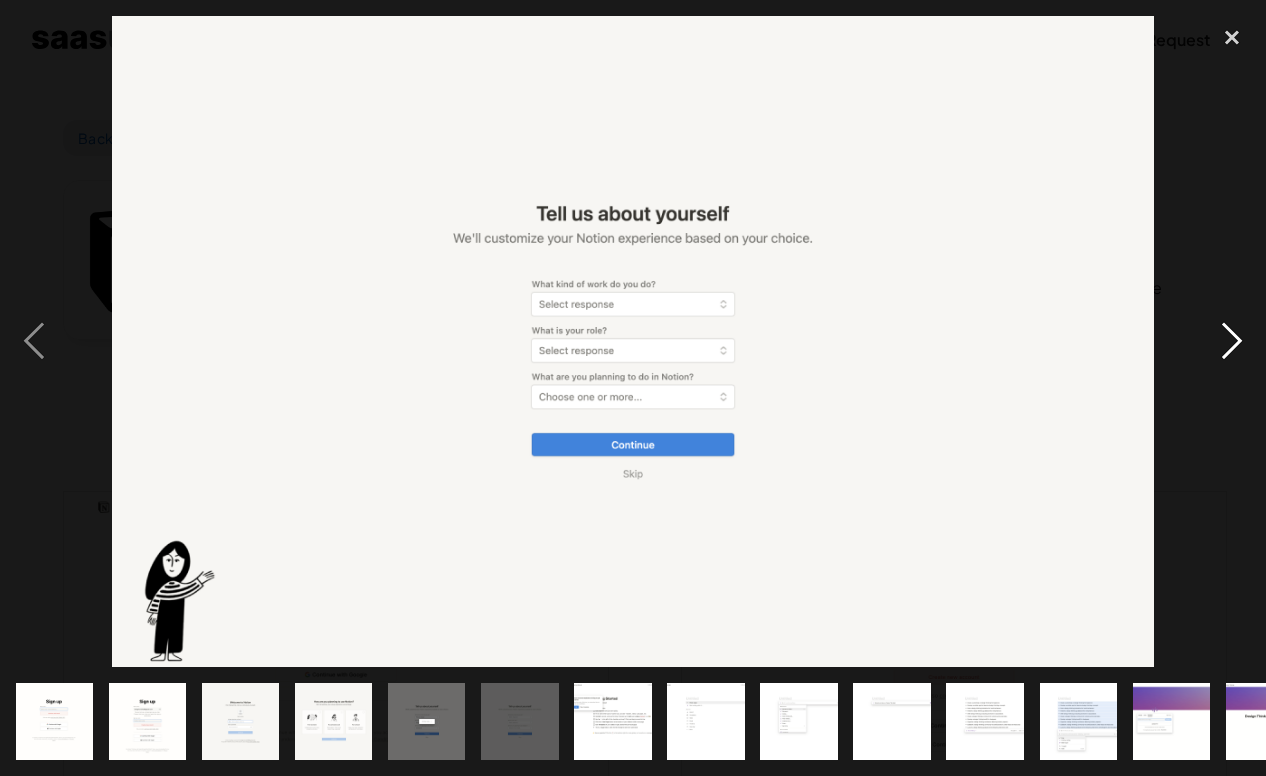 click at bounding box center [1232, 342] 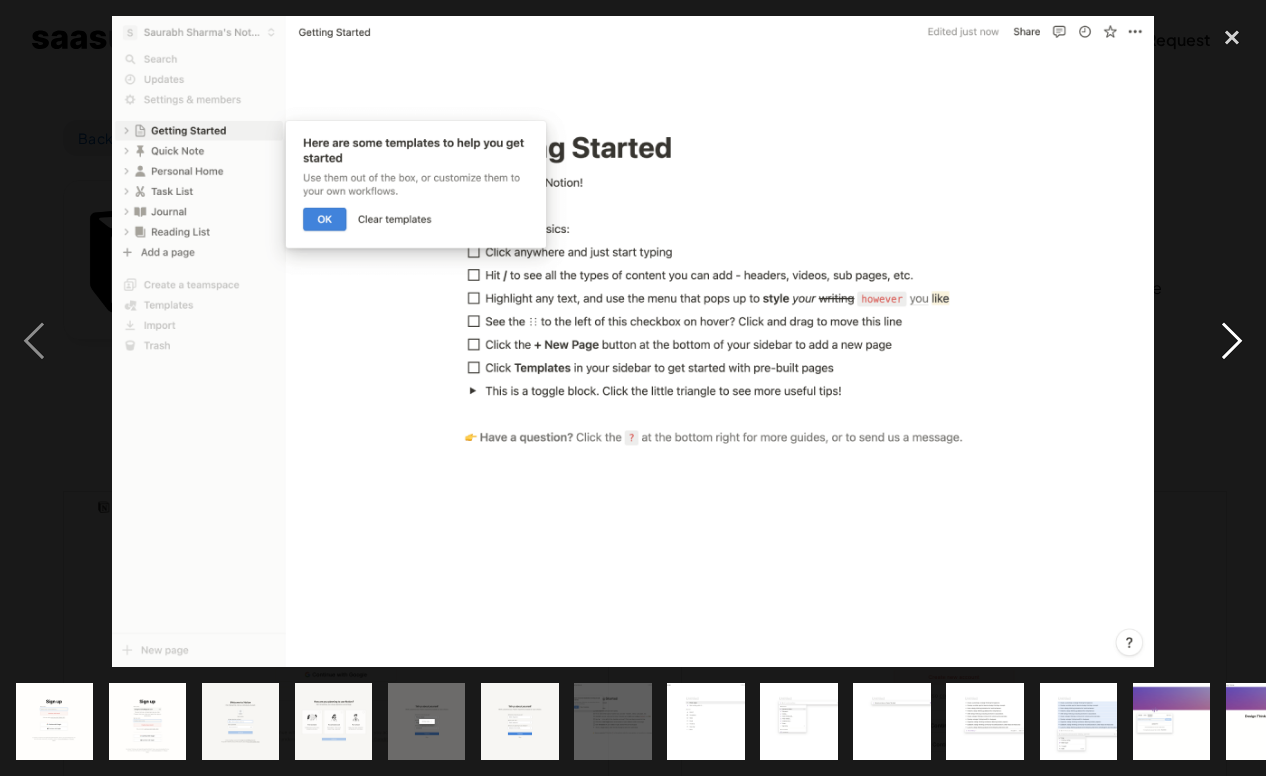 click at bounding box center (1232, 342) 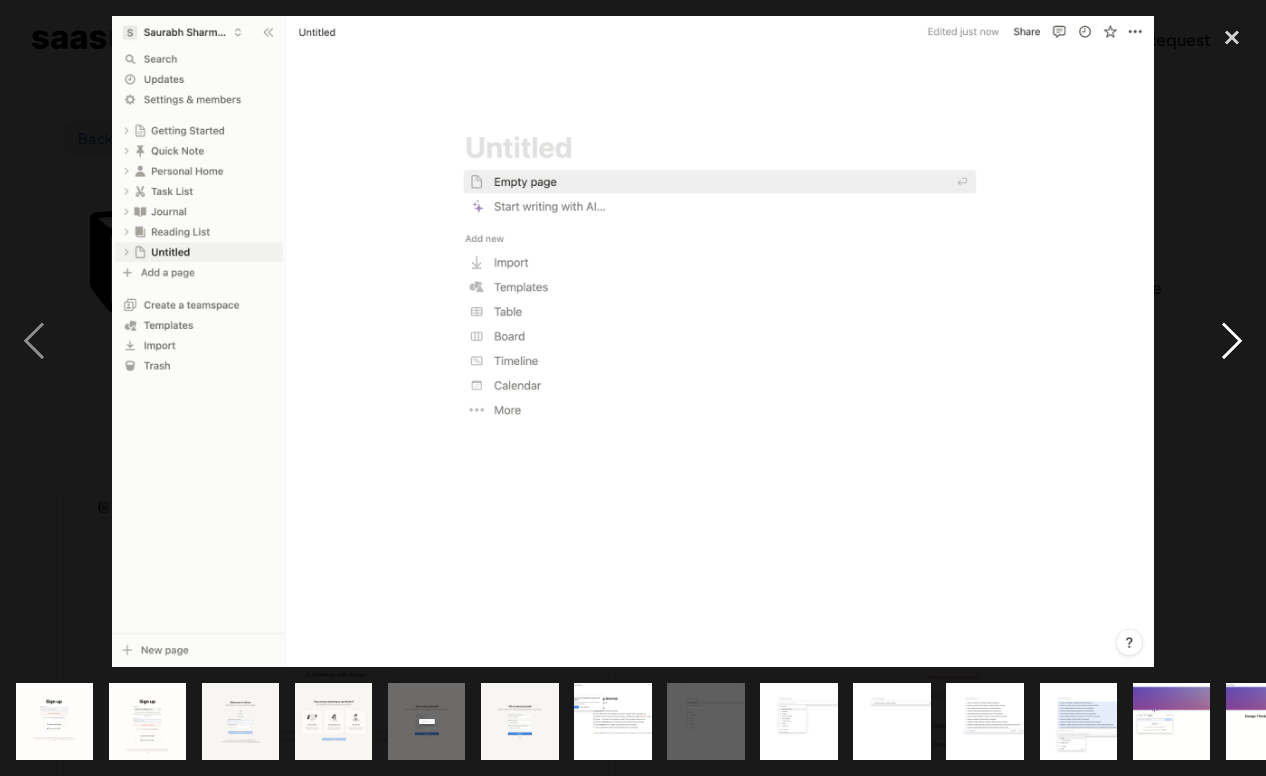click at bounding box center (1232, 342) 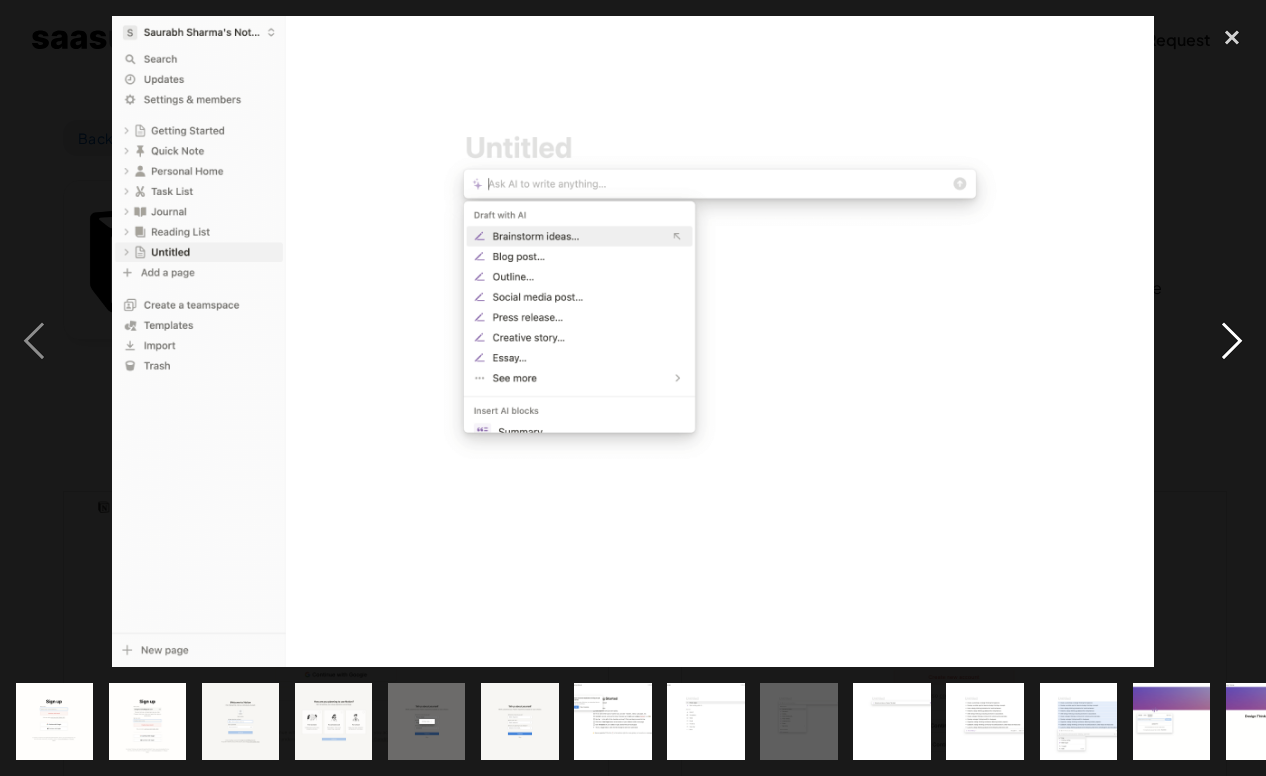 click at bounding box center [1232, 342] 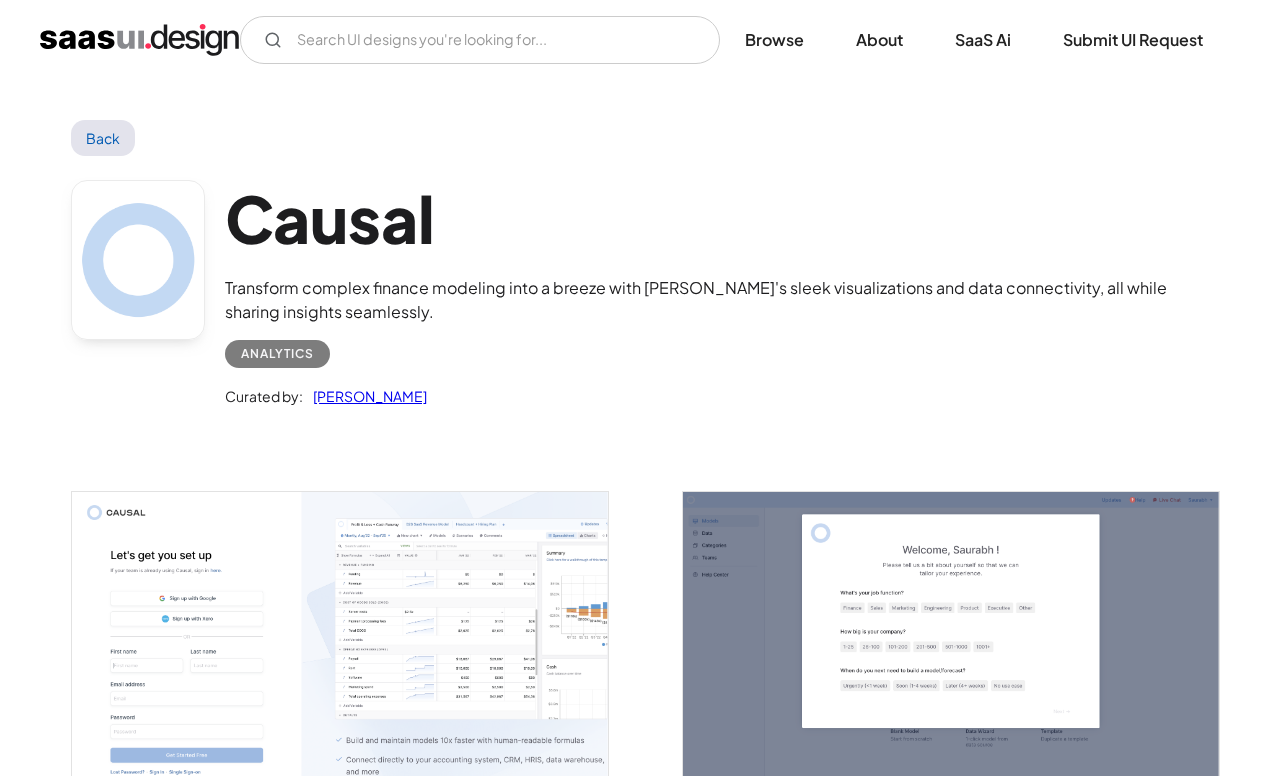 scroll, scrollTop: 0, scrollLeft: 0, axis: both 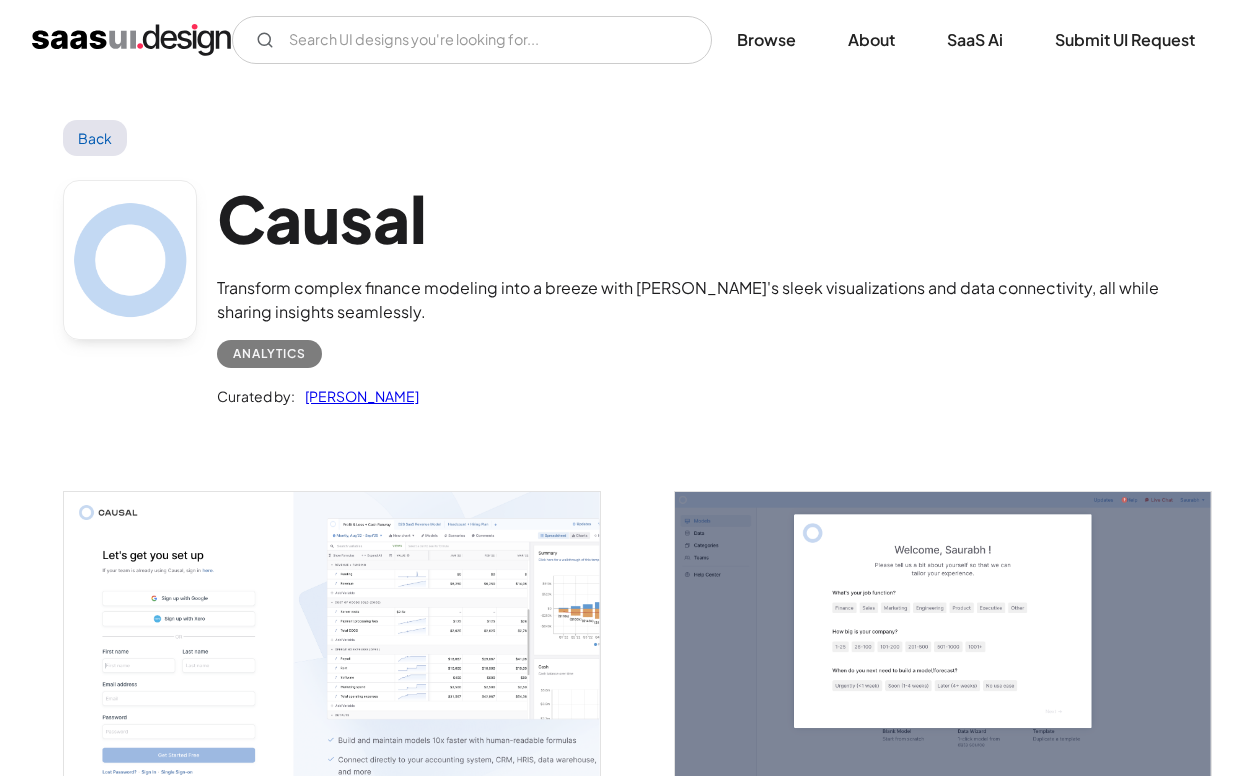 click at bounding box center (943, 660) 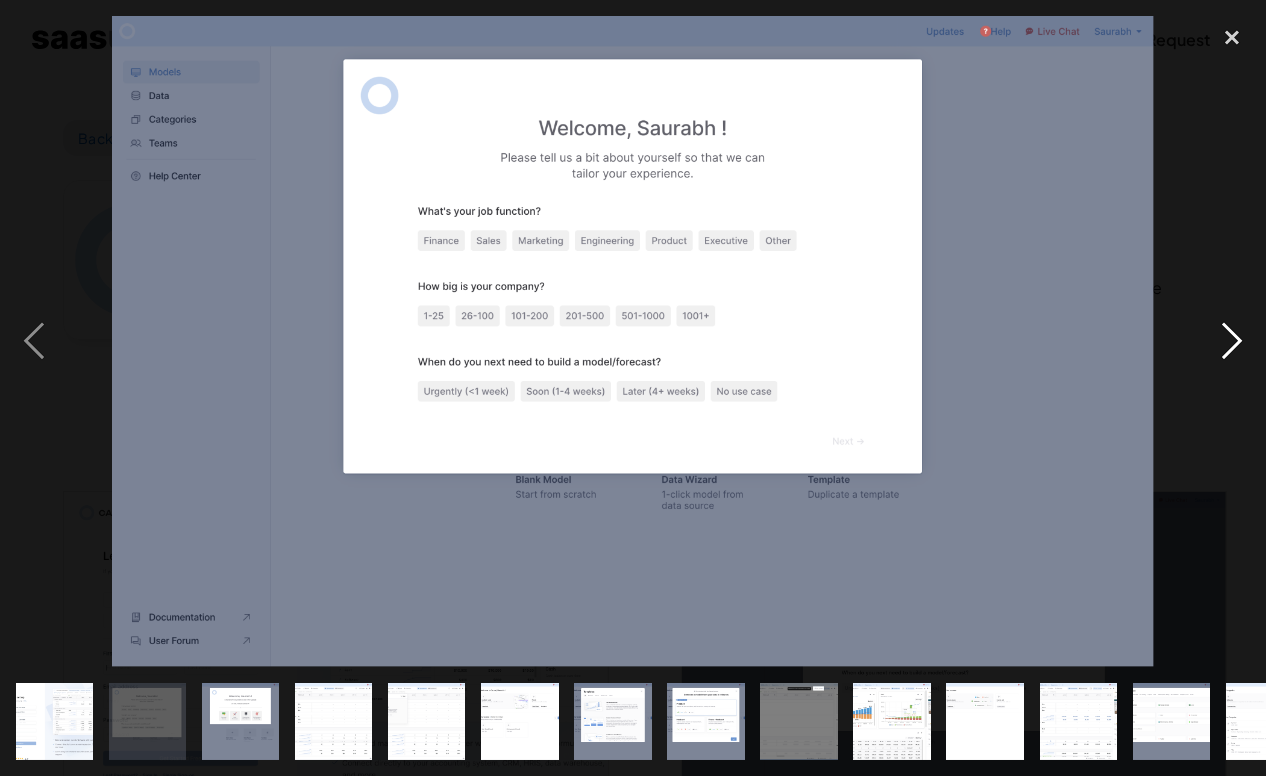 click at bounding box center (1232, 342) 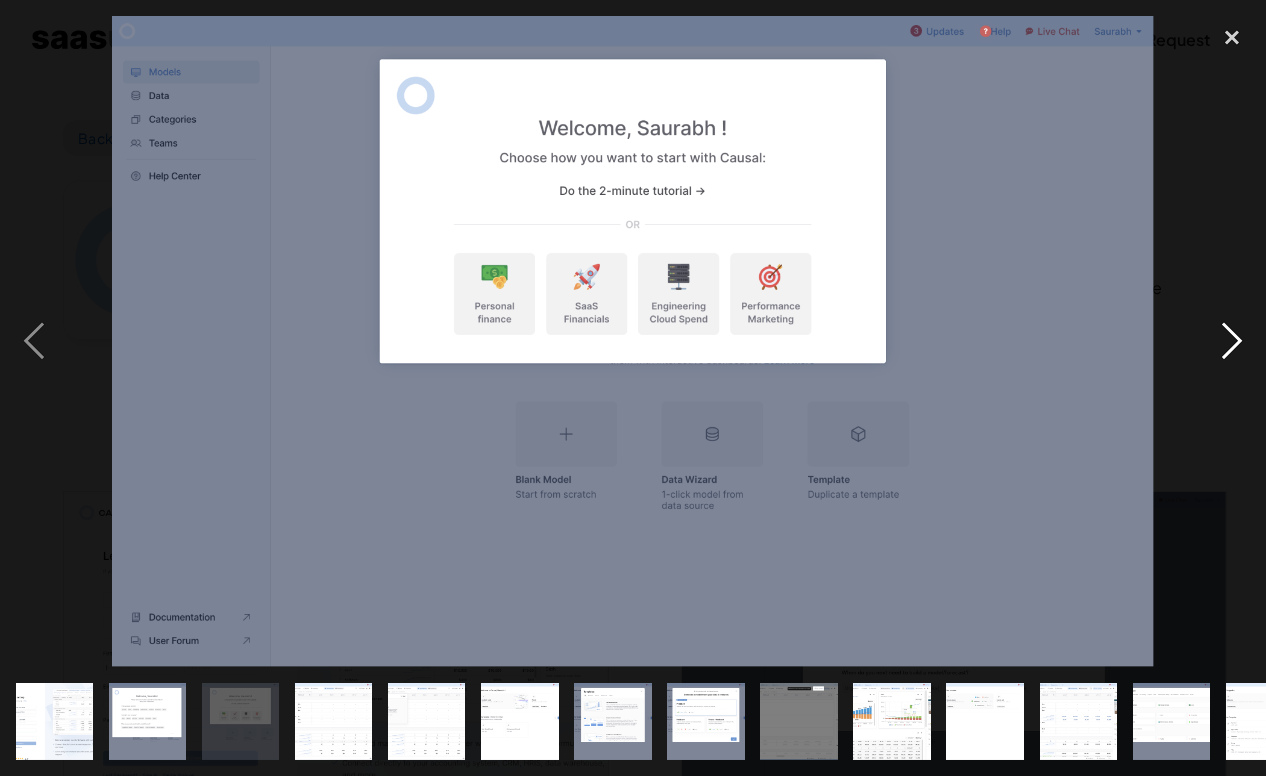 click at bounding box center (1232, 342) 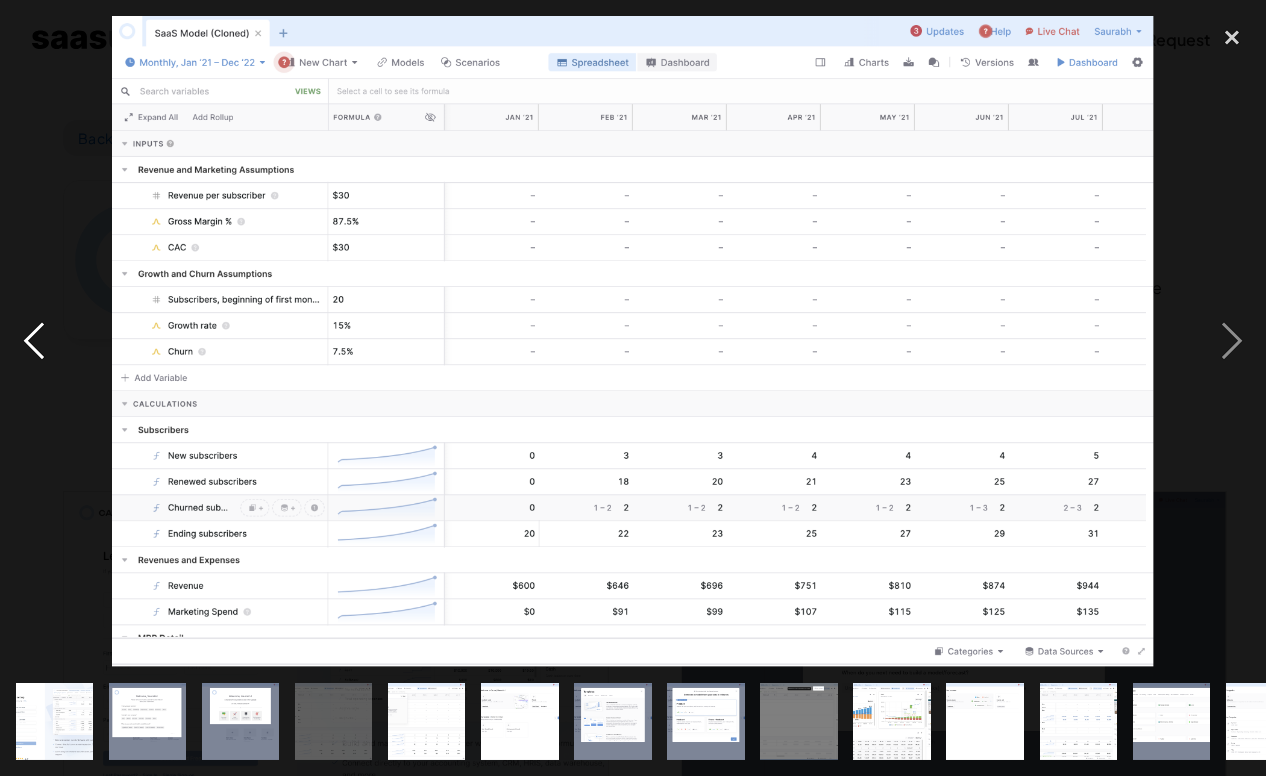 click at bounding box center (34, 342) 